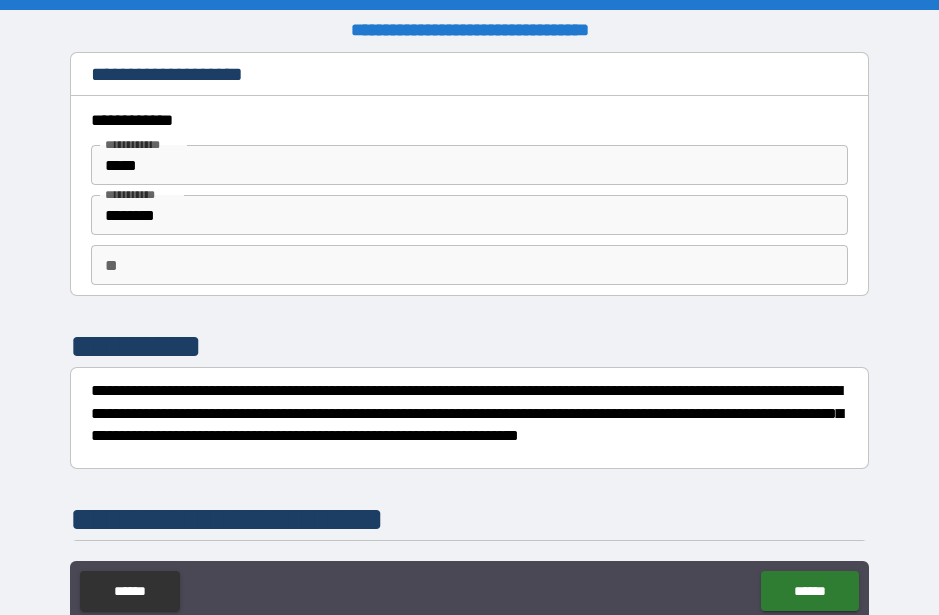 scroll, scrollTop: 55, scrollLeft: 0, axis: vertical 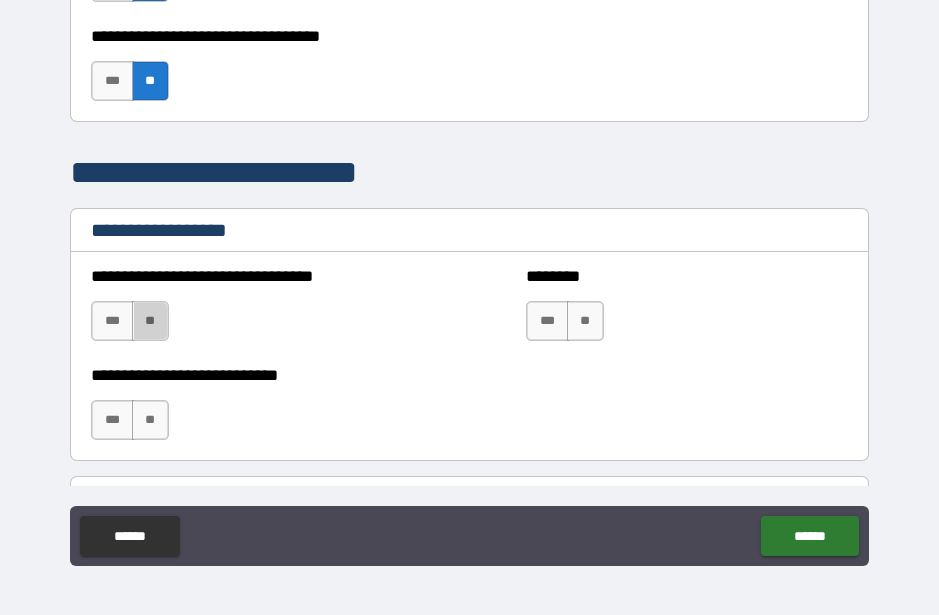 click on "**" at bounding box center (150, 321) 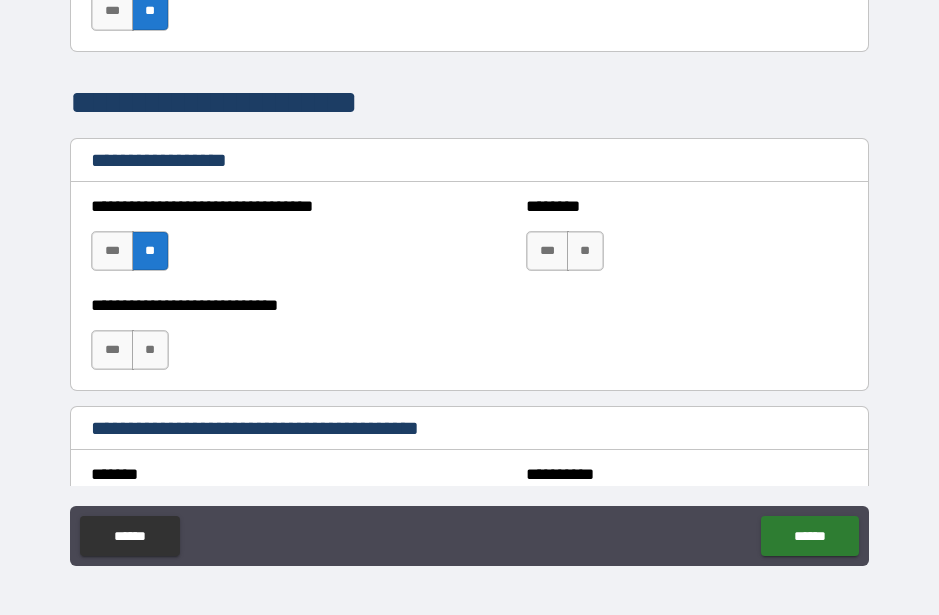 scroll, scrollTop: 1374, scrollLeft: 0, axis: vertical 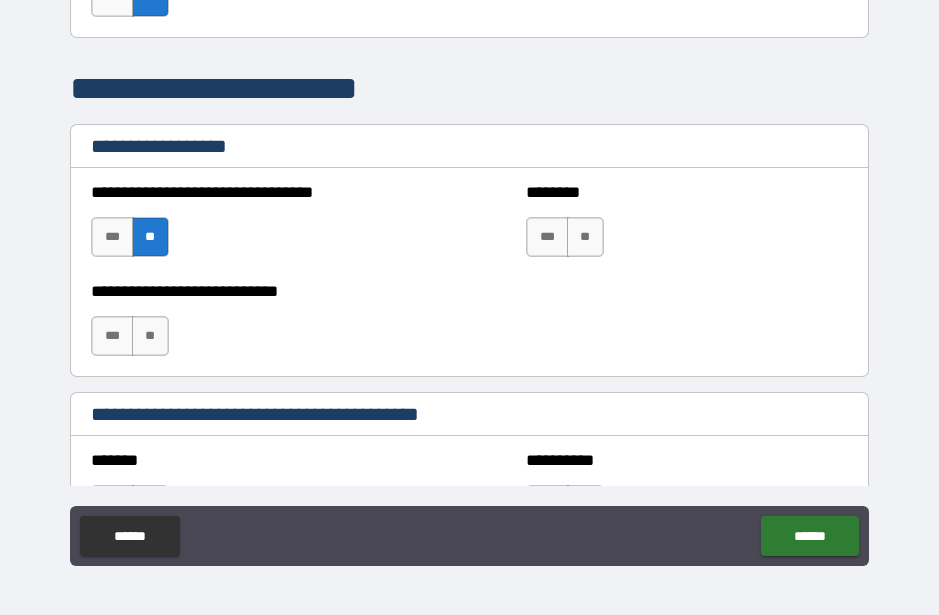 click on "***" at bounding box center [112, 336] 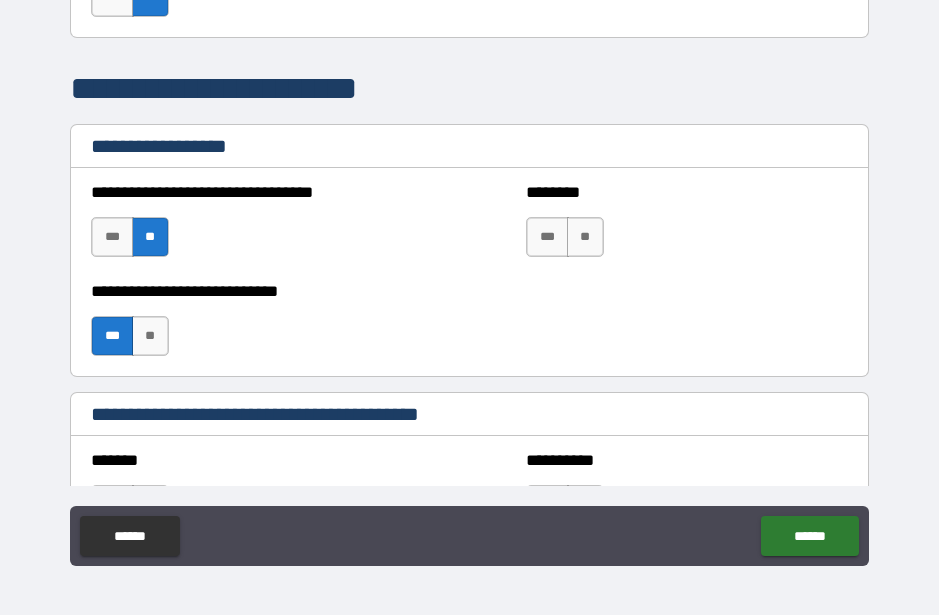 click on "**" at bounding box center (585, 237) 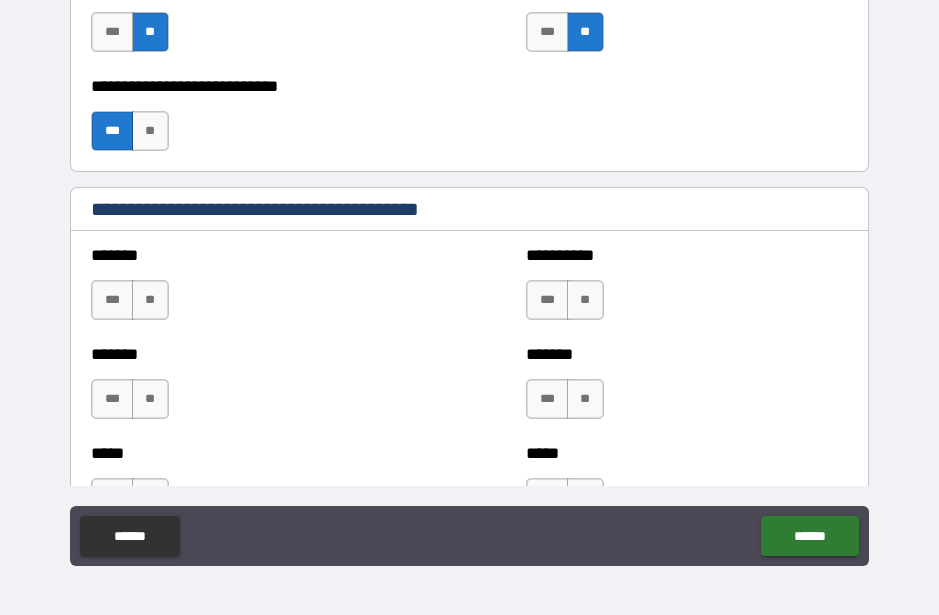 scroll, scrollTop: 1621, scrollLeft: 0, axis: vertical 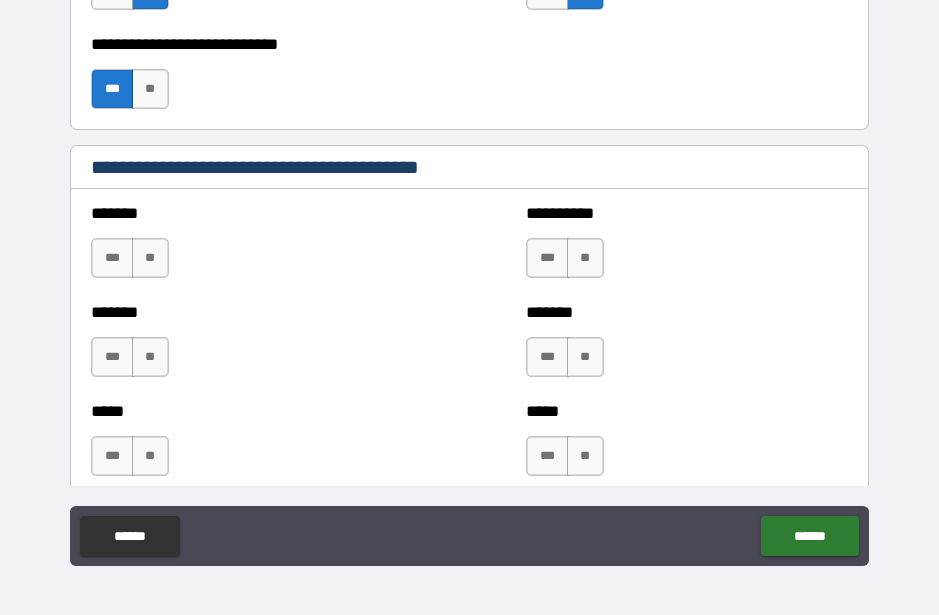 click on "**" at bounding box center [150, 258] 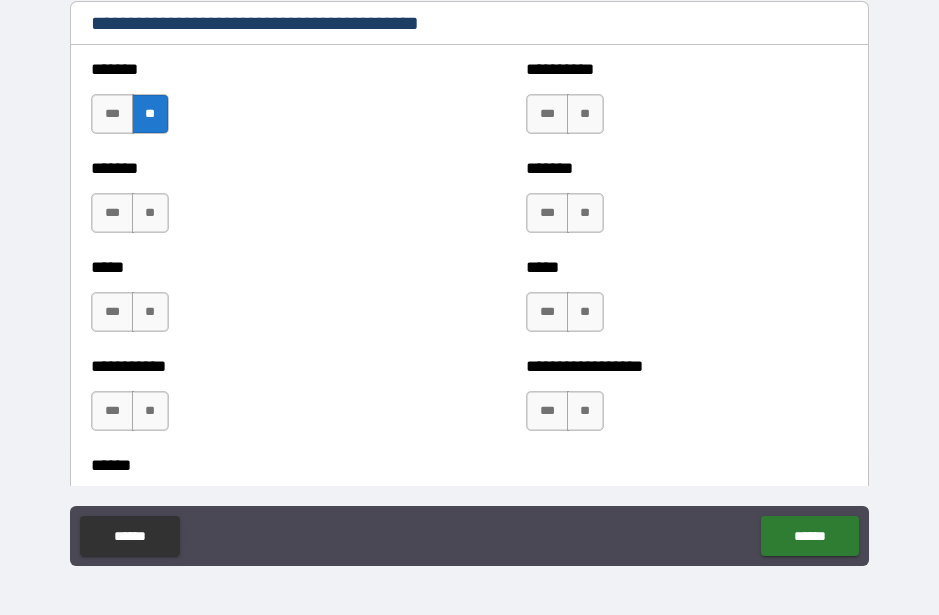 scroll, scrollTop: 1763, scrollLeft: 0, axis: vertical 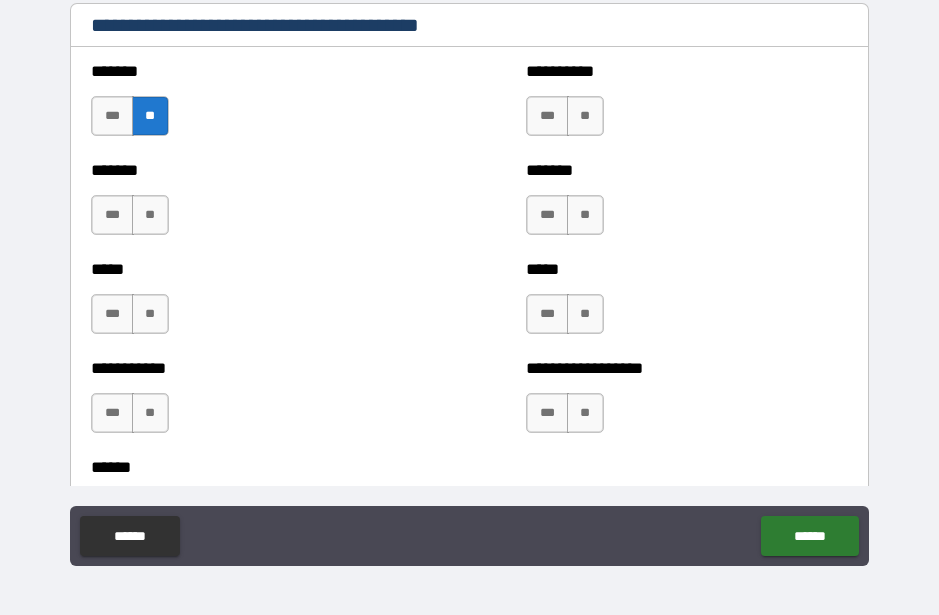 click on "**" at bounding box center [585, 116] 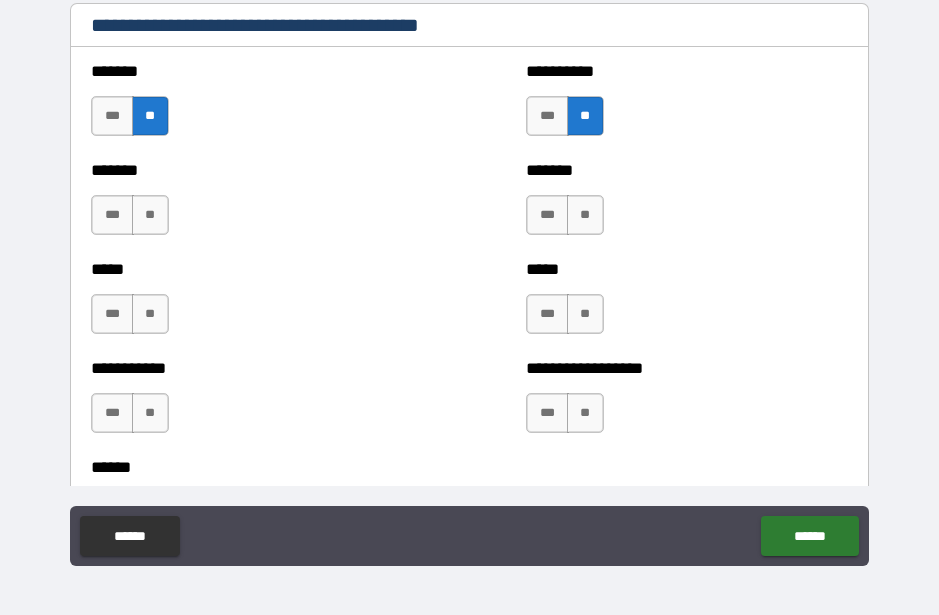 click on "**" at bounding box center (585, 215) 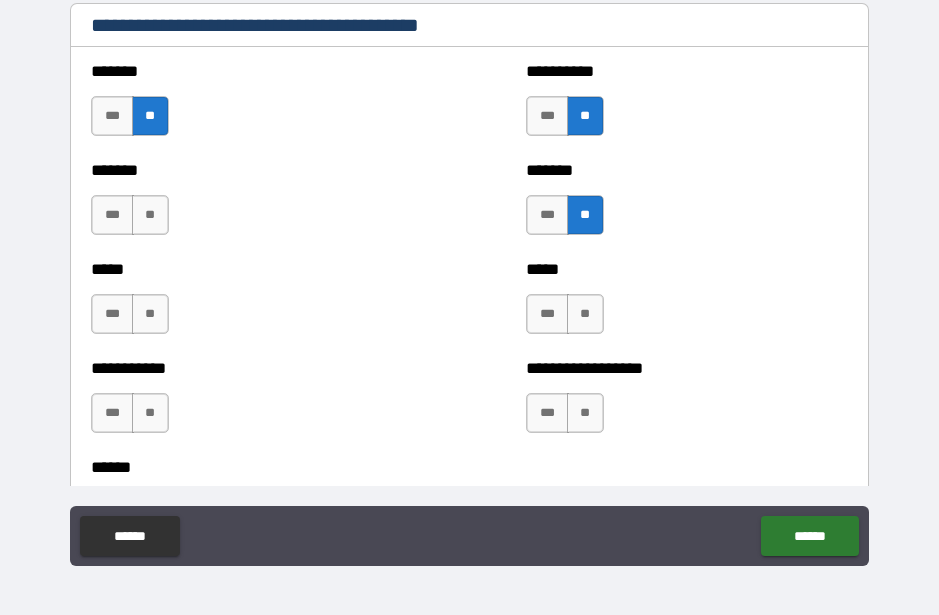 click on "**" at bounding box center [585, 314] 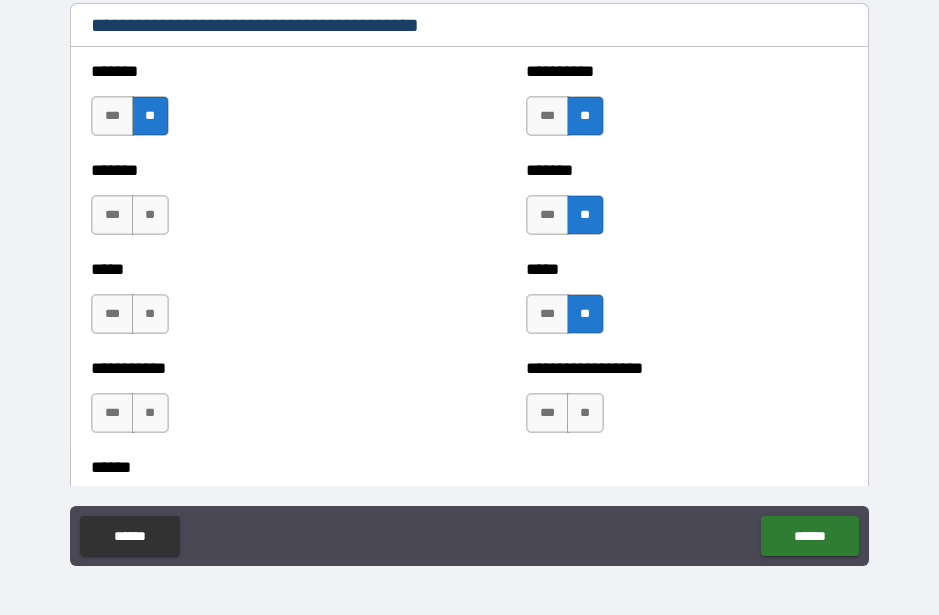 click on "**" at bounding box center (585, 413) 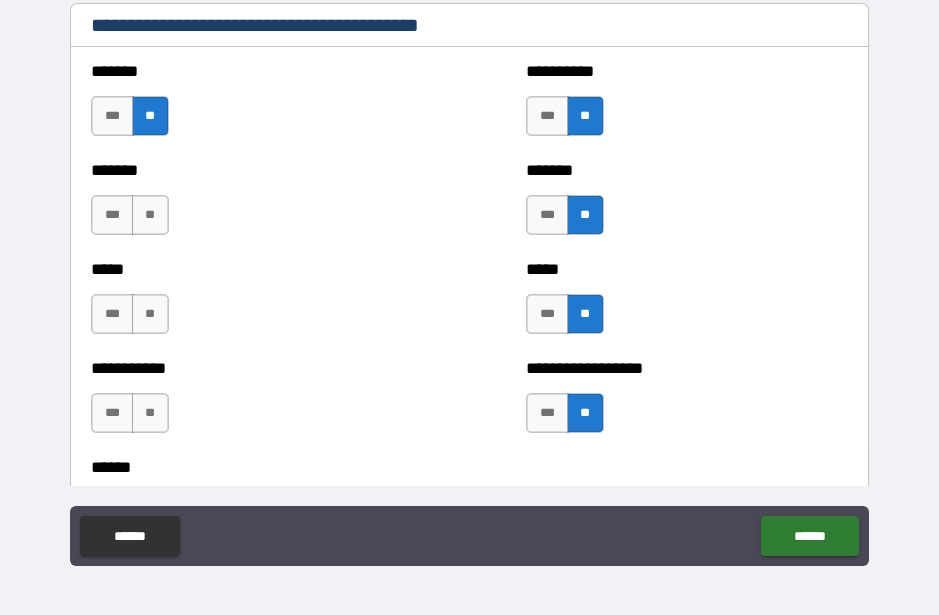 click on "**" at bounding box center (150, 413) 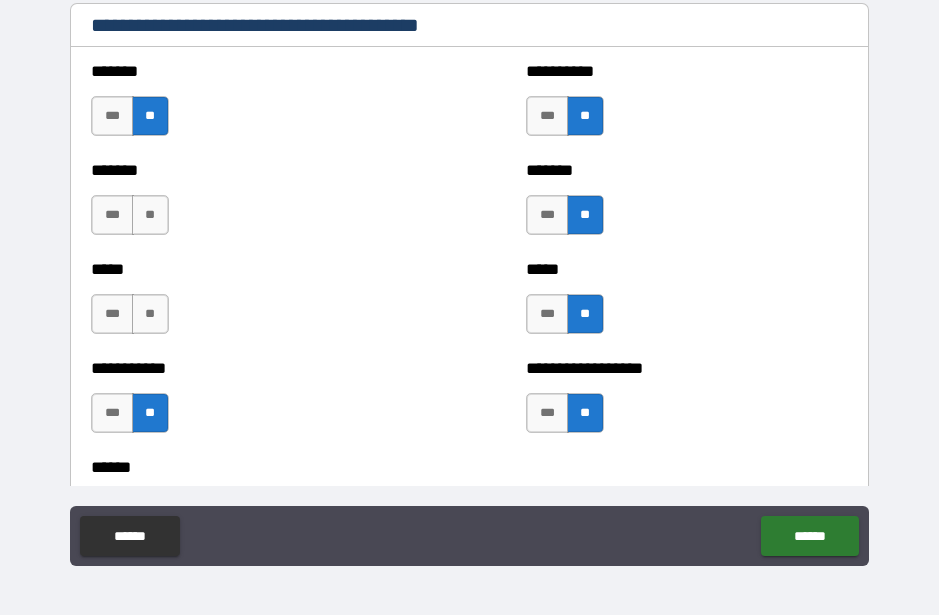 click on "**" at bounding box center (150, 314) 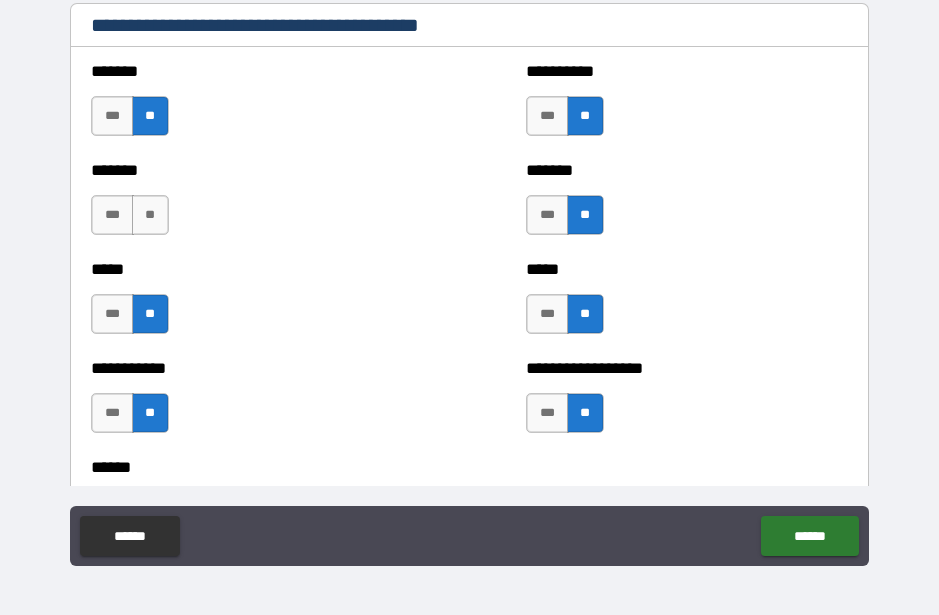 click on "**" at bounding box center (150, 215) 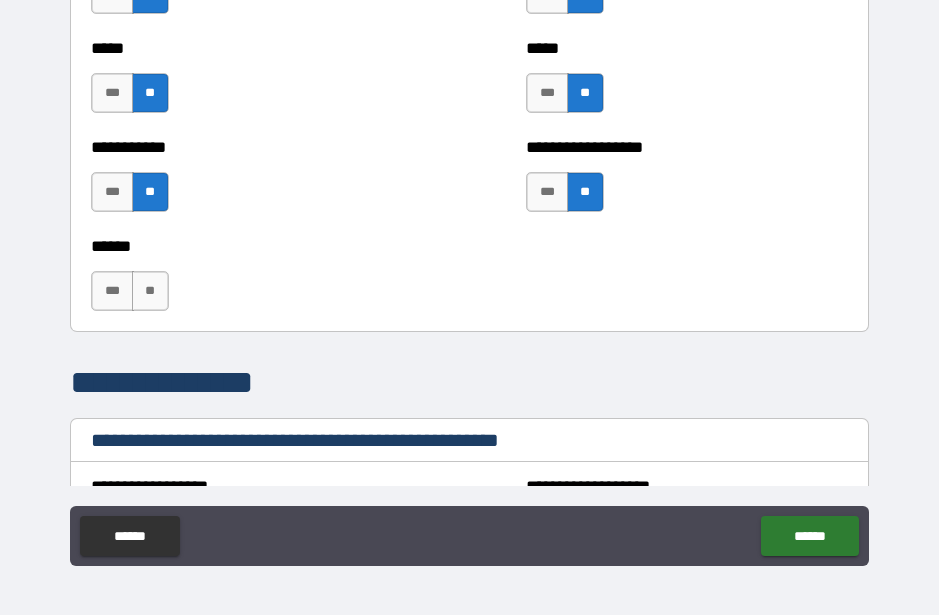 click on "**" at bounding box center [150, 291] 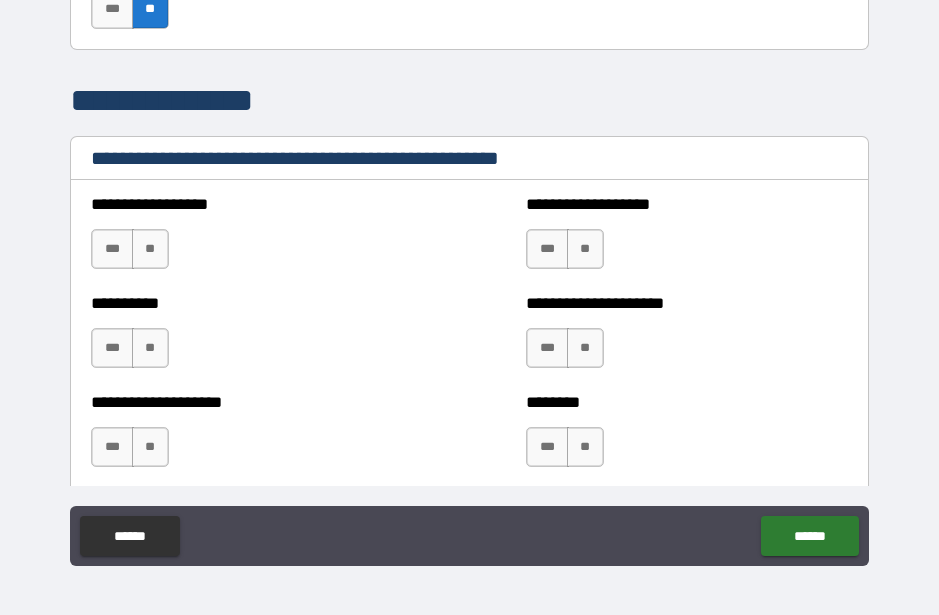 scroll, scrollTop: 2277, scrollLeft: 0, axis: vertical 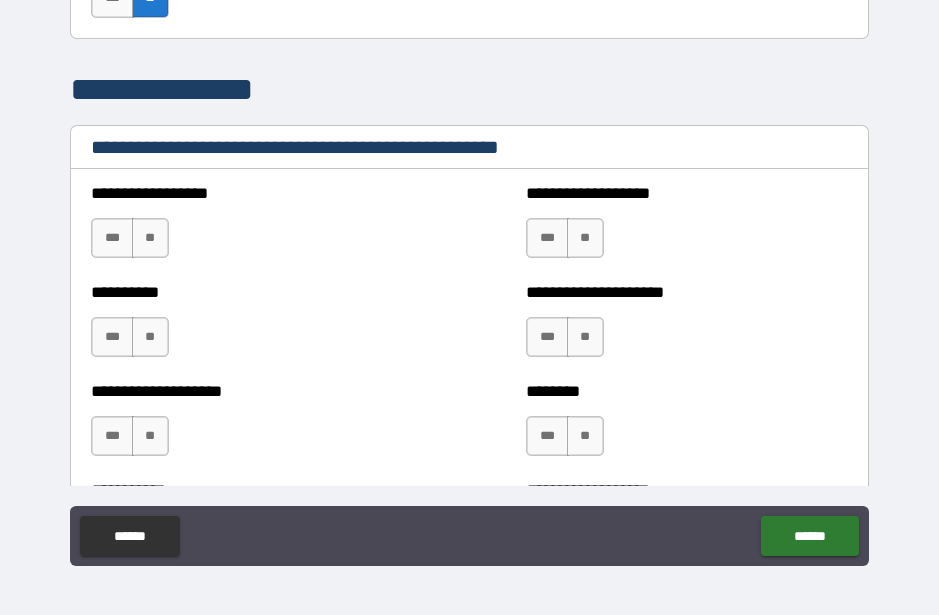 click on "**" at bounding box center [150, 238] 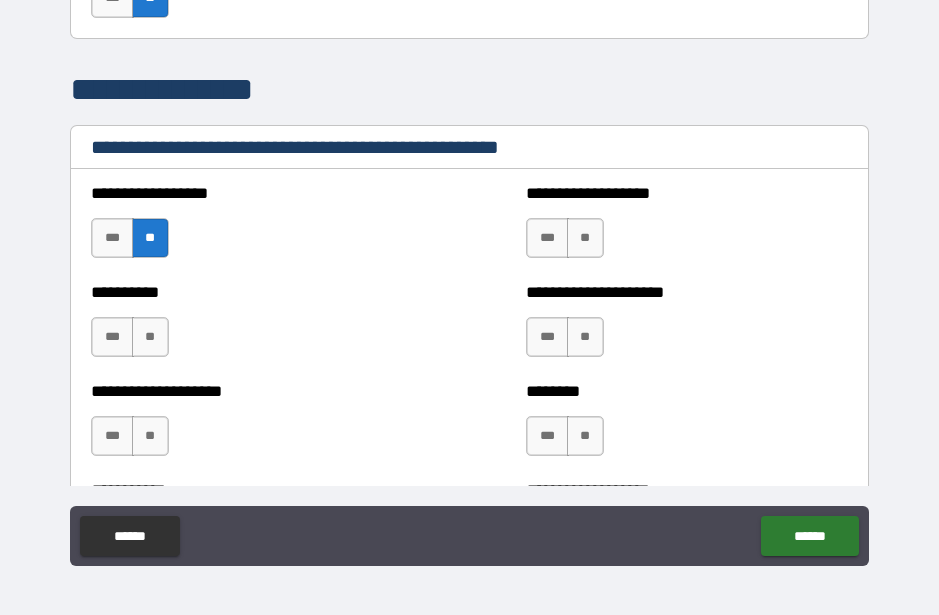 click on "**" at bounding box center [150, 337] 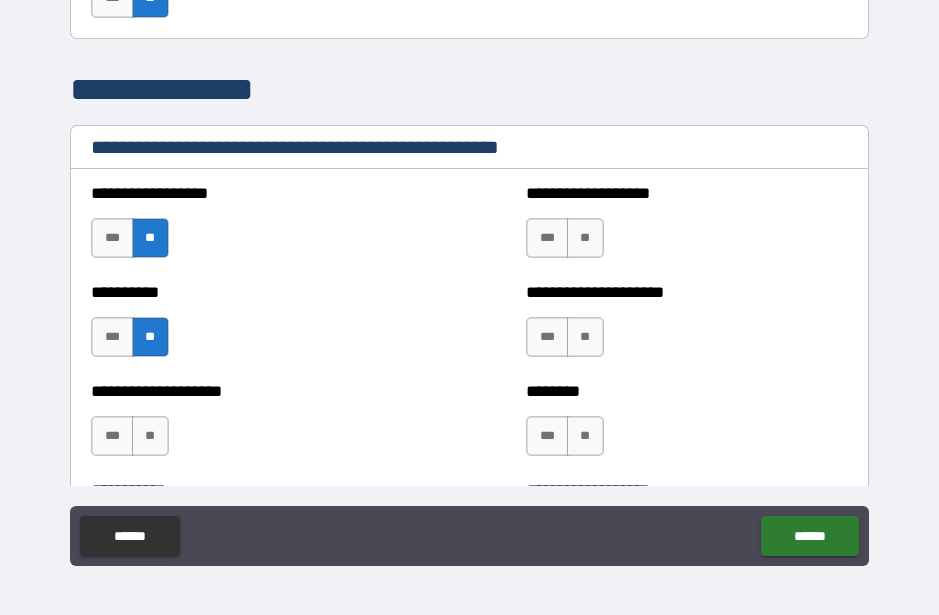 click on "**" at bounding box center [585, 238] 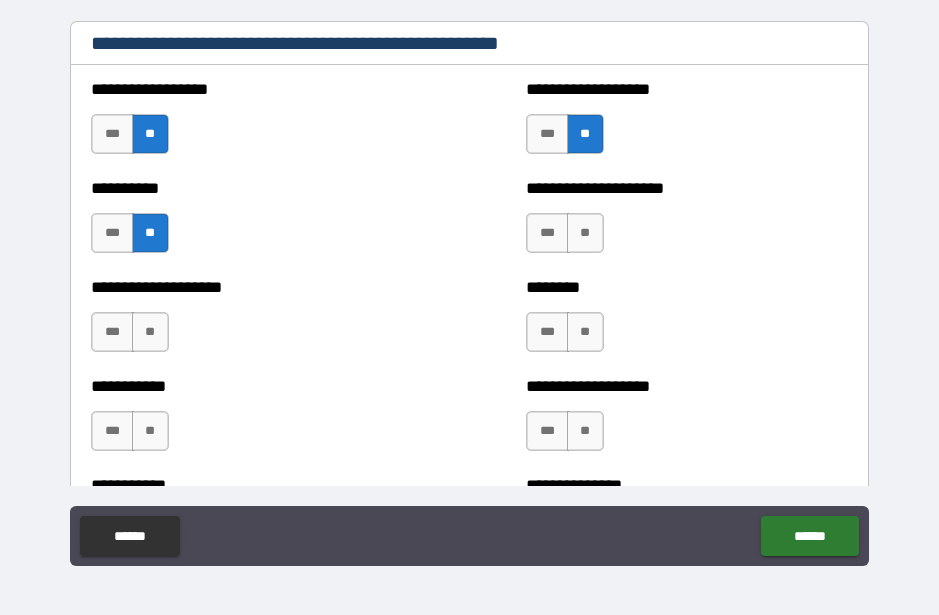 scroll, scrollTop: 2400, scrollLeft: 0, axis: vertical 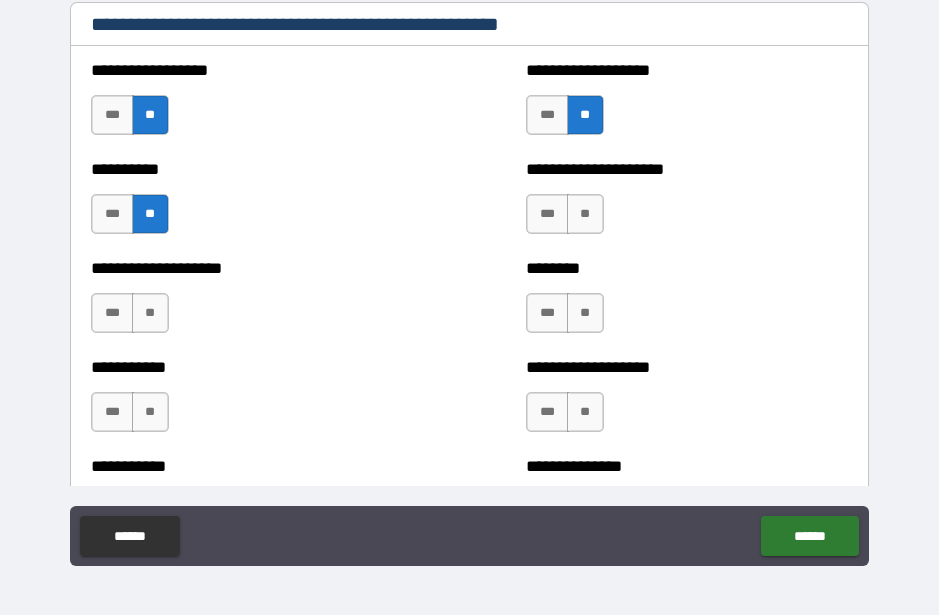 click on "**" at bounding box center [585, 214] 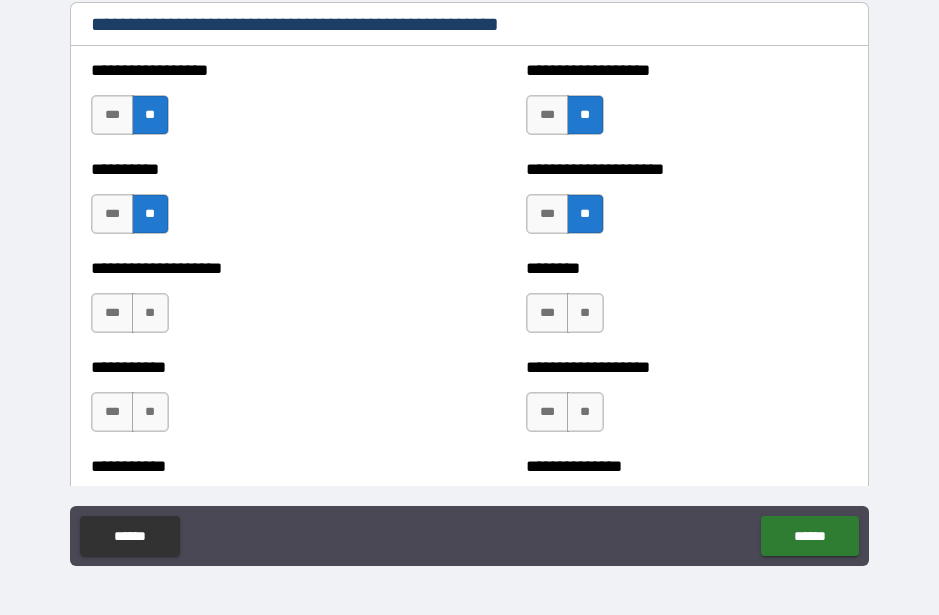 click on "**" at bounding box center [585, 313] 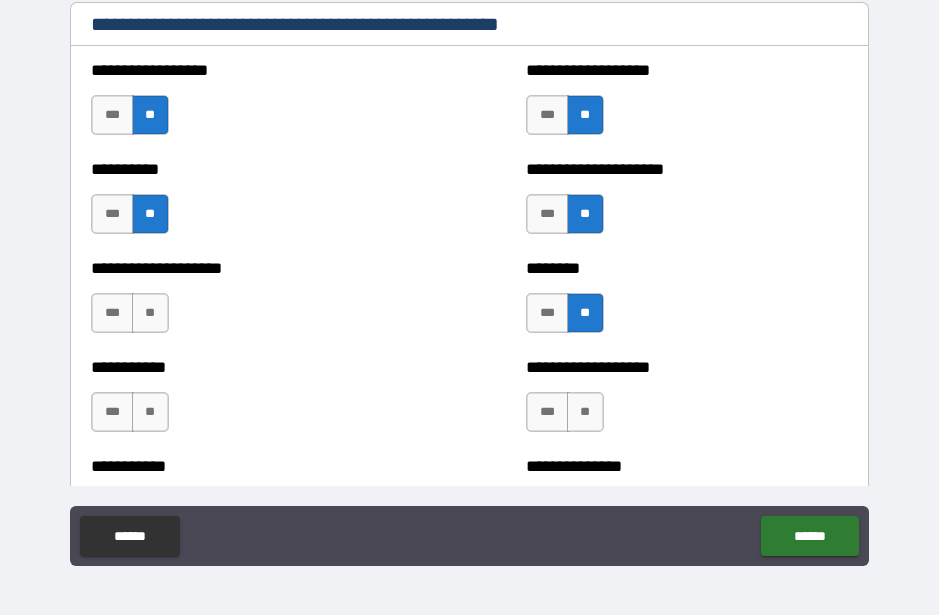 click on "**" at bounding box center [150, 313] 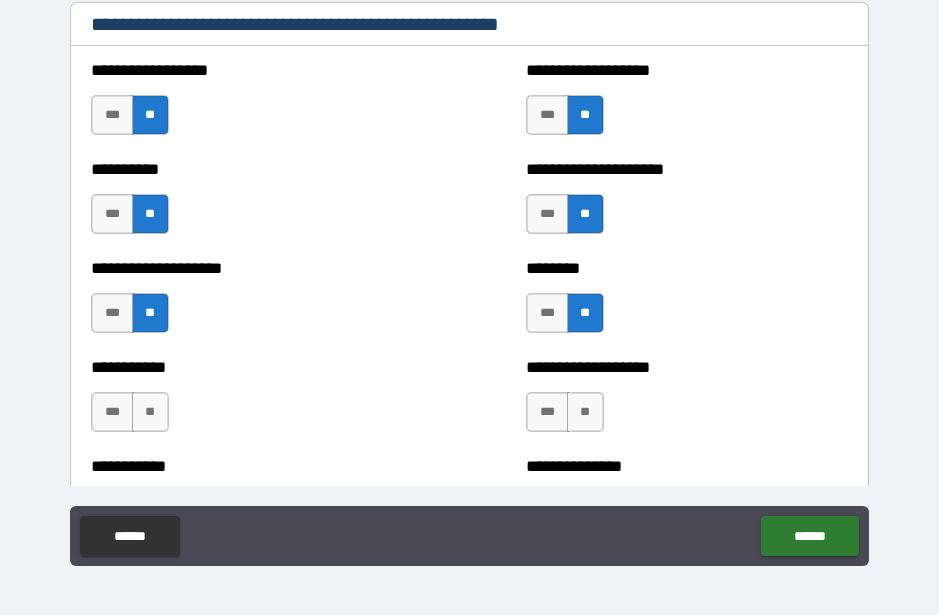 click on "**" at bounding box center (150, 412) 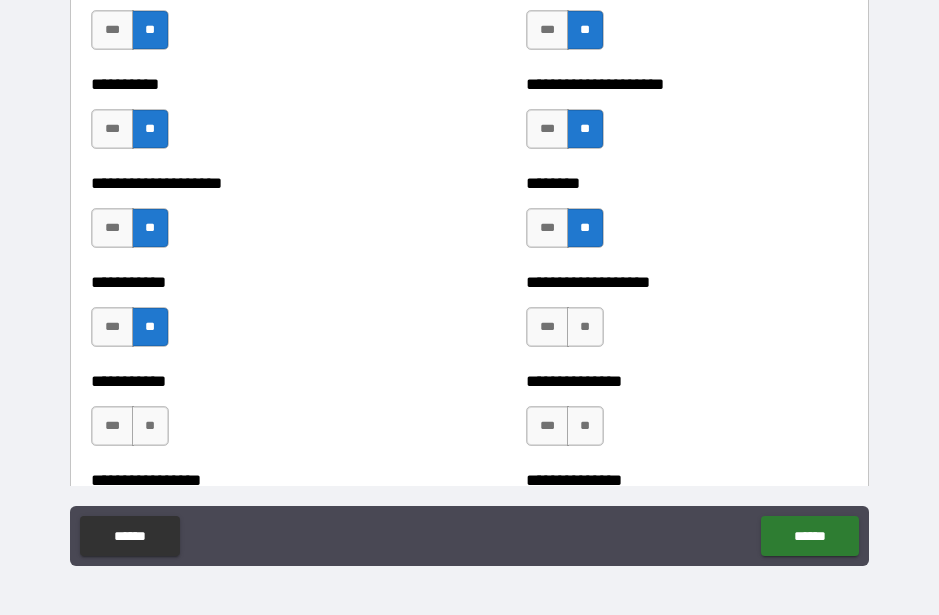 click on "**" at bounding box center (585, 327) 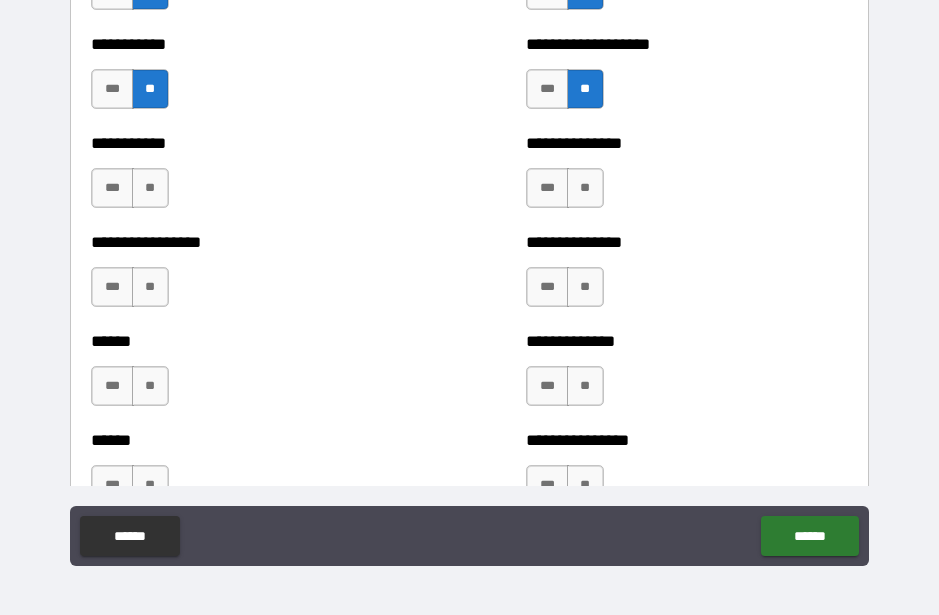 scroll, scrollTop: 2769, scrollLeft: 0, axis: vertical 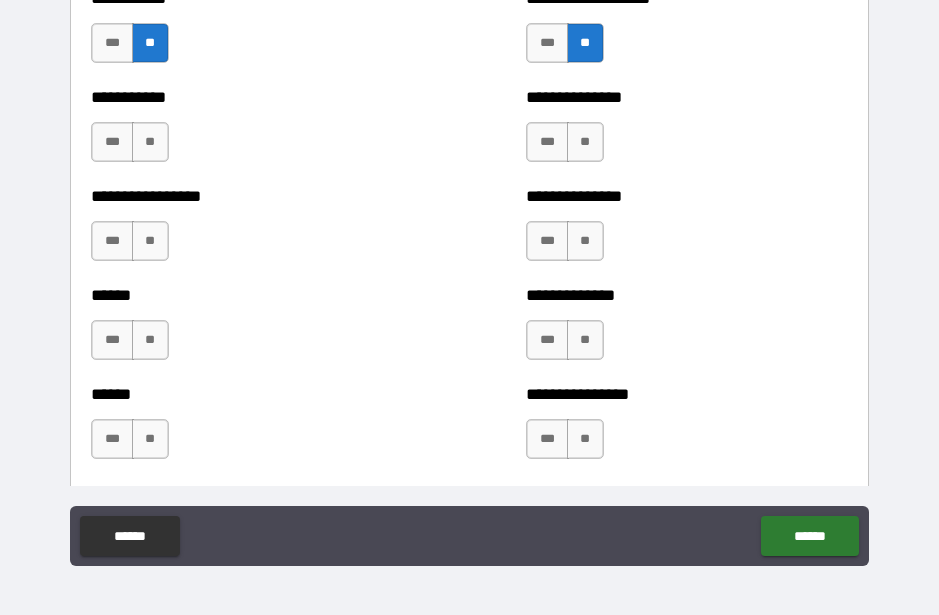 click on "**" at bounding box center [150, 142] 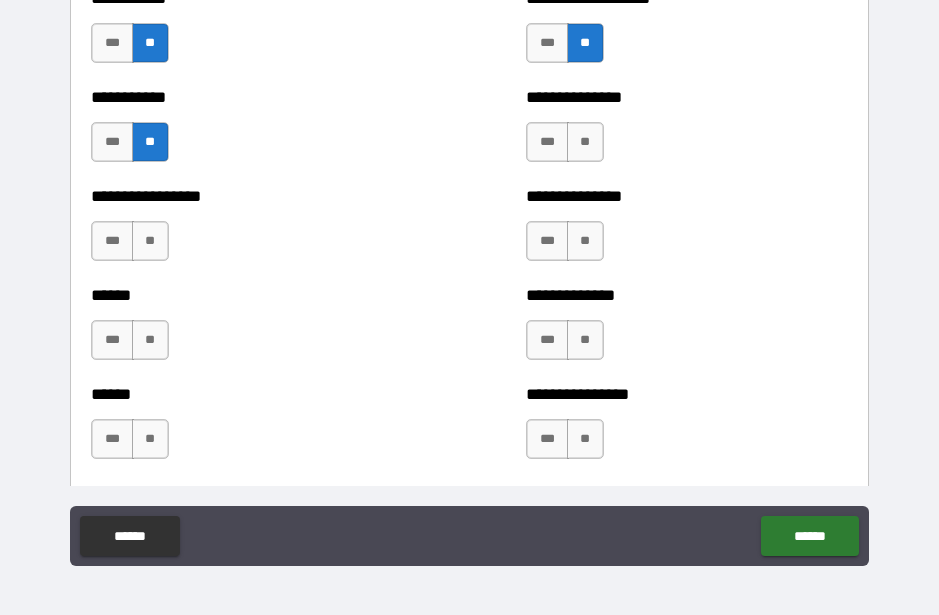 click on "**" at bounding box center [585, 142] 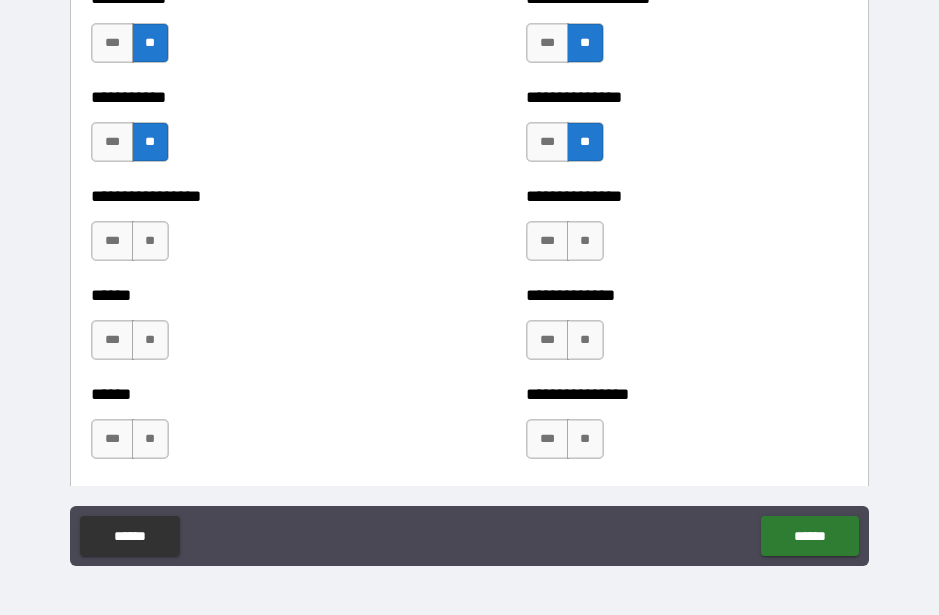click on "**" at bounding box center [150, 241] 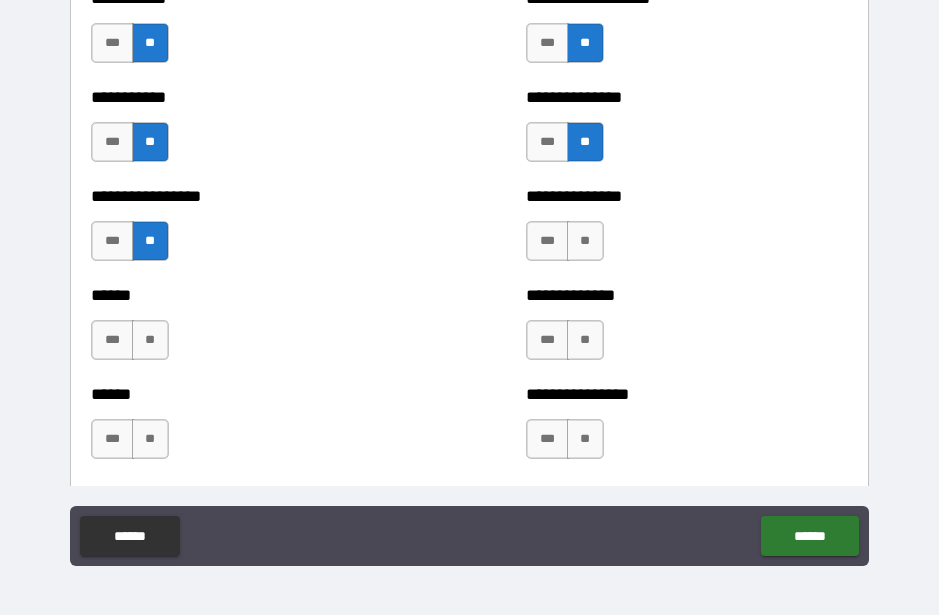 click on "**" at bounding box center (585, 241) 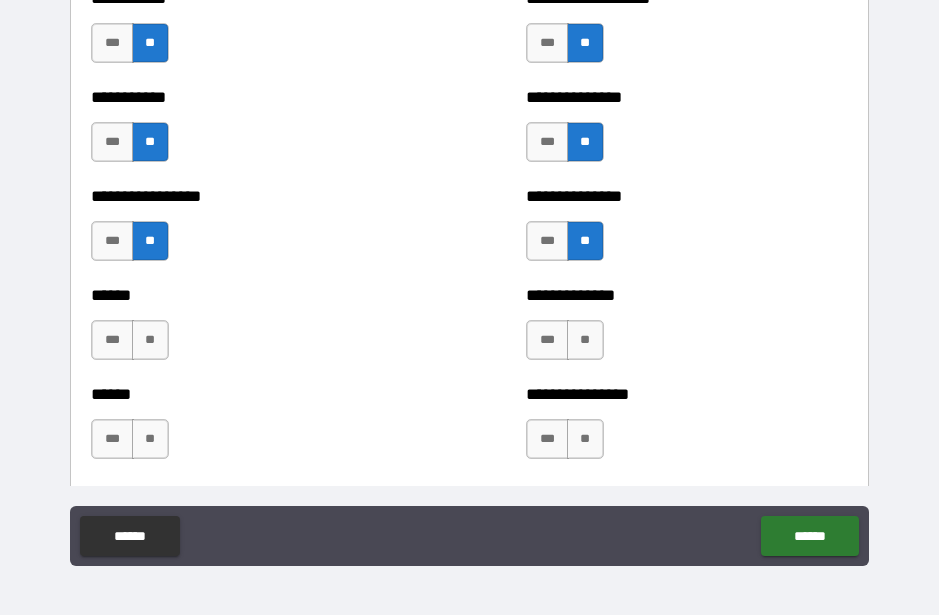 click on "**" at bounding box center (150, 340) 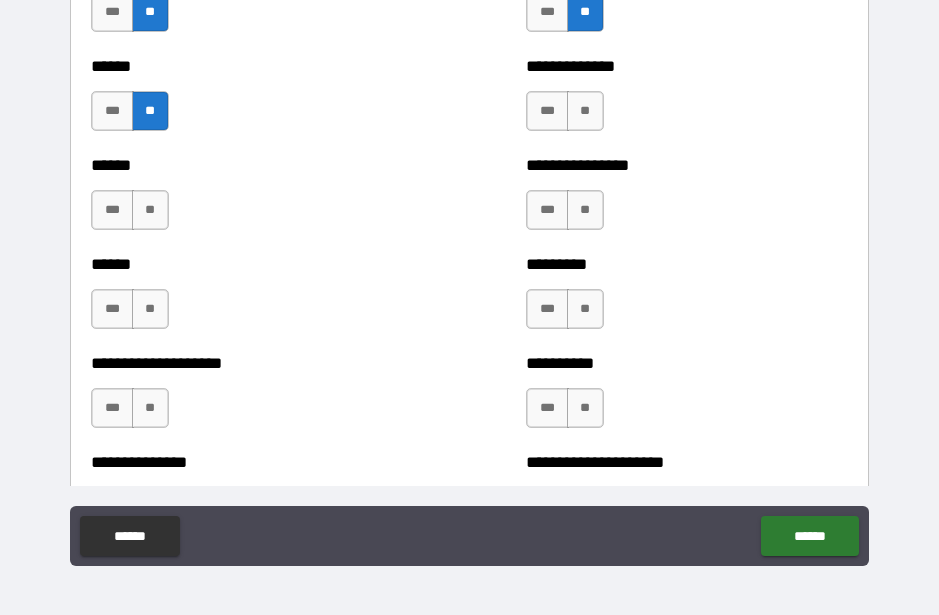 scroll, scrollTop: 3003, scrollLeft: 0, axis: vertical 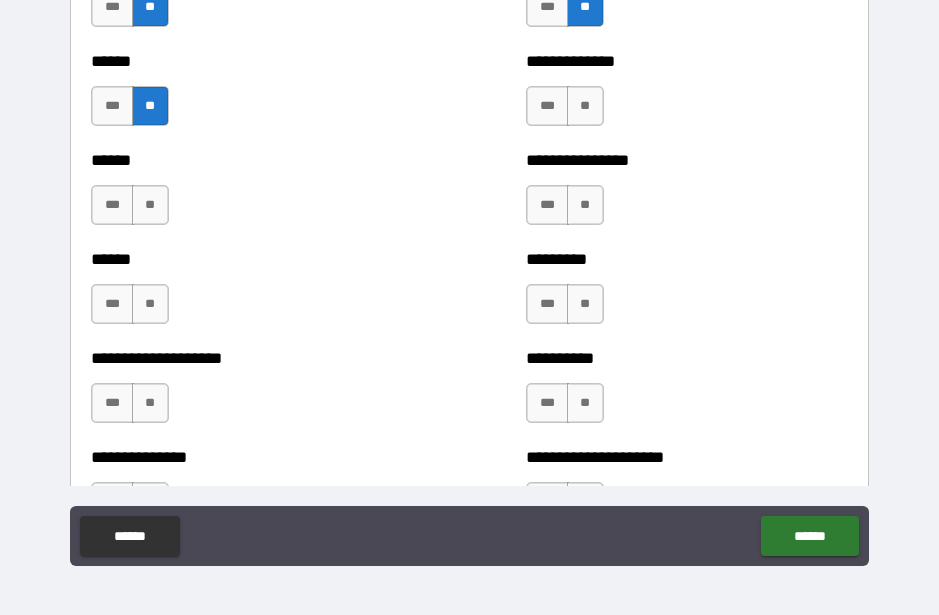 click on "**" at bounding box center [585, 106] 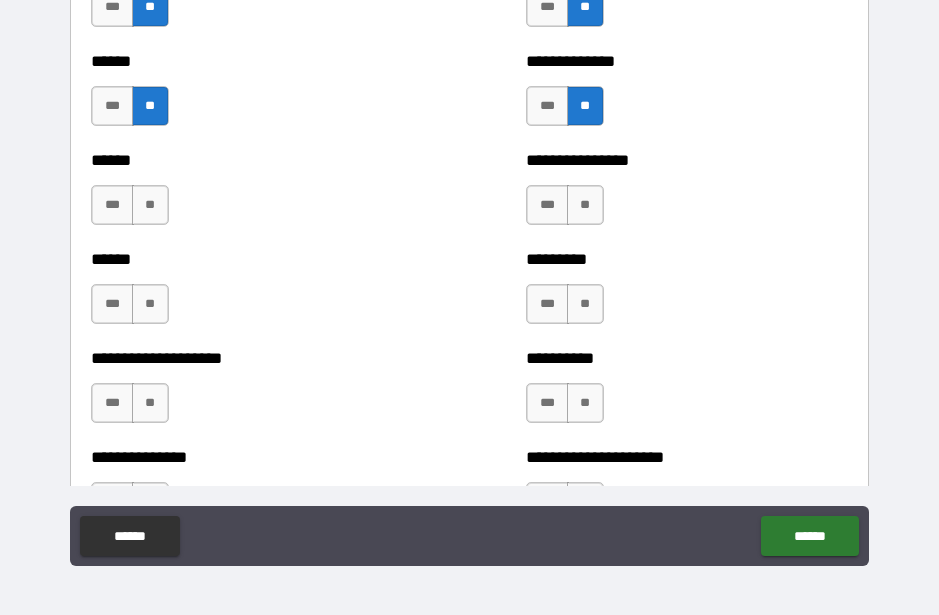 click on "**" at bounding box center (150, 205) 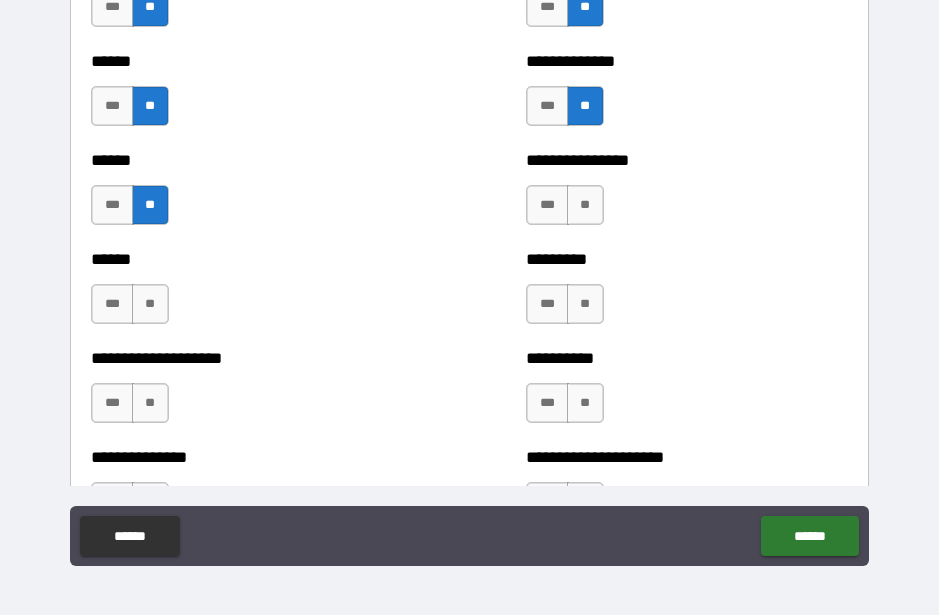 click on "**" at bounding box center (585, 205) 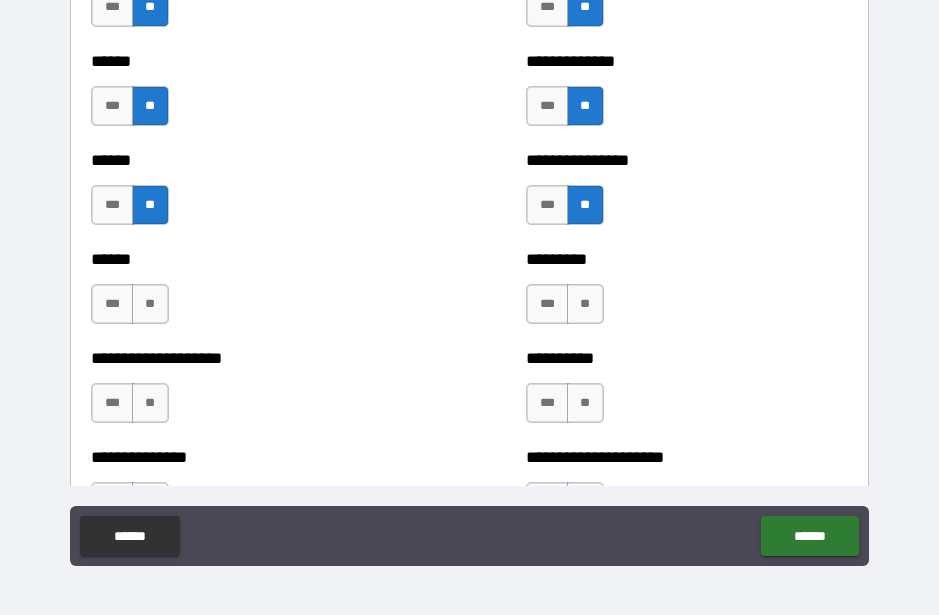 click on "**" at bounding box center (585, 304) 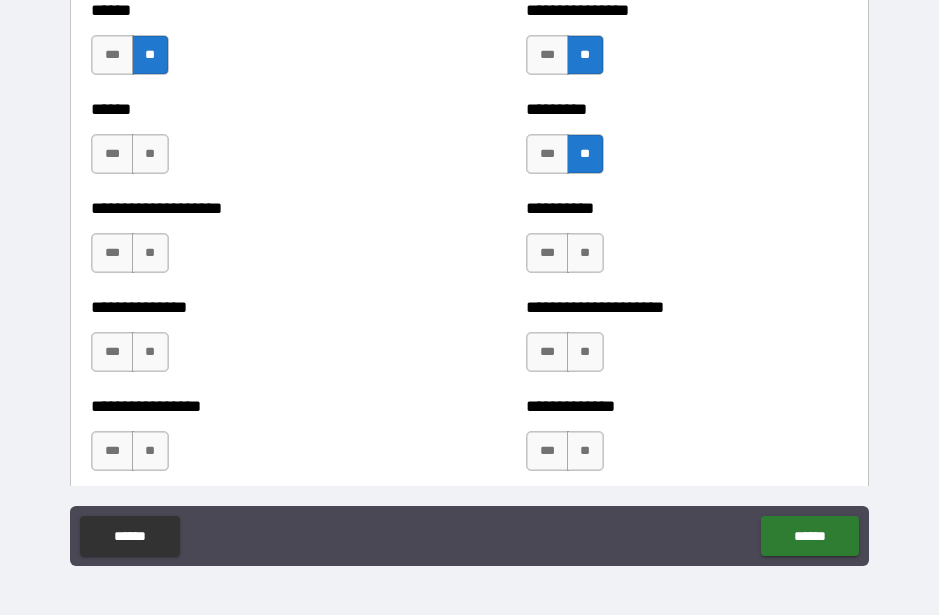 scroll, scrollTop: 3172, scrollLeft: 0, axis: vertical 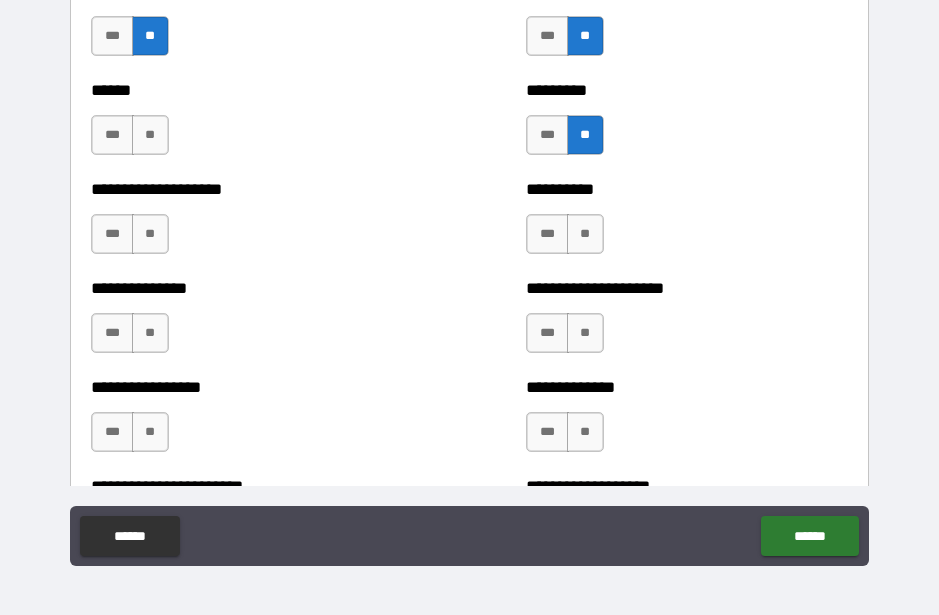 click on "**" at bounding box center [585, 234] 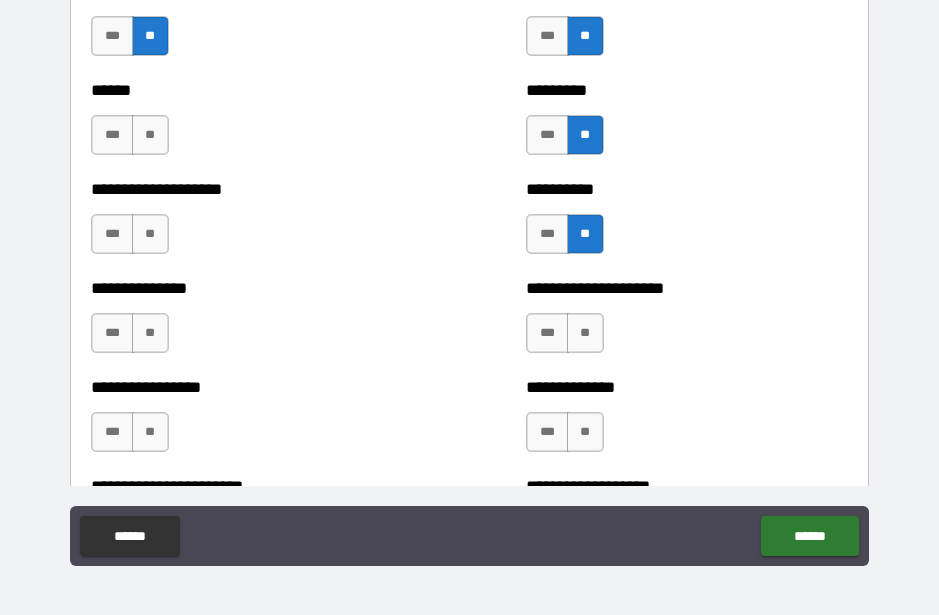 click on "**" at bounding box center [585, 333] 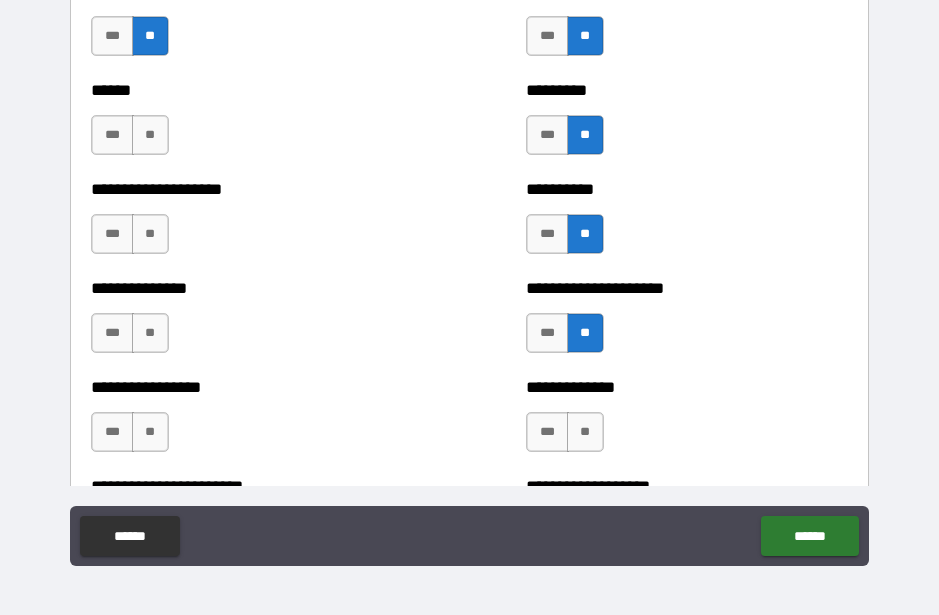 click on "**" at bounding box center (150, 135) 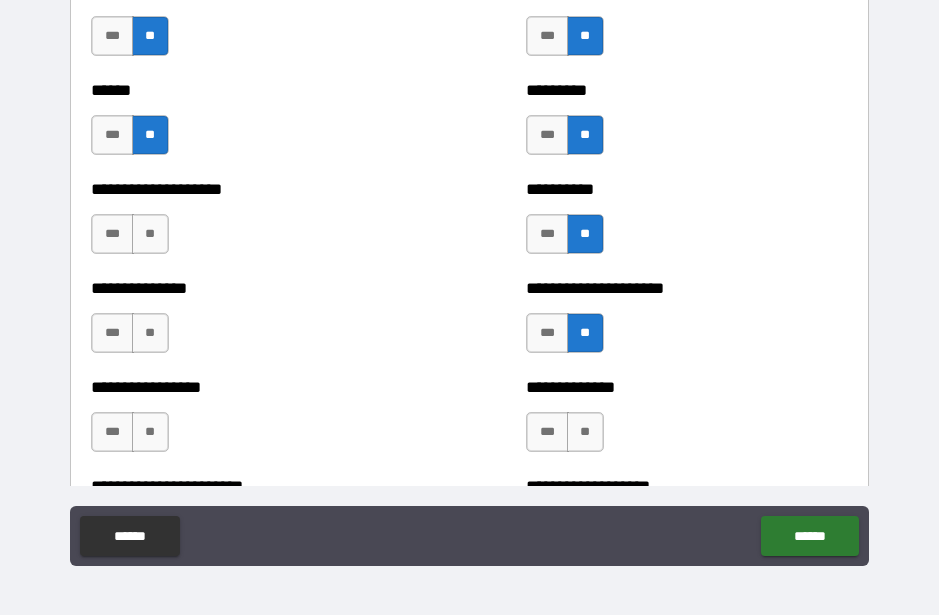 click on "**" at bounding box center [150, 234] 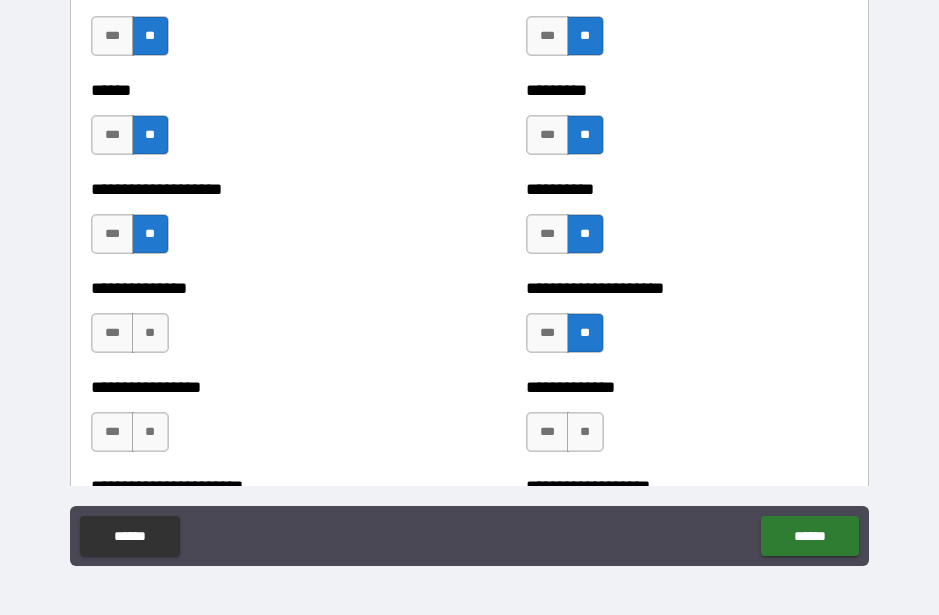 click on "**" at bounding box center (150, 333) 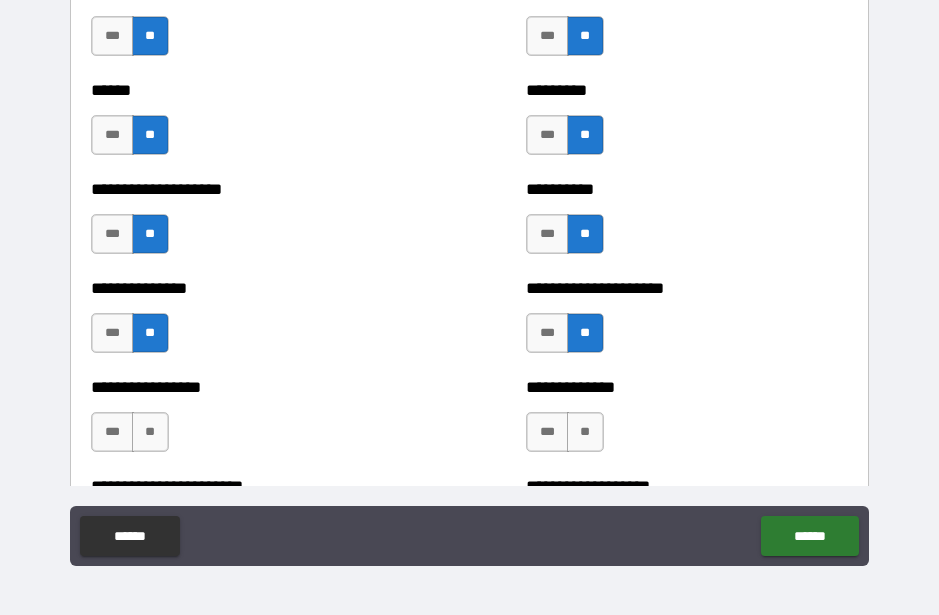 click on "**" at bounding box center (150, 432) 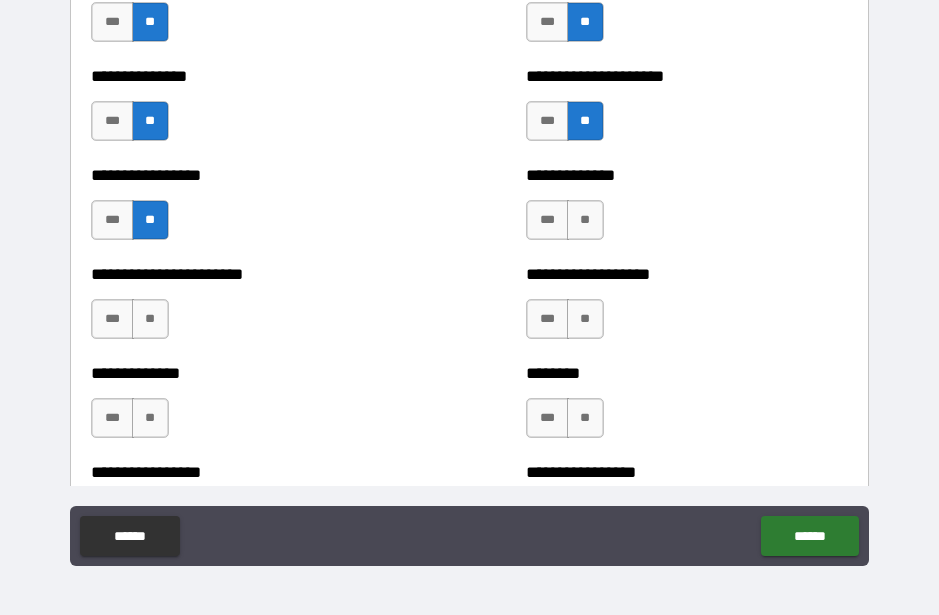 scroll, scrollTop: 3409, scrollLeft: 0, axis: vertical 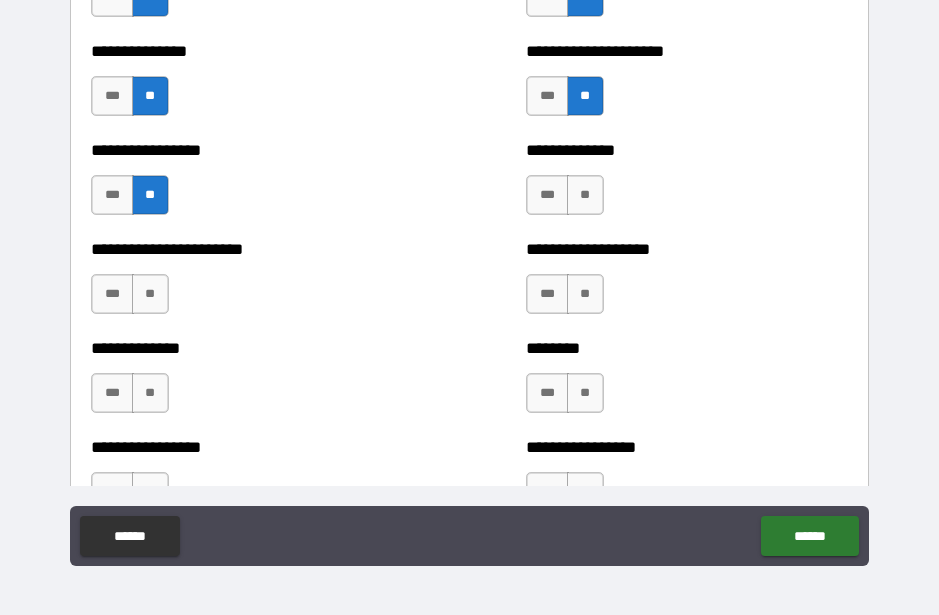 click on "**" at bounding box center [150, 294] 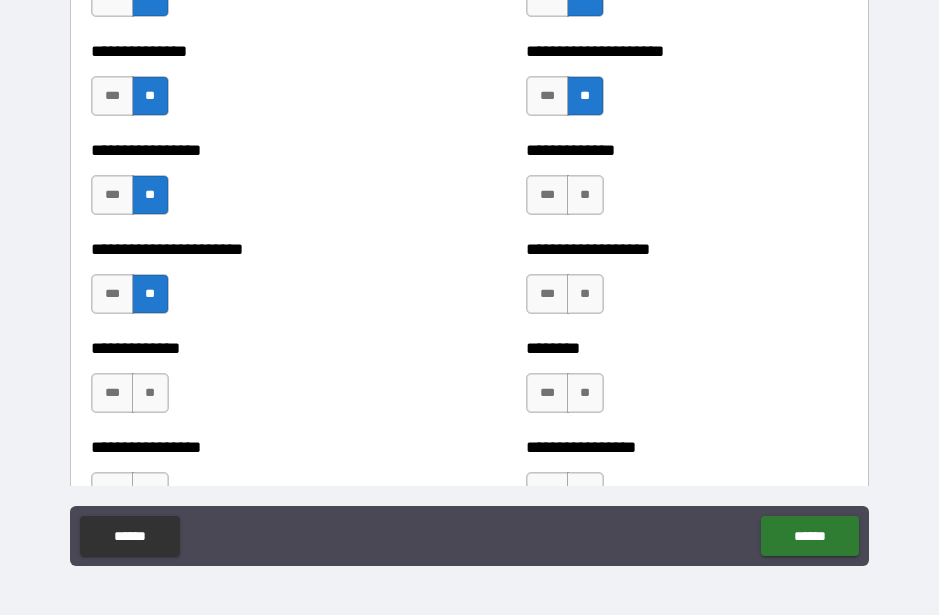 click on "**" at bounding box center [150, 393] 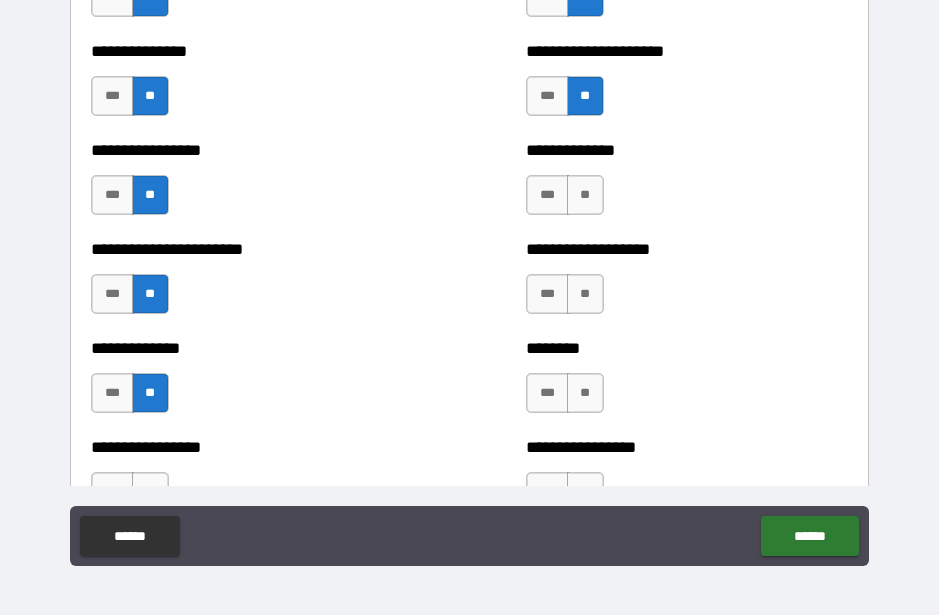 click on "**" at bounding box center [585, 195] 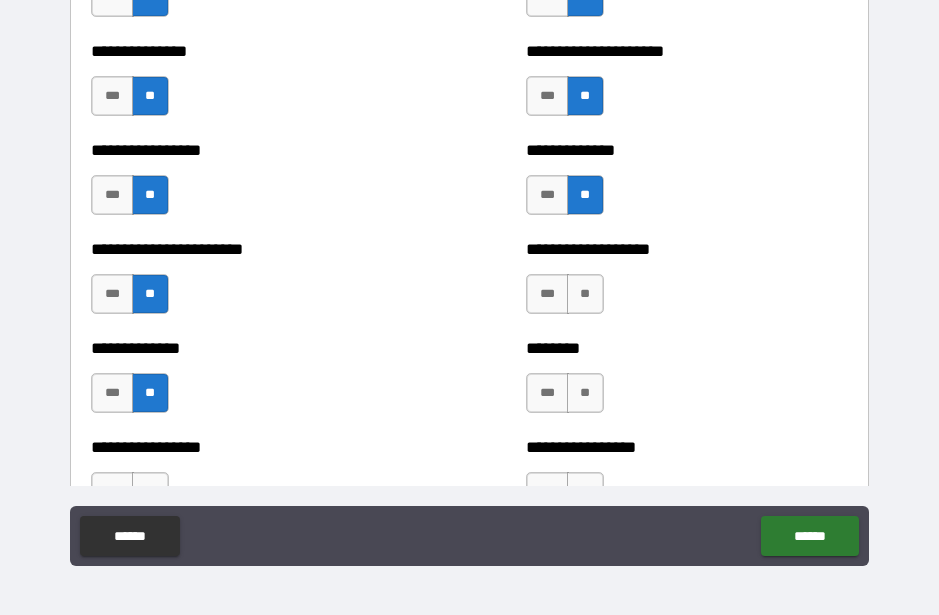 click on "**" at bounding box center [585, 294] 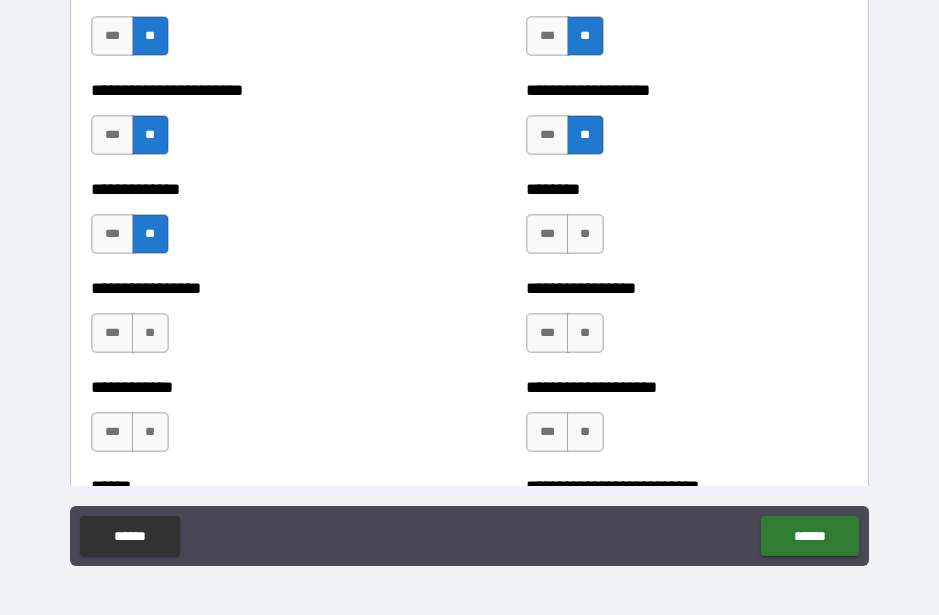 click on "**" at bounding box center (585, 234) 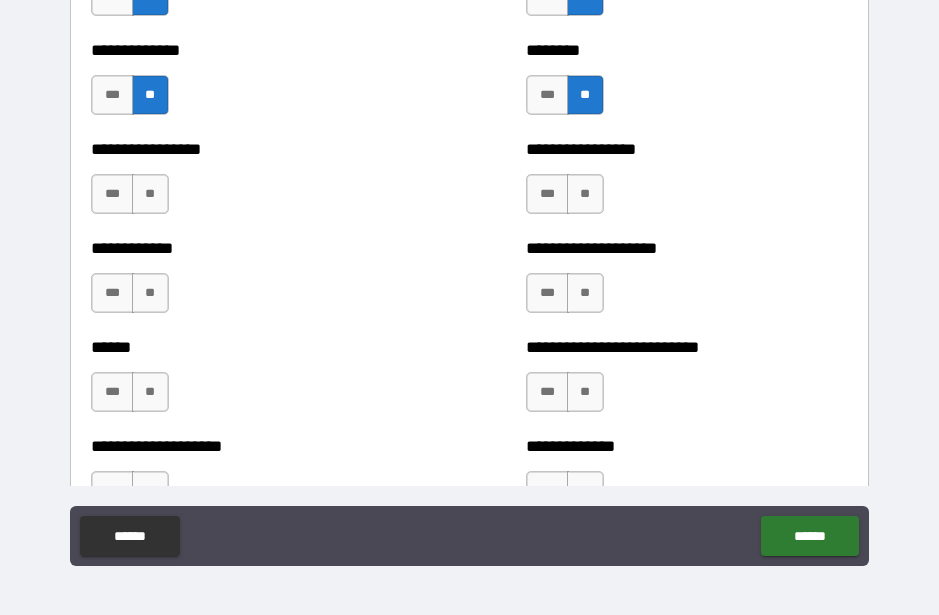 scroll, scrollTop: 3710, scrollLeft: 0, axis: vertical 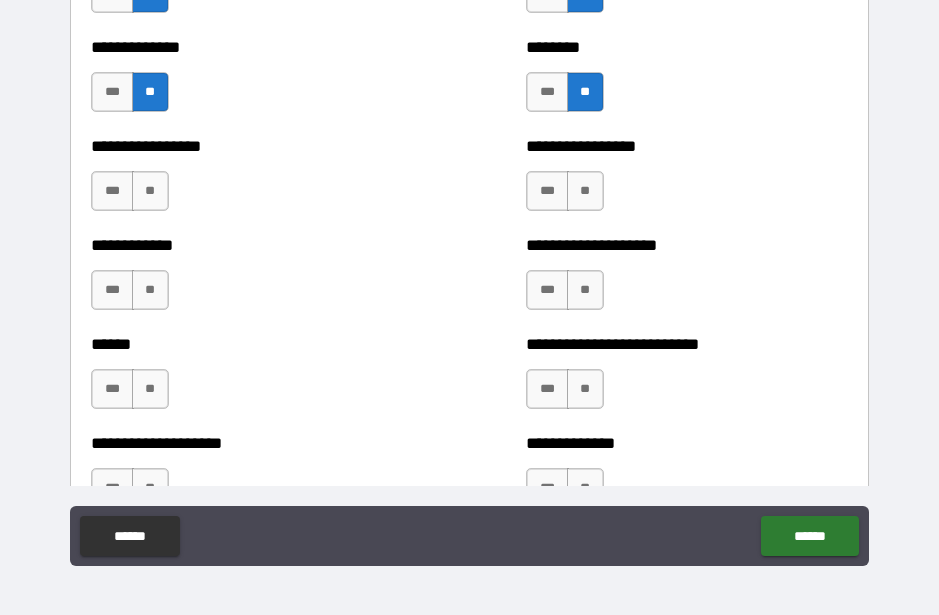 click on "**" at bounding box center (585, 191) 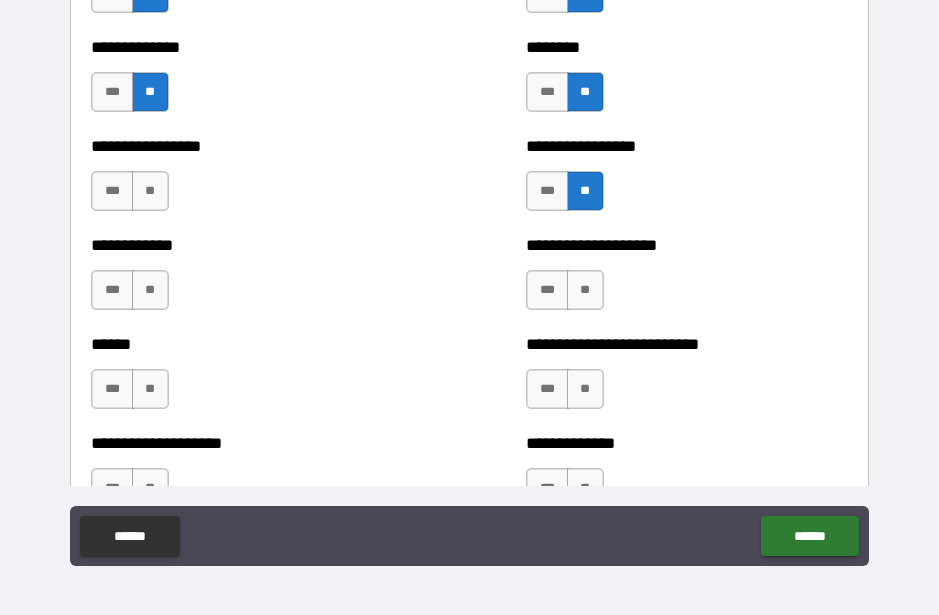 click on "**" at bounding box center [585, 290] 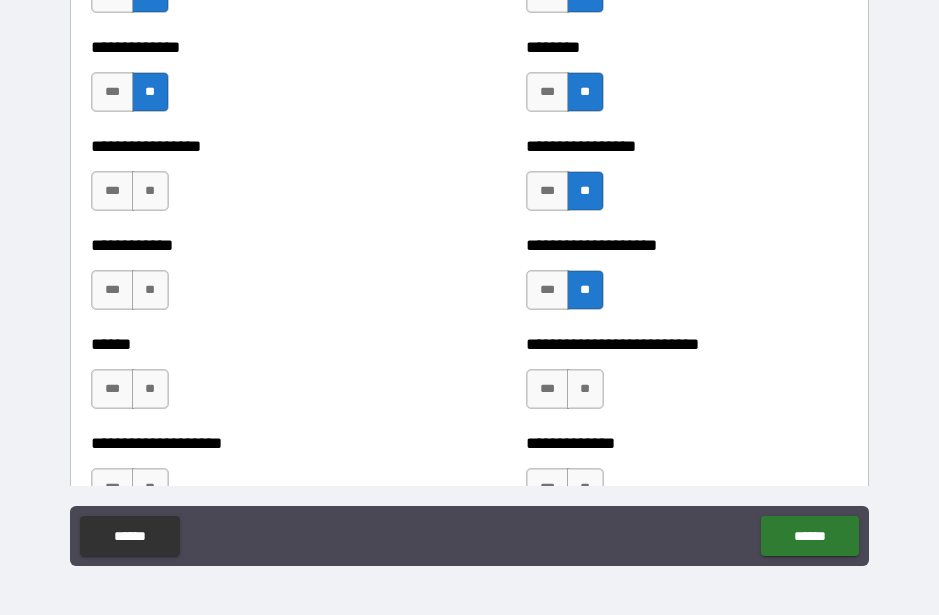 click on "**" at bounding box center (150, 191) 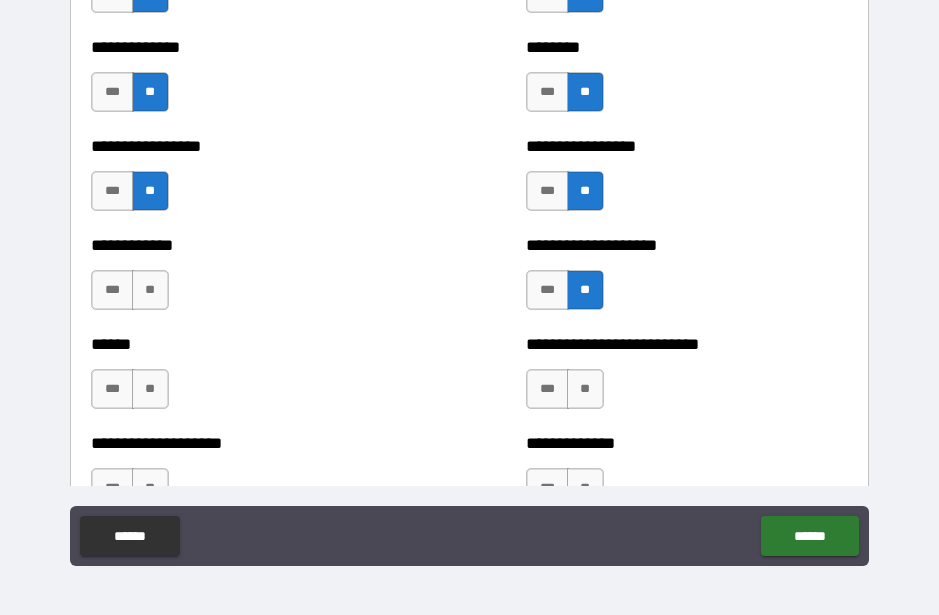 click on "**" at bounding box center (150, 290) 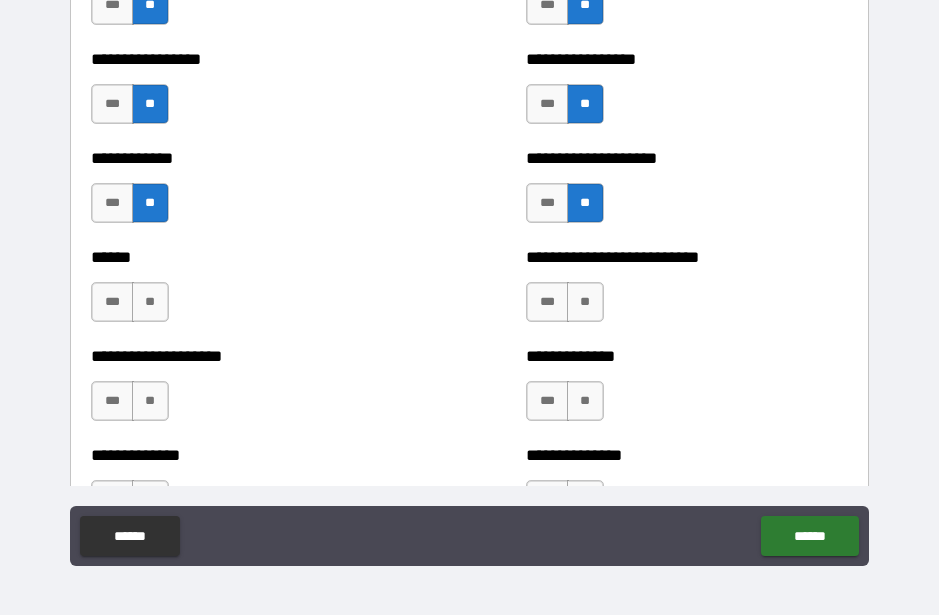 scroll, scrollTop: 3815, scrollLeft: 0, axis: vertical 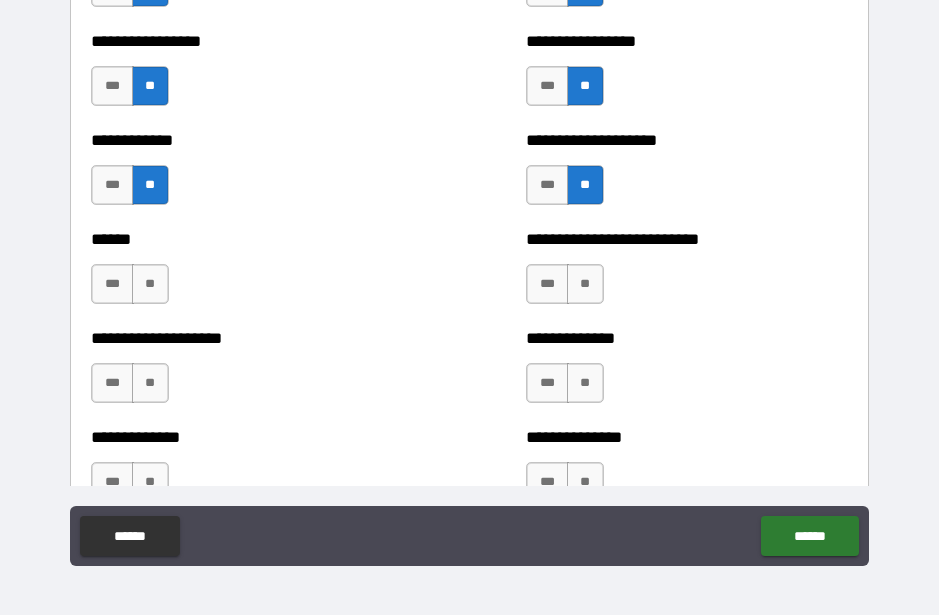 click on "***" at bounding box center (112, 284) 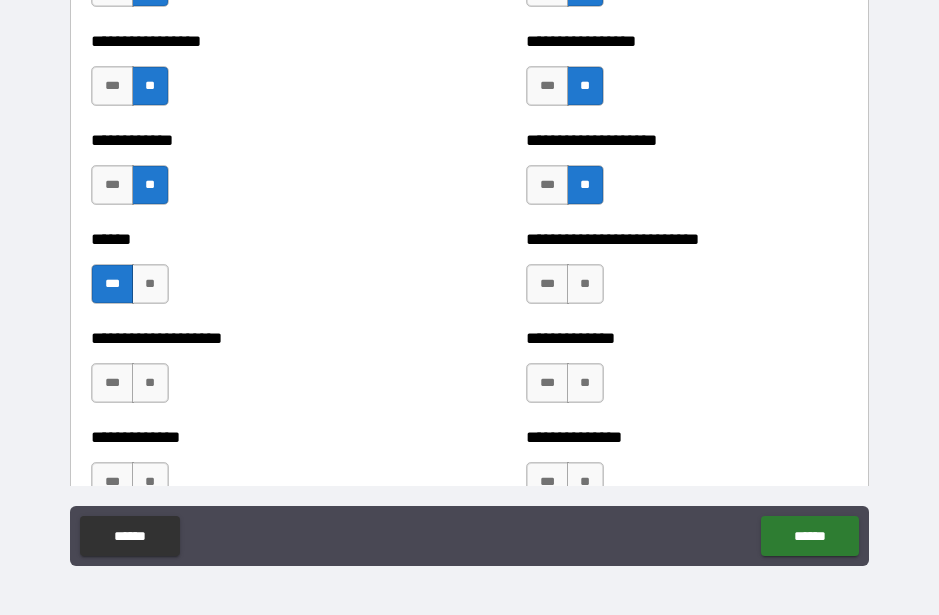 click on "**" at bounding box center [585, 284] 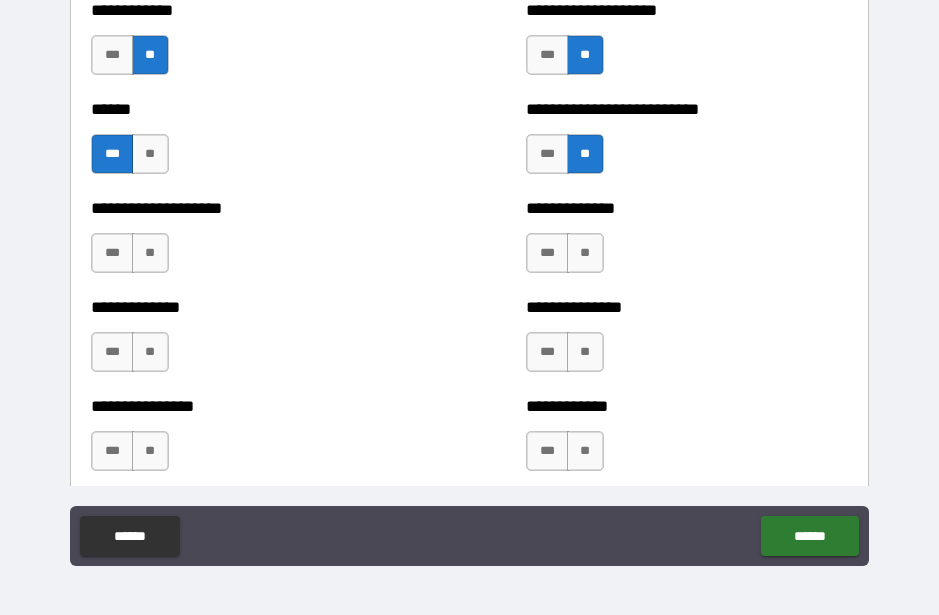 scroll, scrollTop: 3948, scrollLeft: 0, axis: vertical 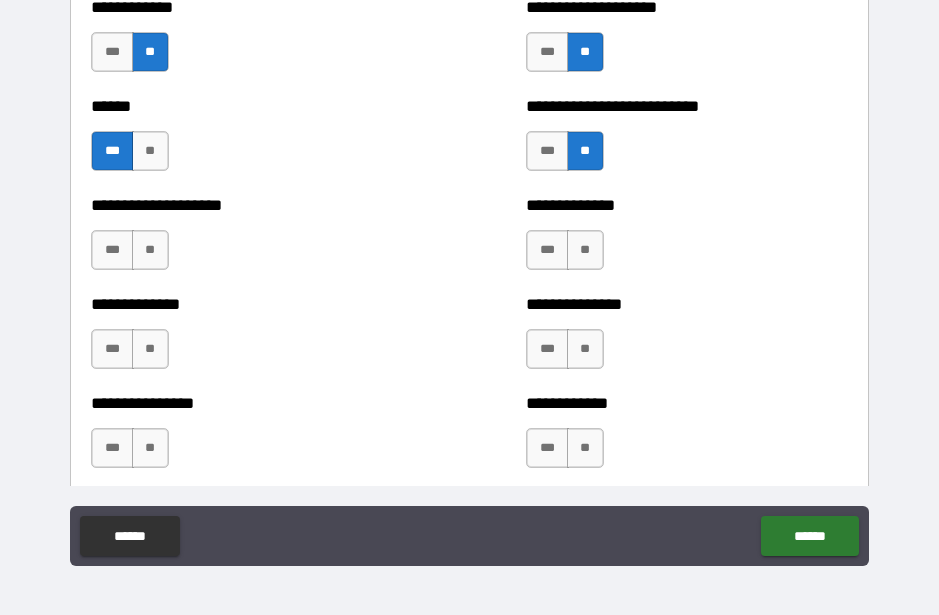 click on "***" at bounding box center (112, 250) 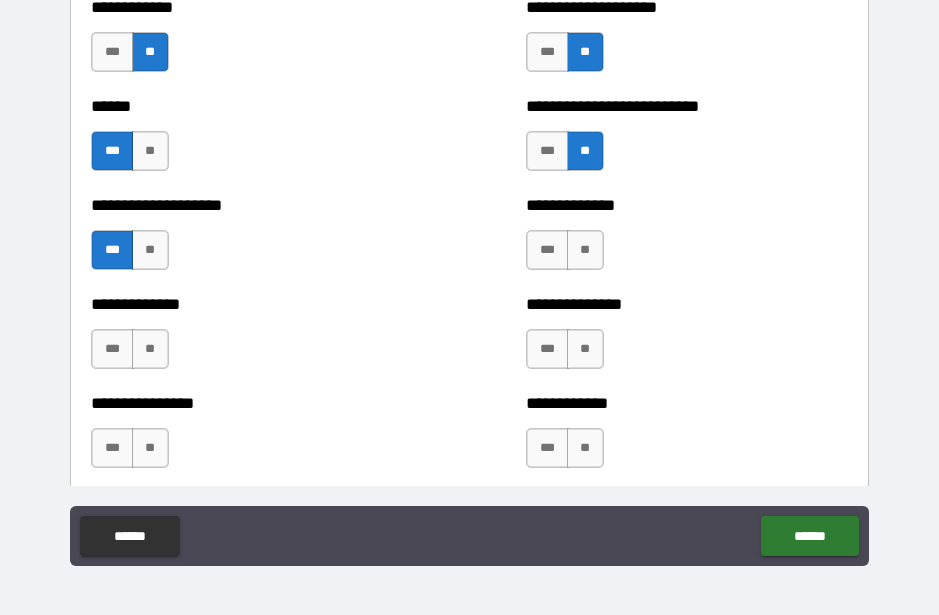 click on "**" at bounding box center (585, 250) 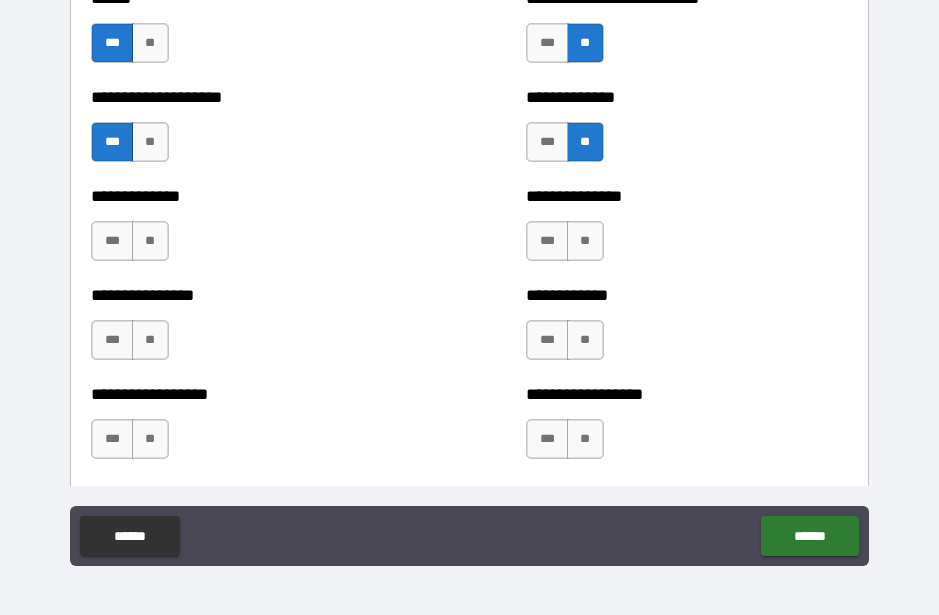 scroll, scrollTop: 4061, scrollLeft: 0, axis: vertical 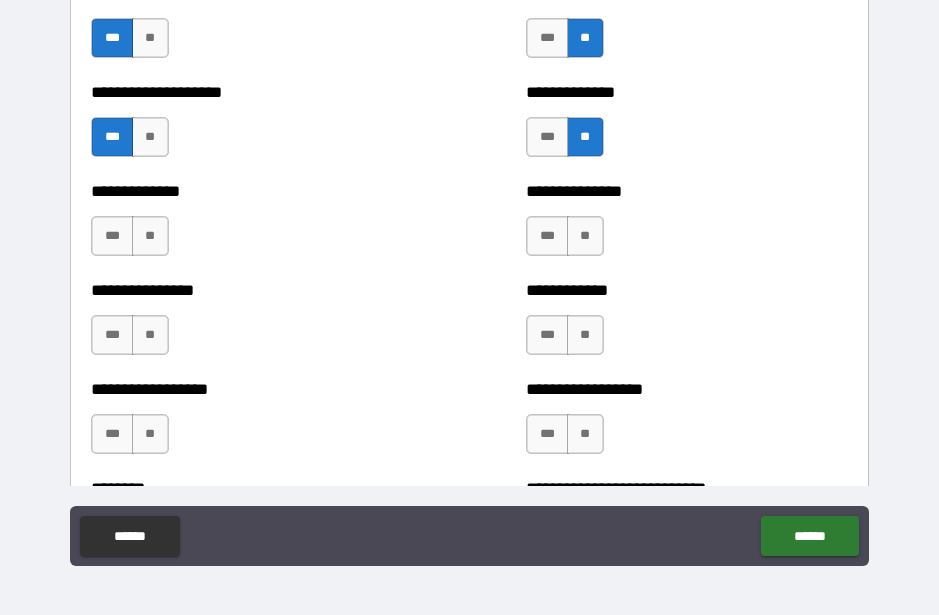 click on "**" at bounding box center [150, 236] 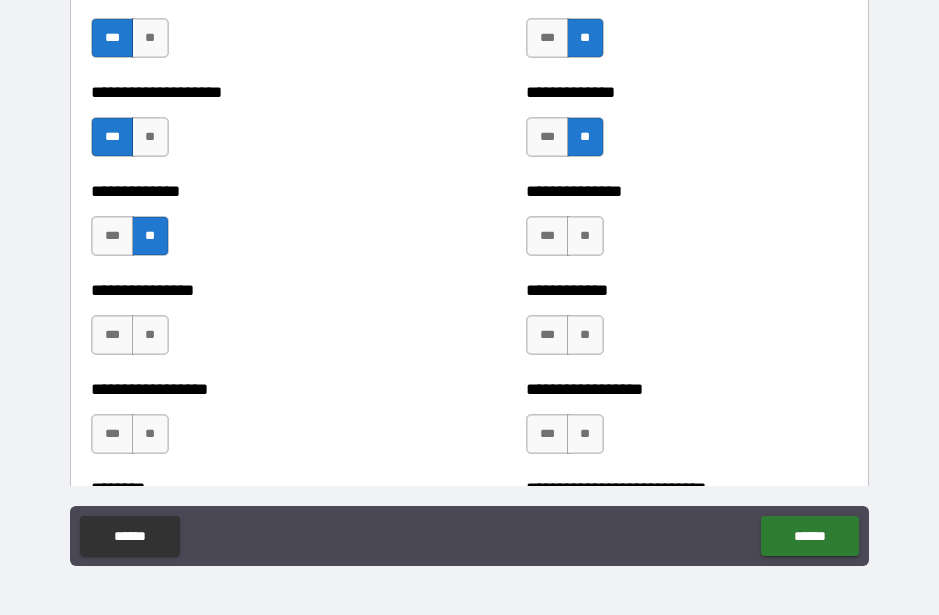 click on "**" at bounding box center [585, 236] 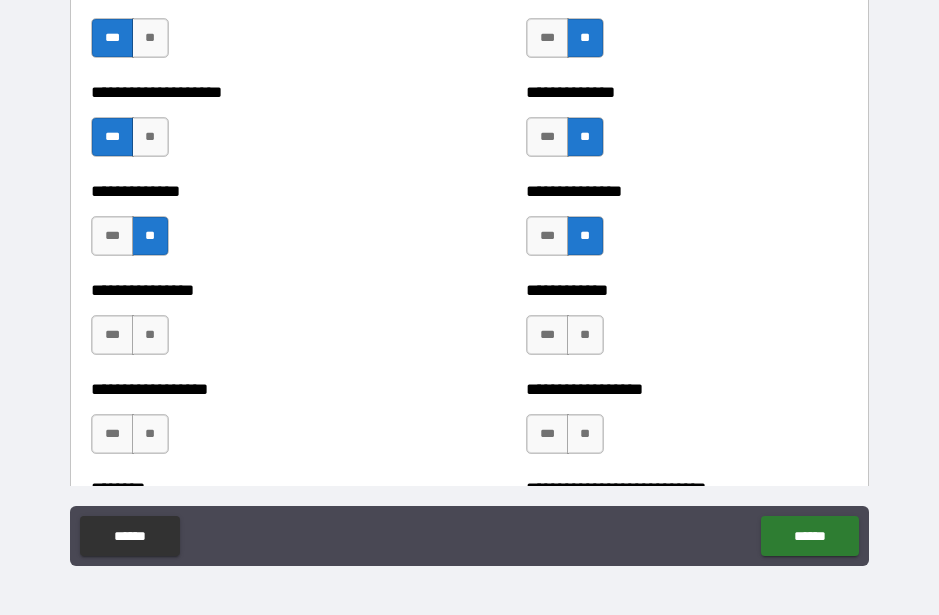 click on "**" at bounding box center (585, 335) 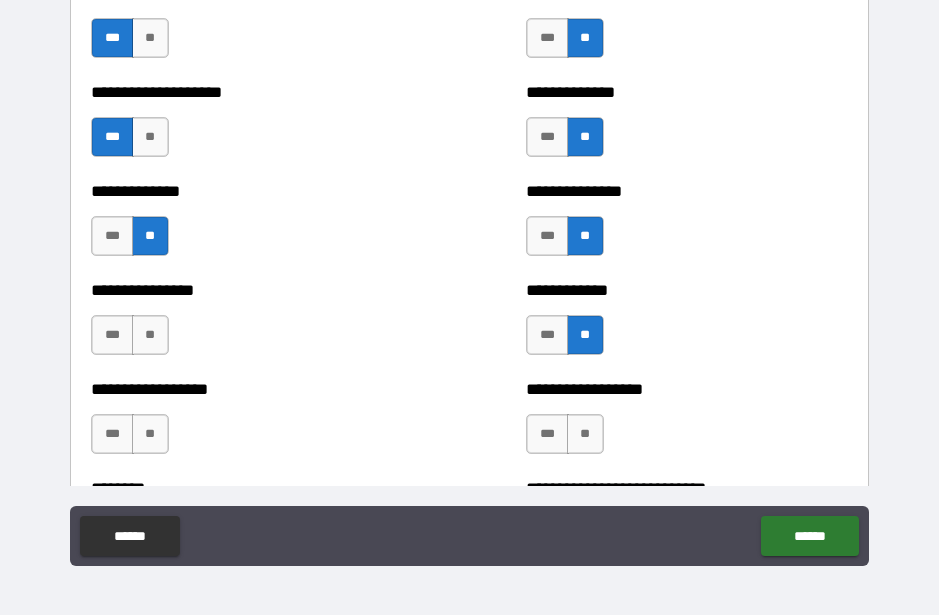 click on "**" at bounding box center [150, 335] 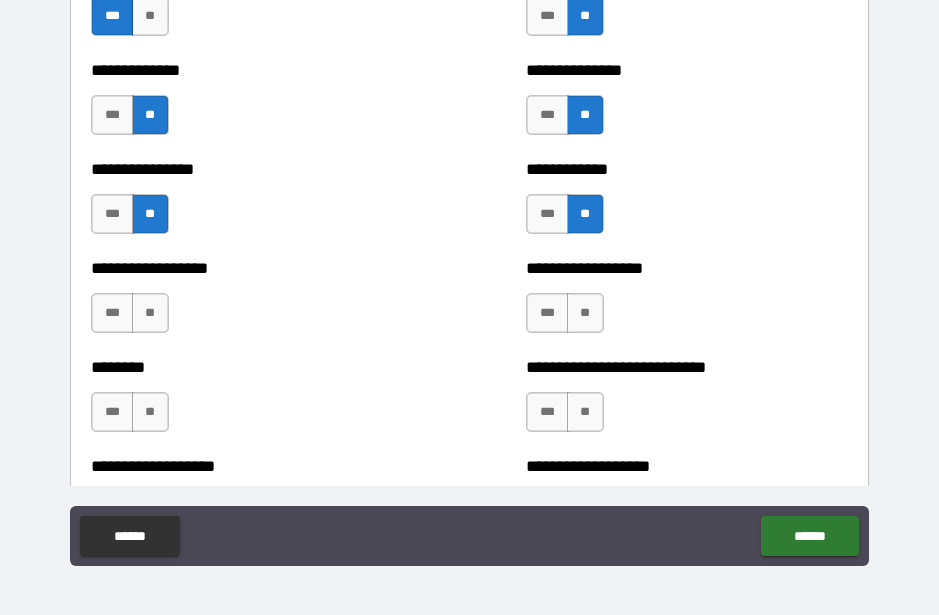 scroll, scrollTop: 4202, scrollLeft: 0, axis: vertical 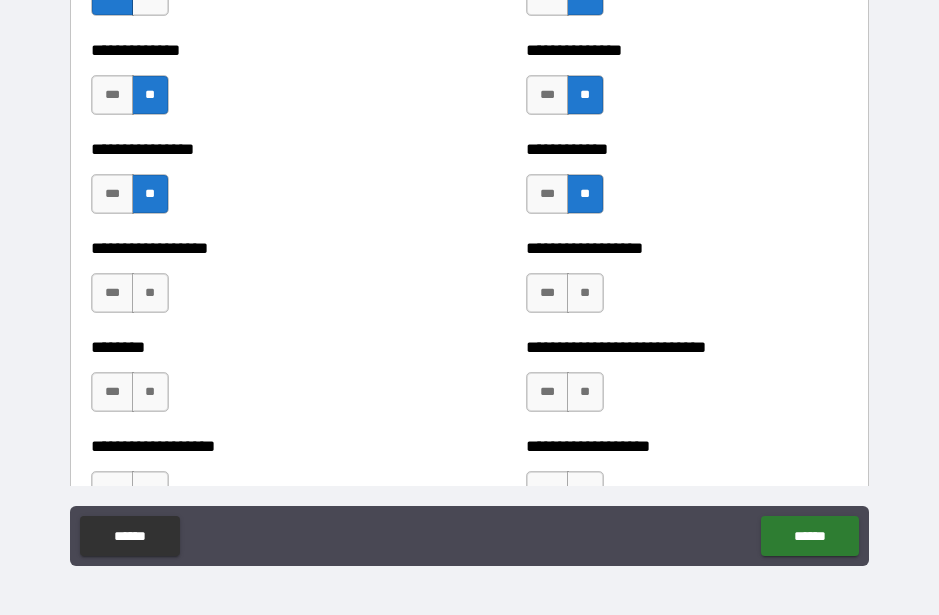 click on "**" at bounding box center (150, 293) 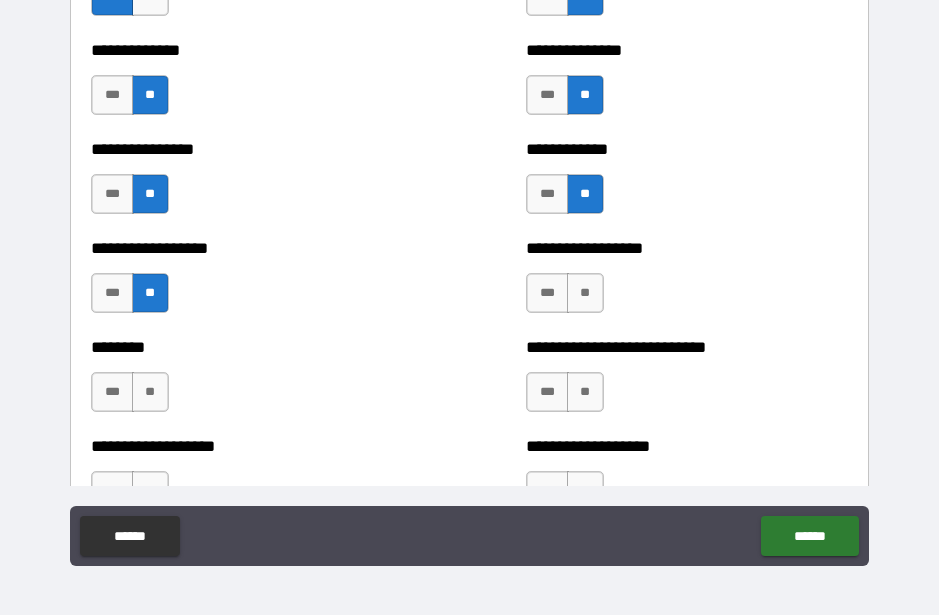 click on "**" at bounding box center [150, 392] 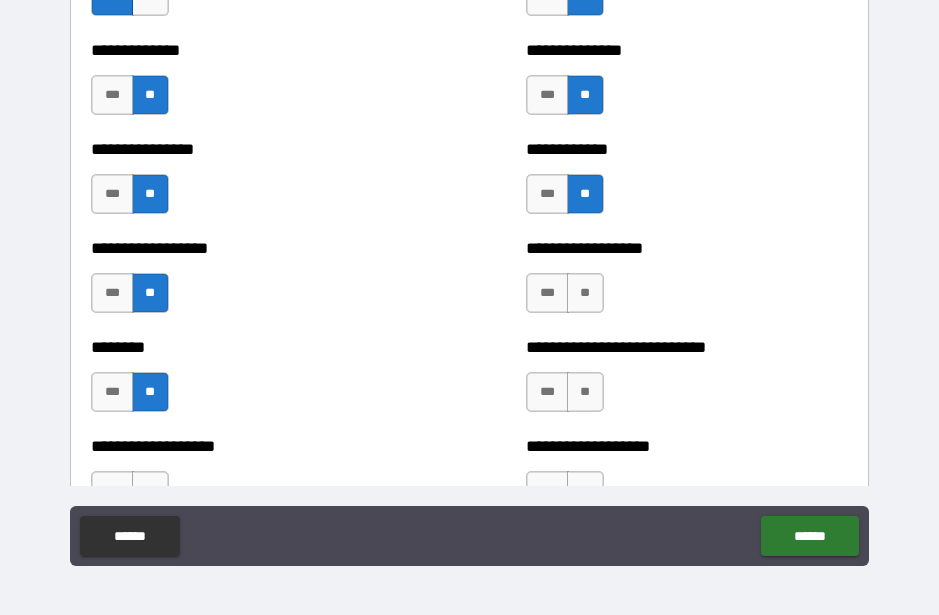 click on "**" at bounding box center (585, 293) 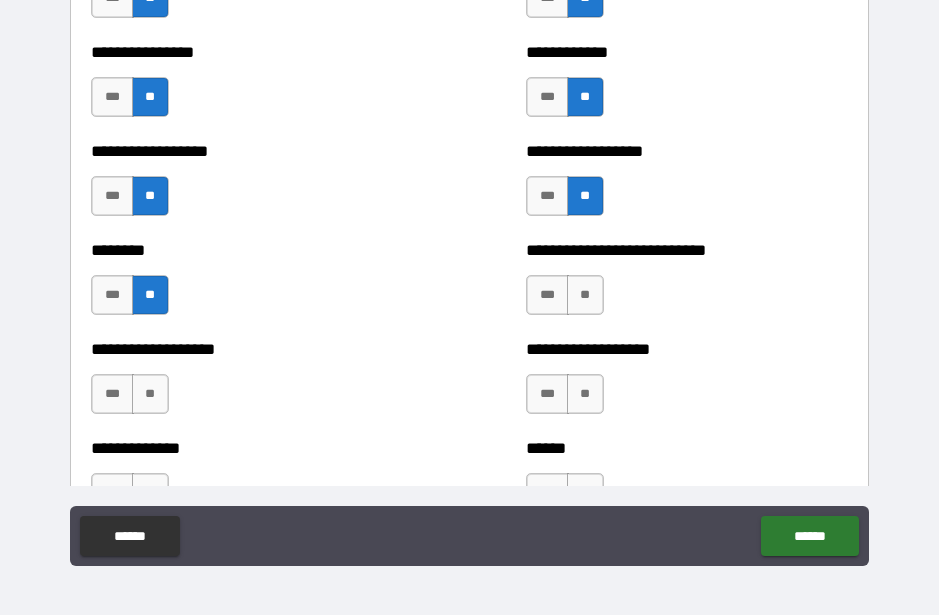scroll, scrollTop: 4301, scrollLeft: 0, axis: vertical 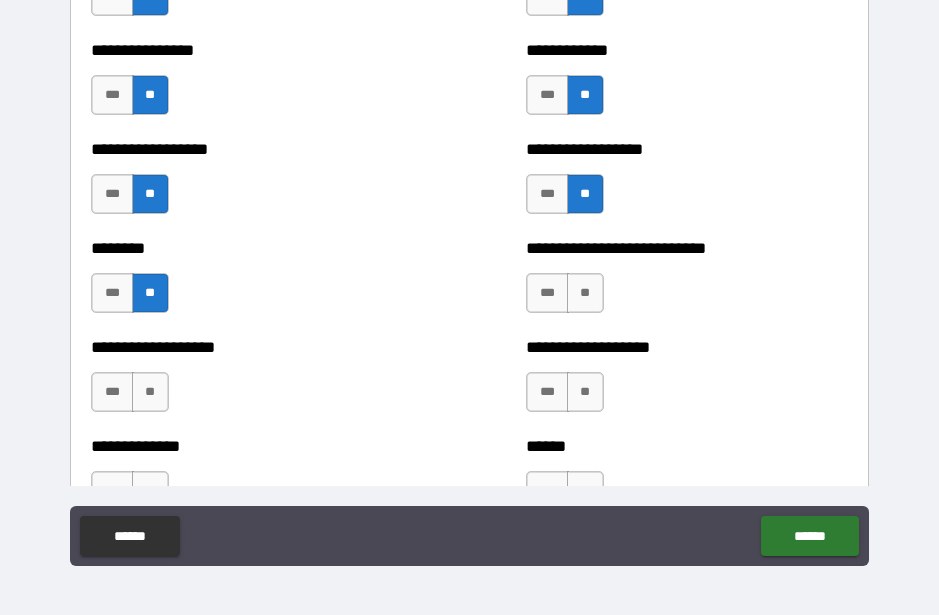 click on "**" at bounding box center (585, 293) 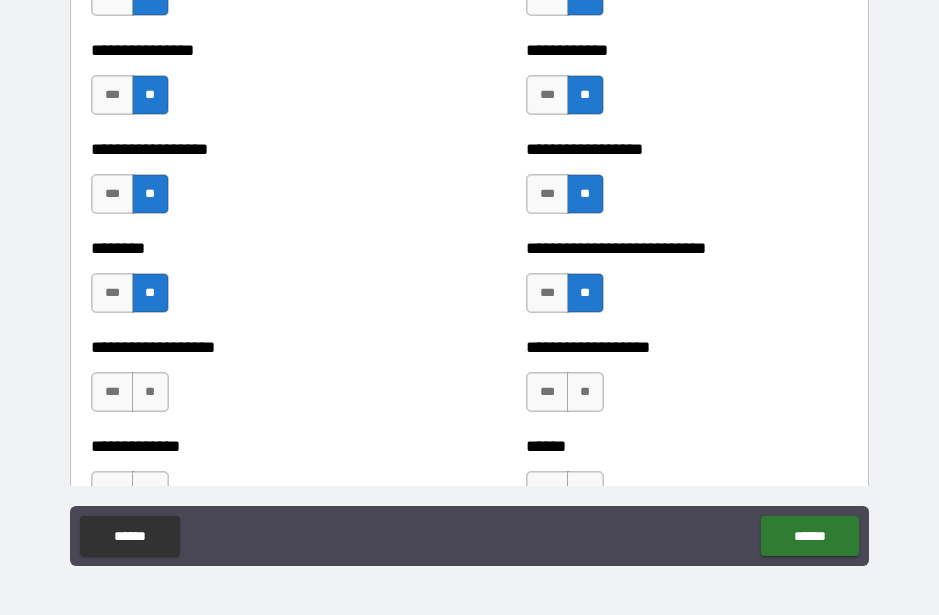 click on "**" at bounding box center (150, 392) 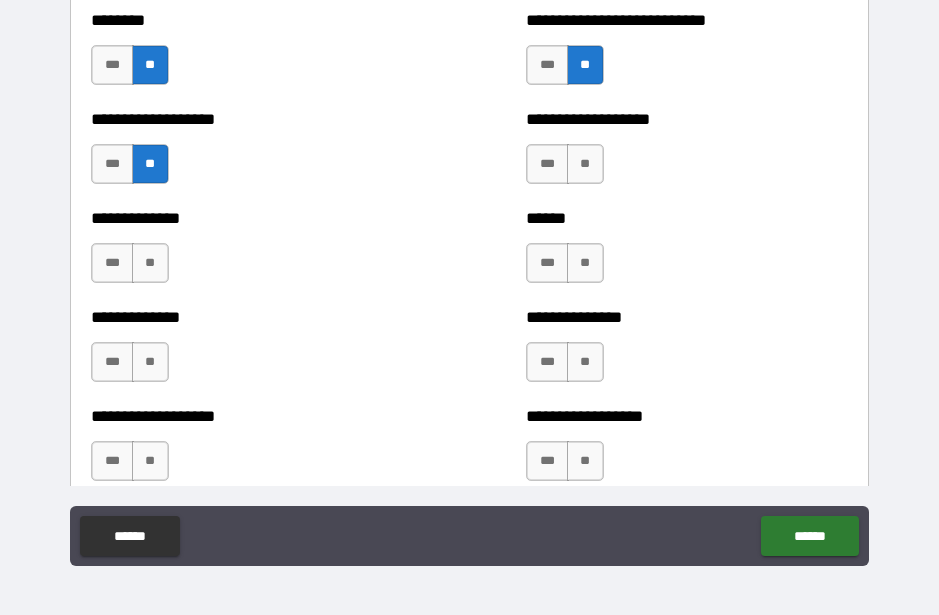 scroll, scrollTop: 4532, scrollLeft: 0, axis: vertical 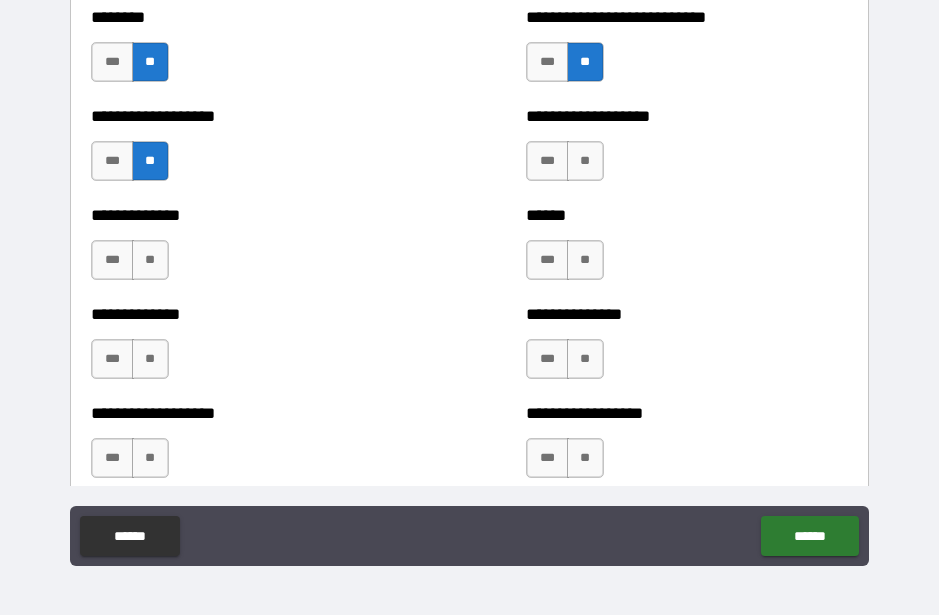 click on "**" at bounding box center (585, 161) 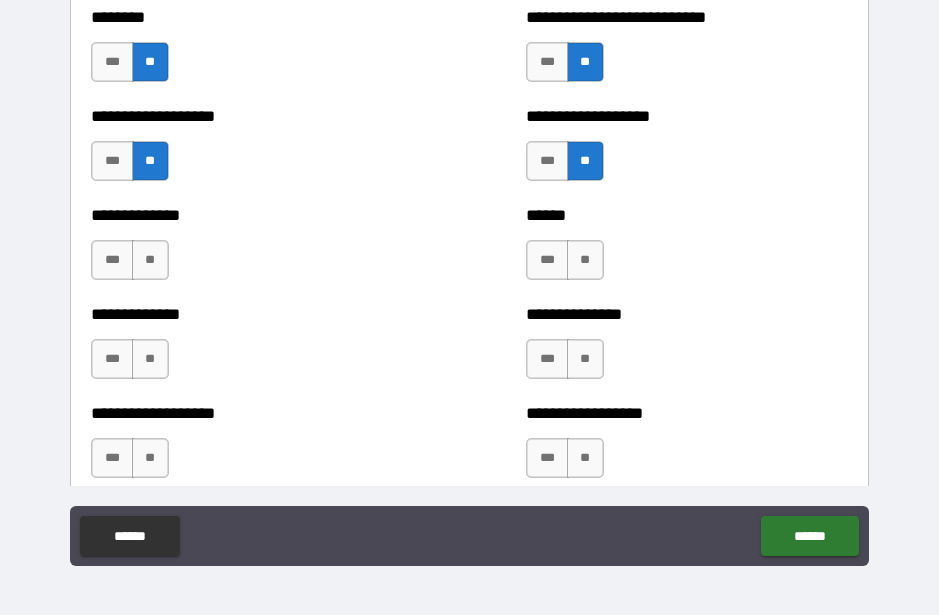 click on "**" at bounding box center [585, 260] 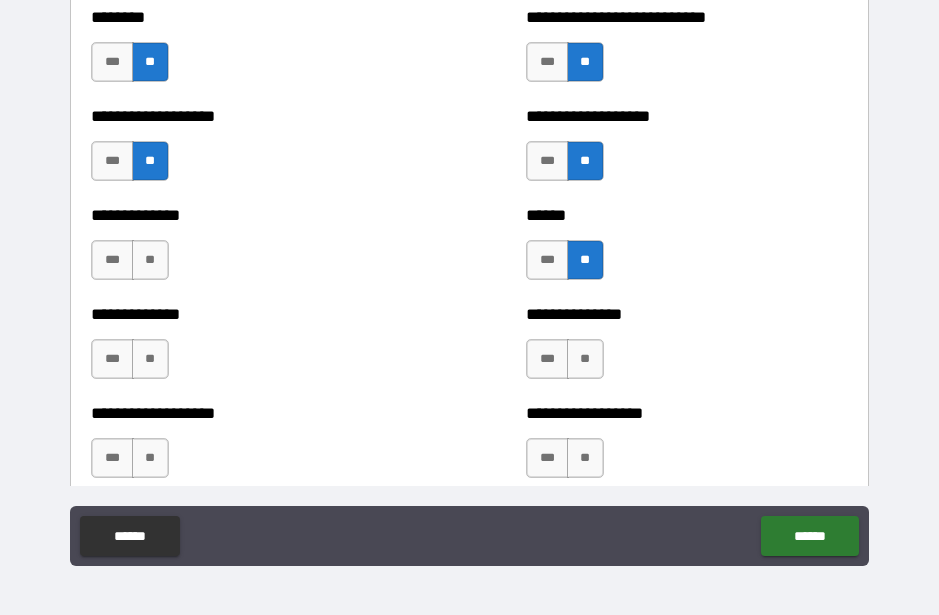 click on "**" at bounding box center [585, 359] 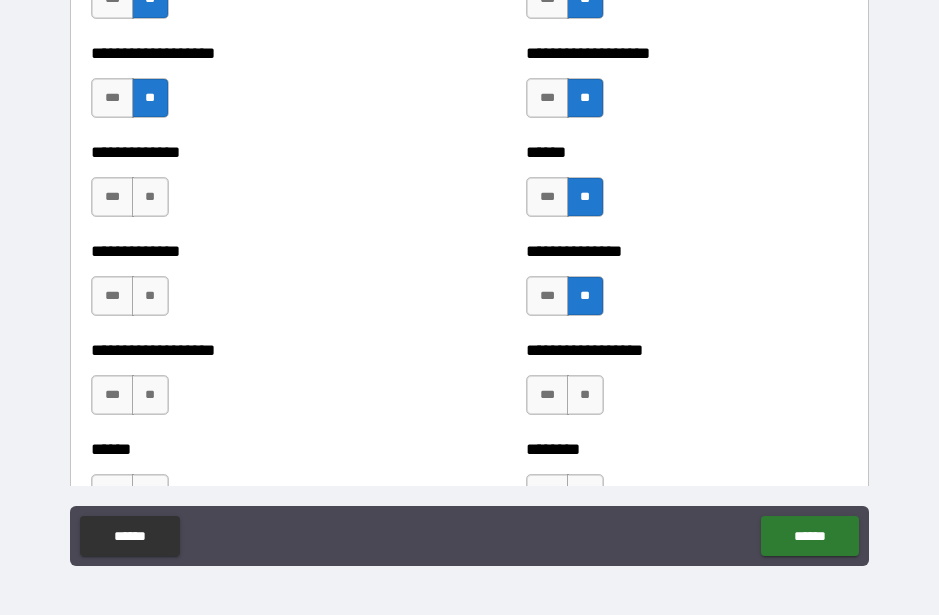 scroll, scrollTop: 4635, scrollLeft: 0, axis: vertical 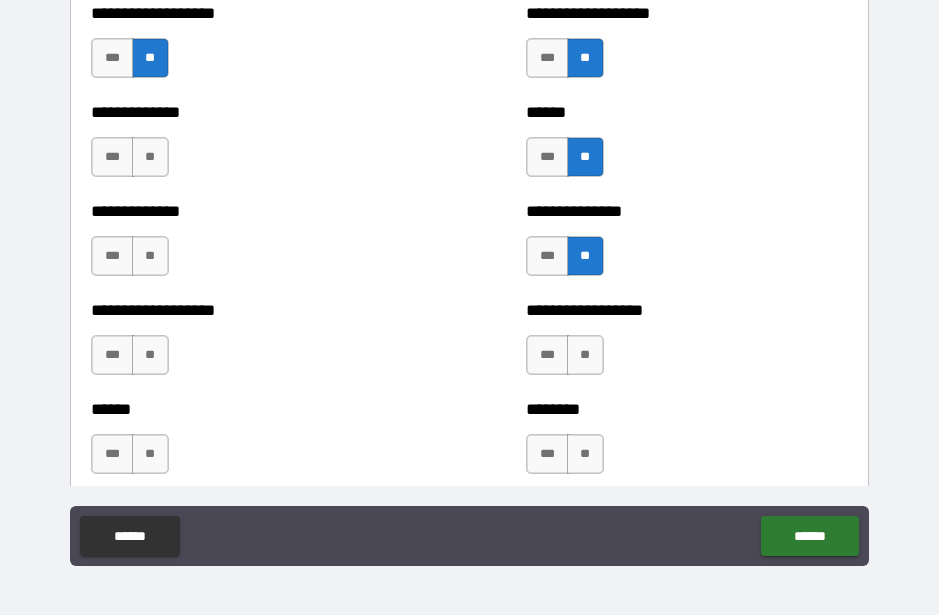 click on "**" at bounding box center [585, 355] 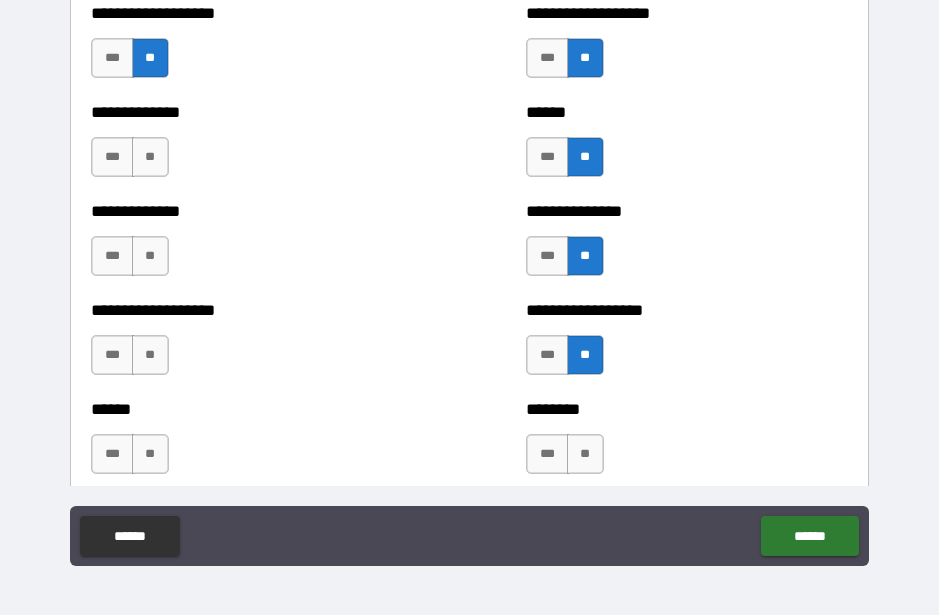 click on "**" at bounding box center [150, 157] 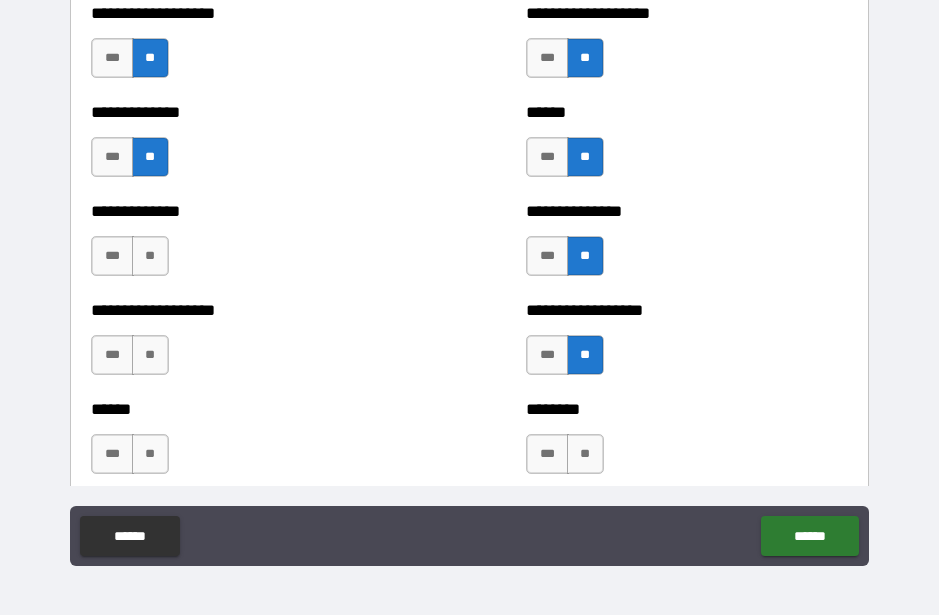 click on "**" at bounding box center (150, 256) 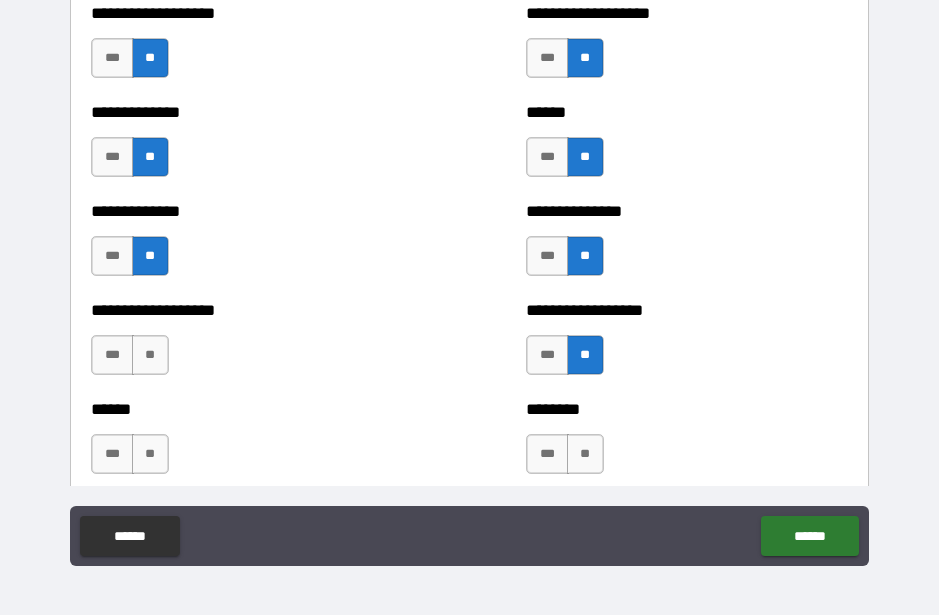 click on "**" at bounding box center [150, 355] 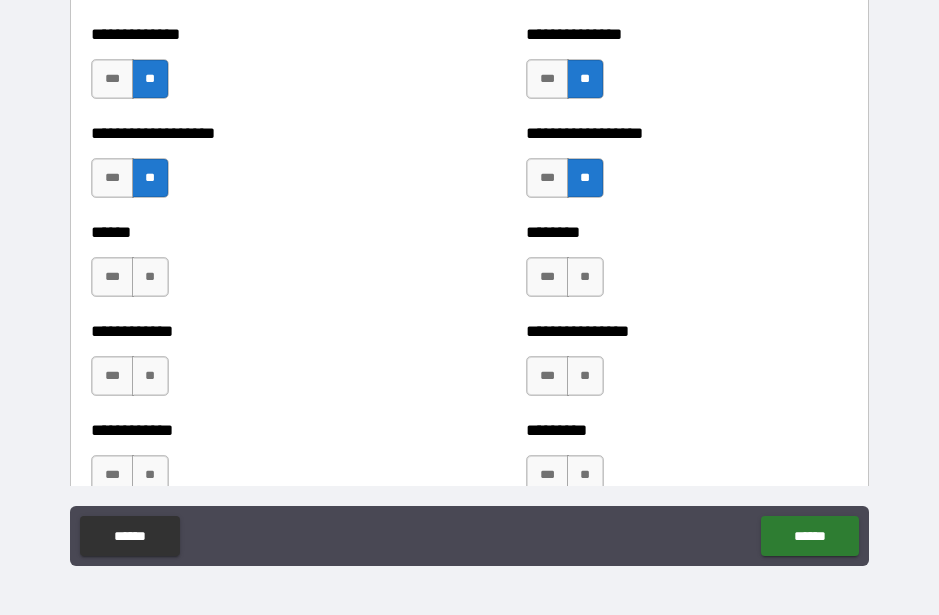 click on "**" at bounding box center (150, 277) 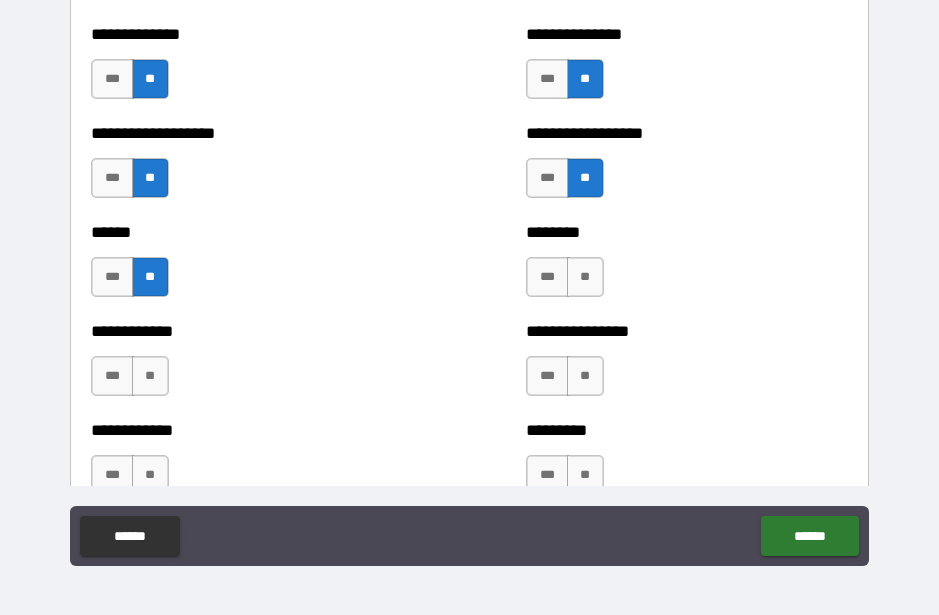 click on "**" at bounding box center (150, 376) 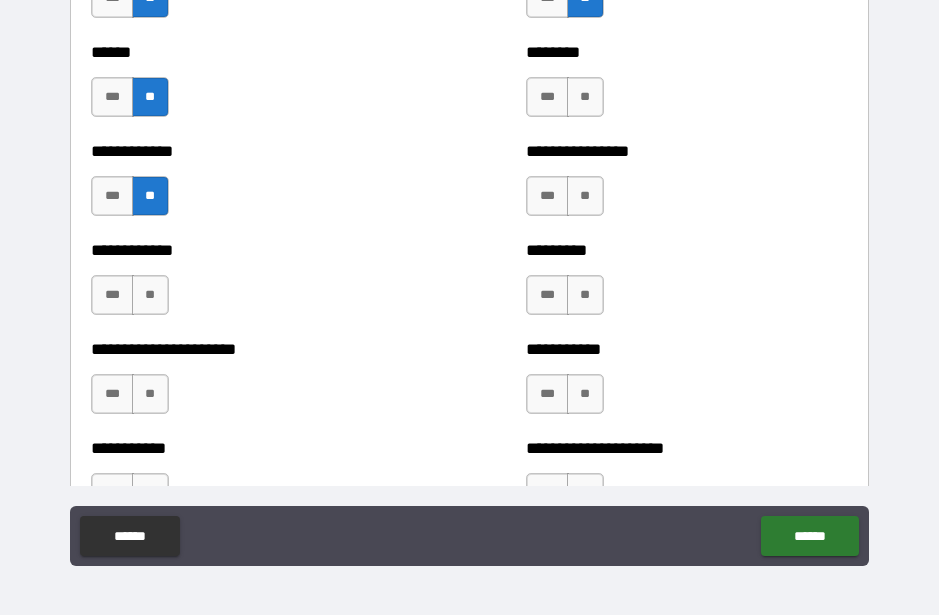 click on "**" at bounding box center [150, 295] 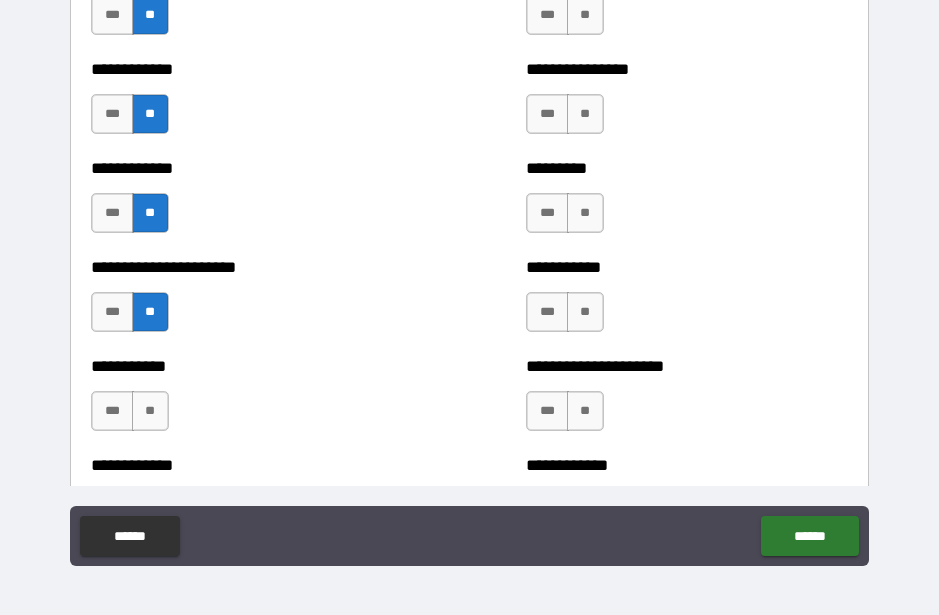 scroll, scrollTop: 5089, scrollLeft: 0, axis: vertical 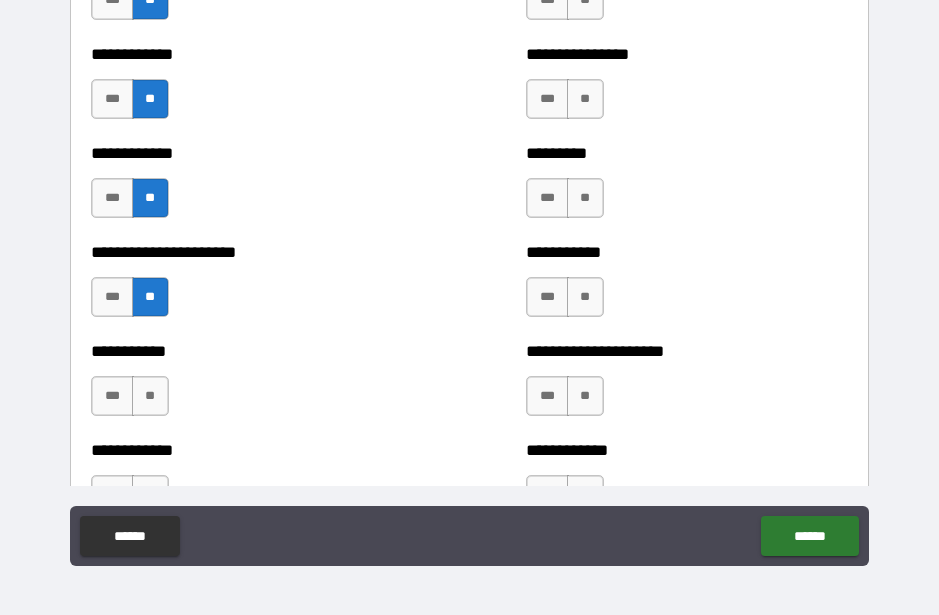 click on "**" at bounding box center [585, 99] 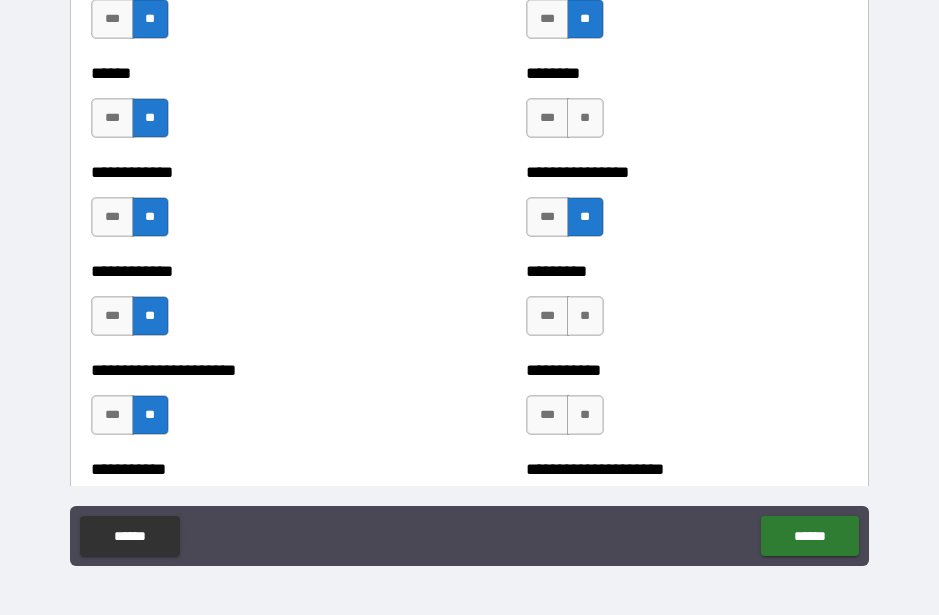 scroll, scrollTop: 4977, scrollLeft: 0, axis: vertical 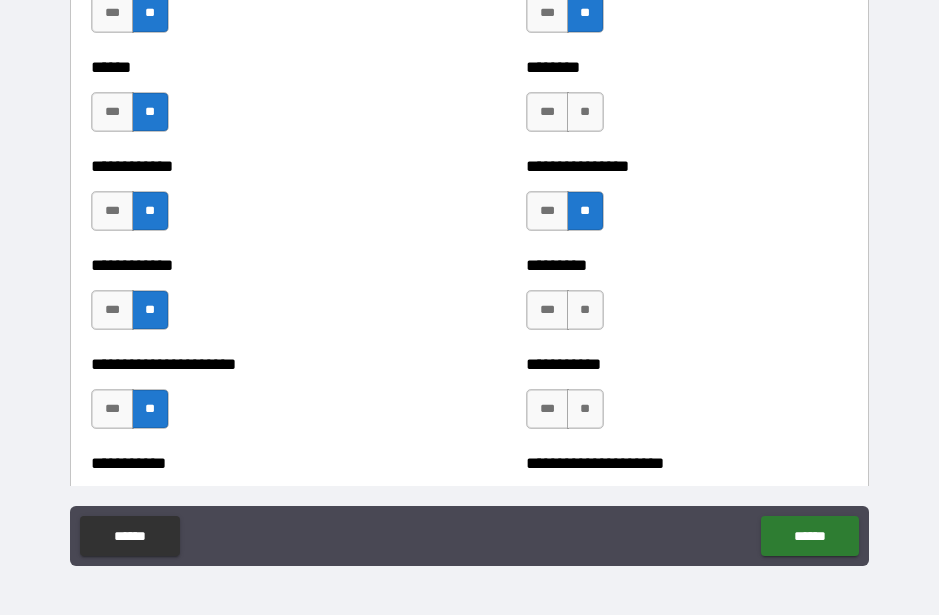 click on "********" at bounding box center (686, 67) 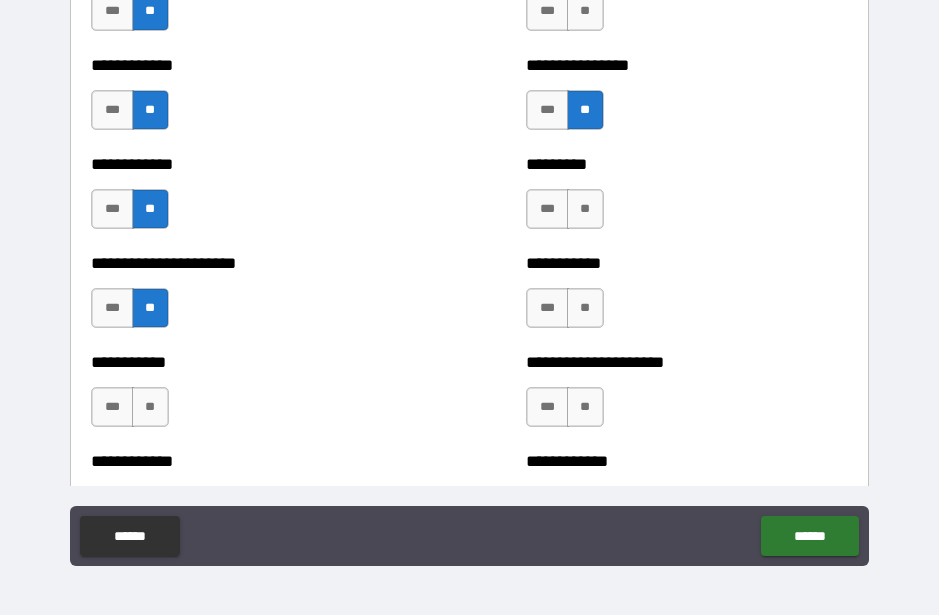 click on "**" at bounding box center [585, 209] 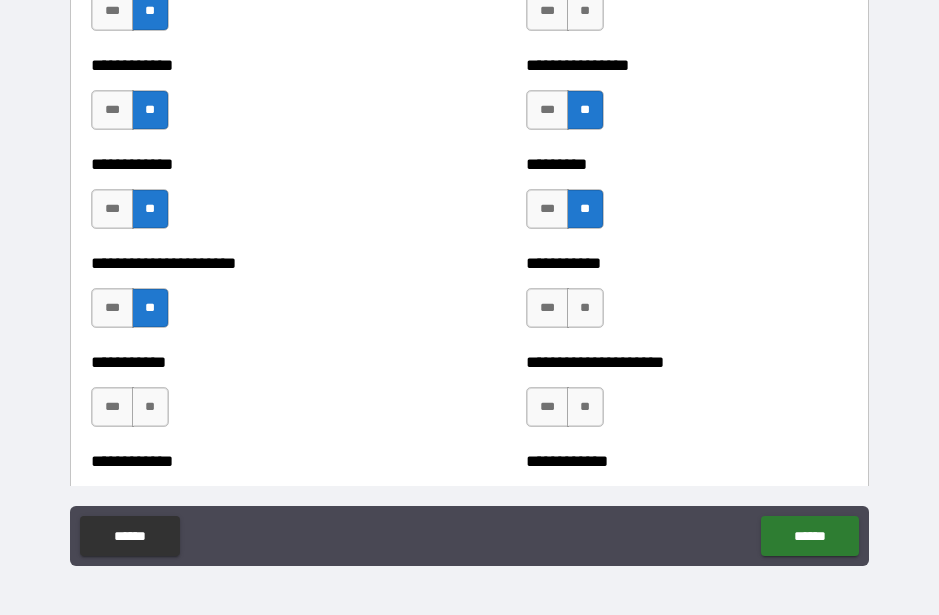 click on "**" at bounding box center (585, 308) 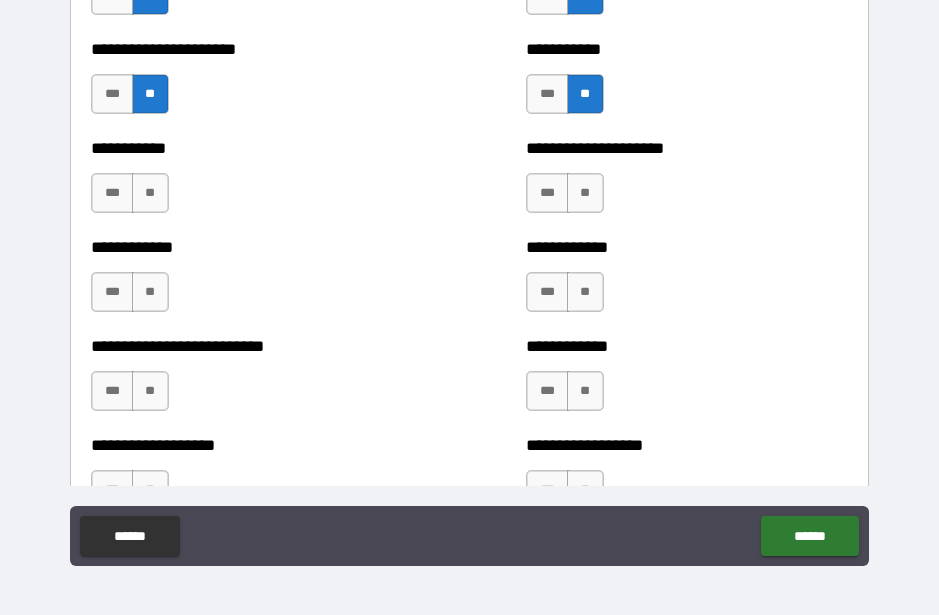 scroll, scrollTop: 5305, scrollLeft: 0, axis: vertical 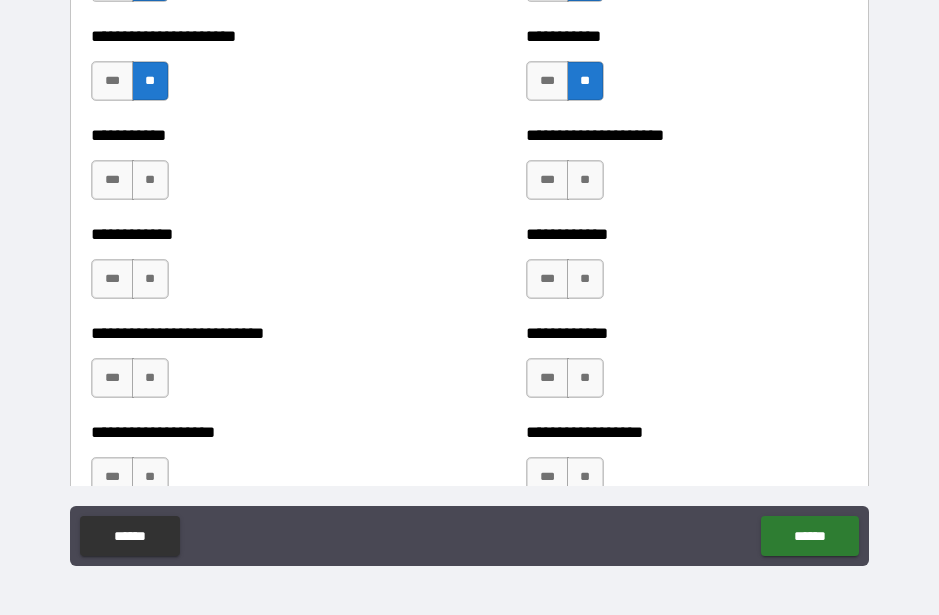 click on "**" at bounding box center [150, 180] 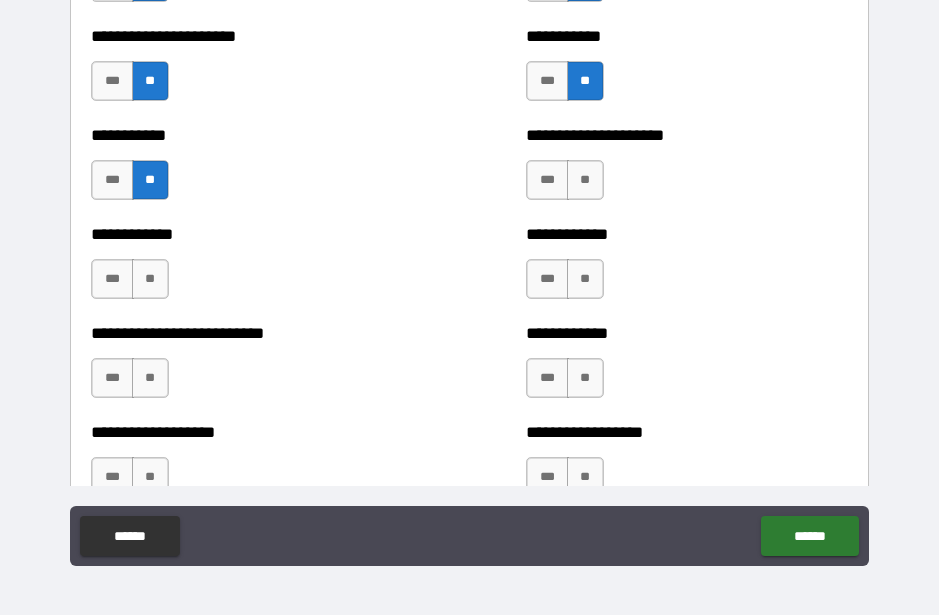 click on "**" at bounding box center [150, 279] 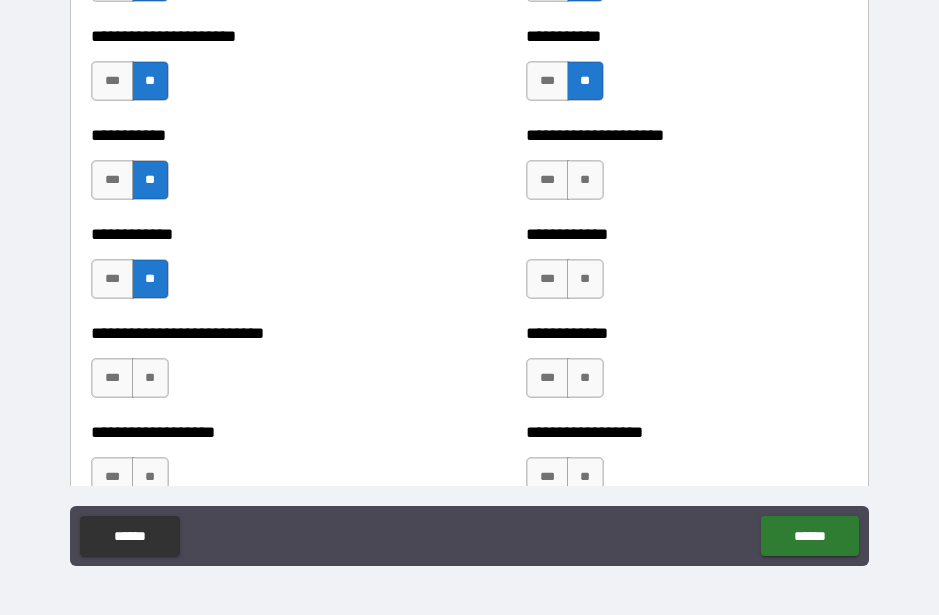 click on "**" at bounding box center (585, 180) 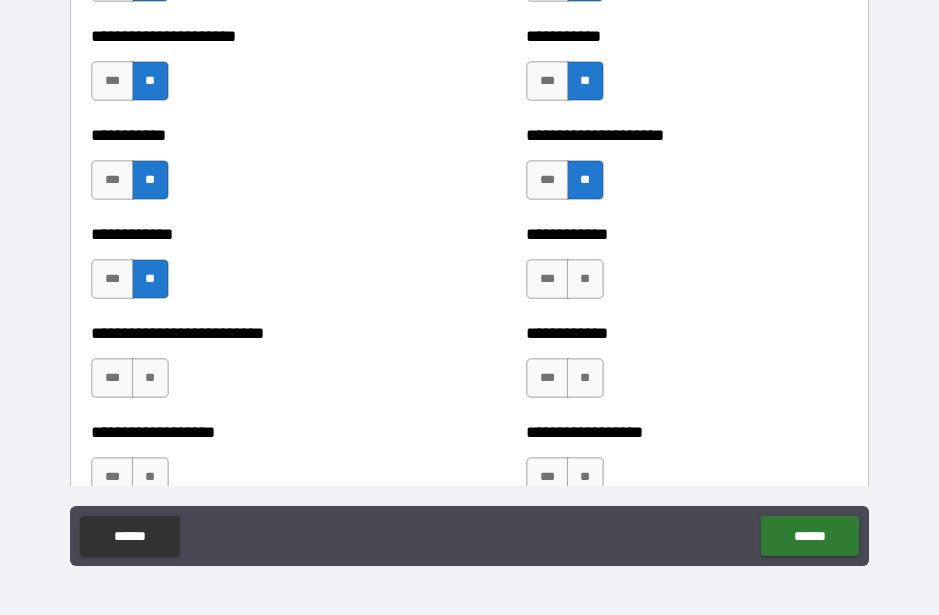 click on "**" at bounding box center [585, 279] 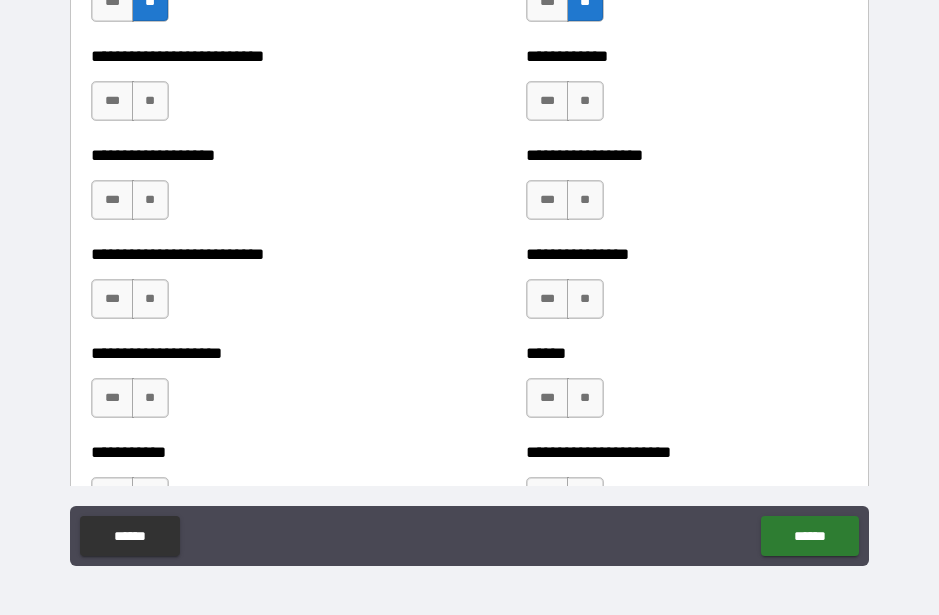 scroll, scrollTop: 5583, scrollLeft: 0, axis: vertical 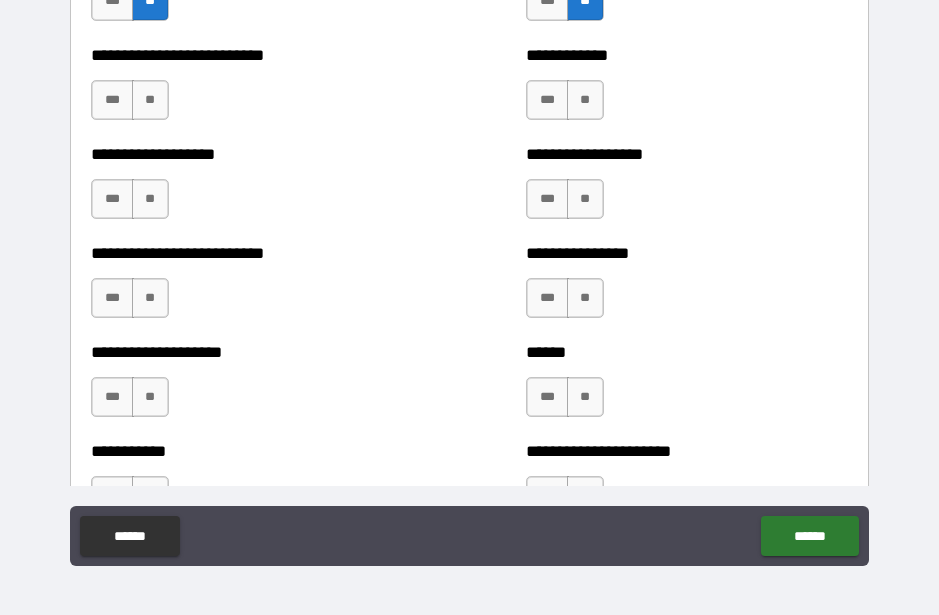 click on "**" at bounding box center (150, 100) 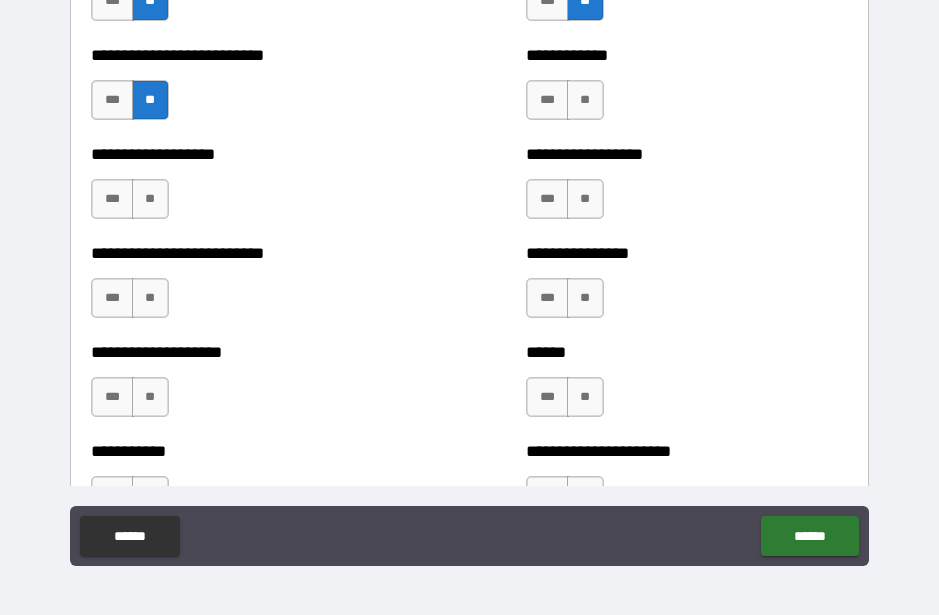 click on "**" at bounding box center (150, 199) 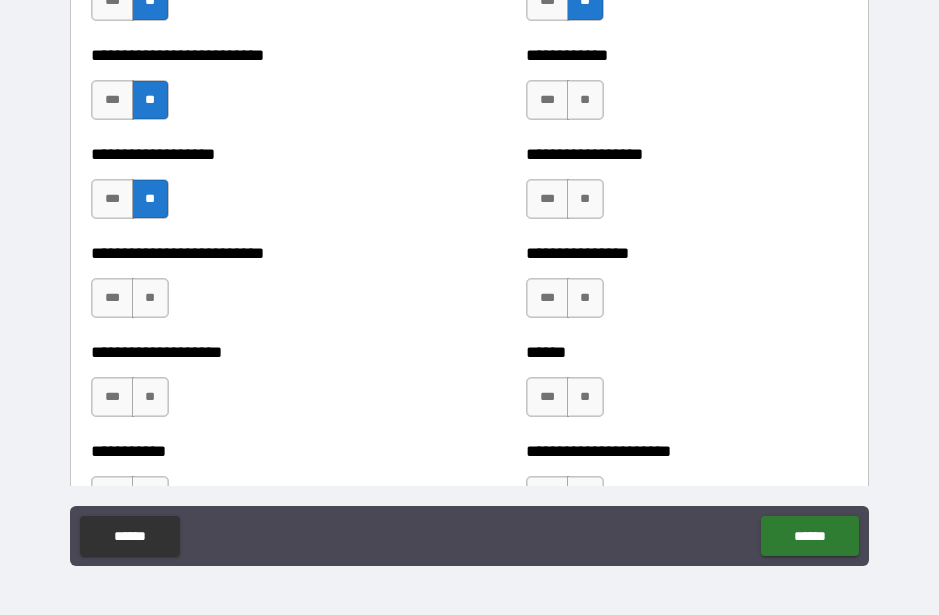 click on "***" at bounding box center (112, 199) 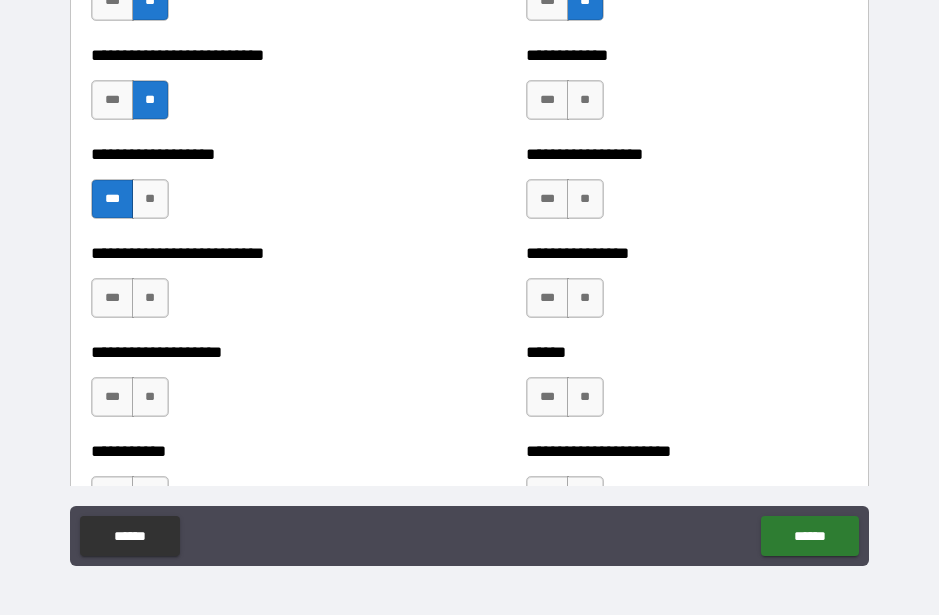 click on "***" at bounding box center [547, 100] 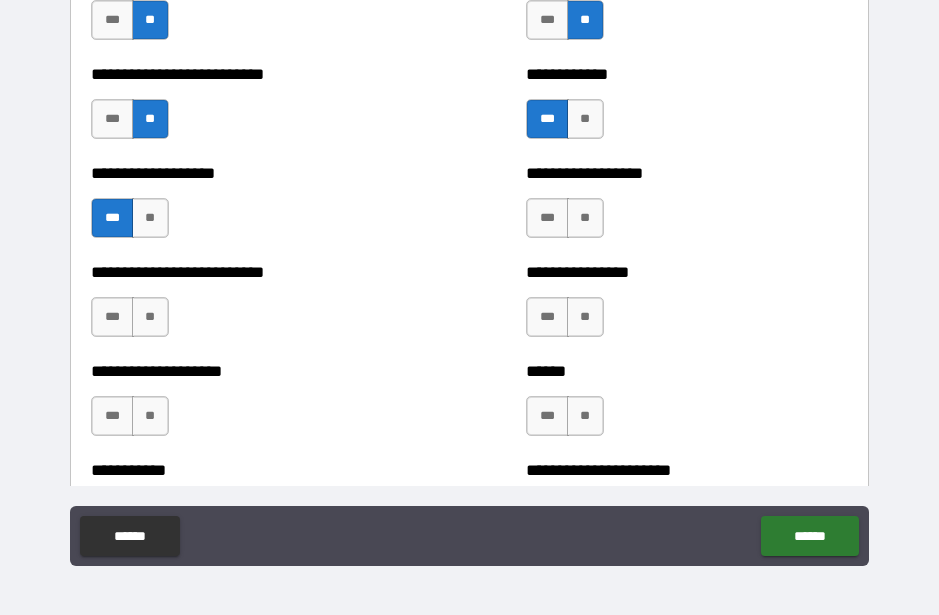scroll, scrollTop: 5555, scrollLeft: 0, axis: vertical 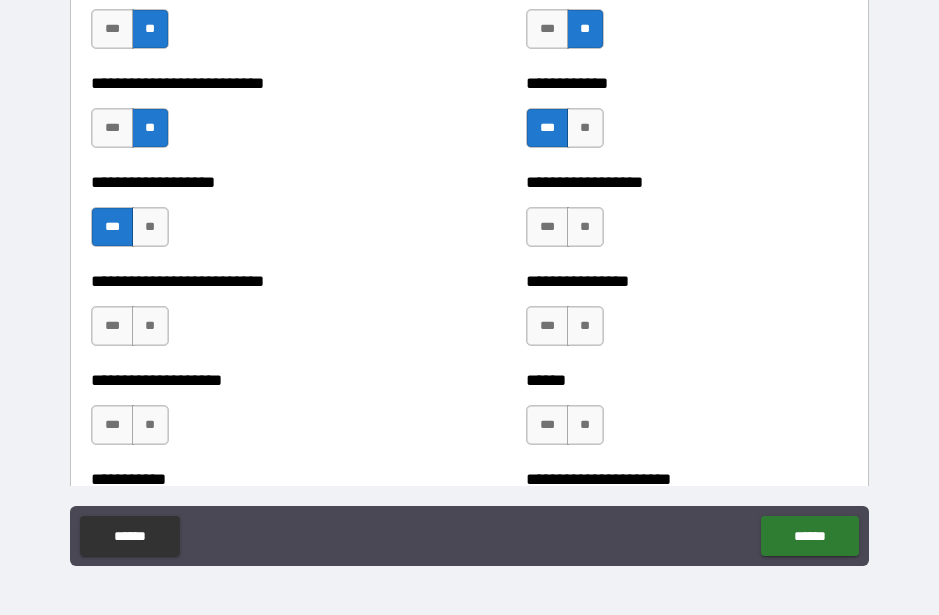 click on "**" at bounding box center (585, 128) 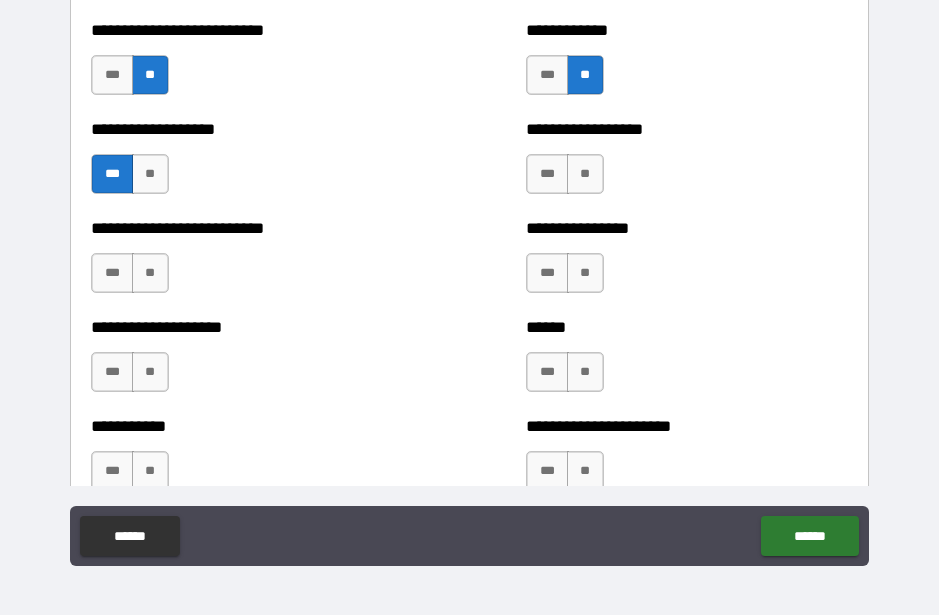 scroll, scrollTop: 5626, scrollLeft: 0, axis: vertical 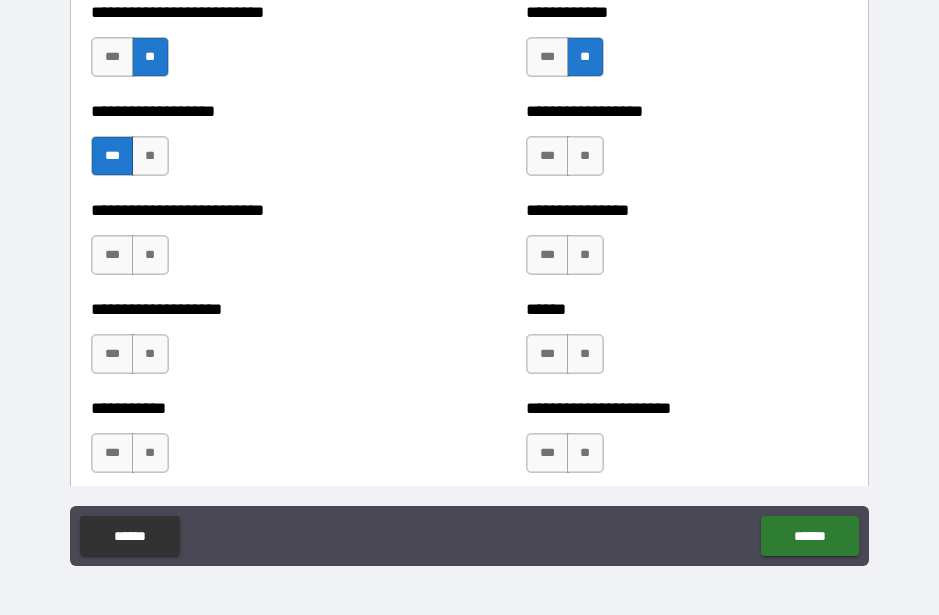 click on "**" at bounding box center (585, 156) 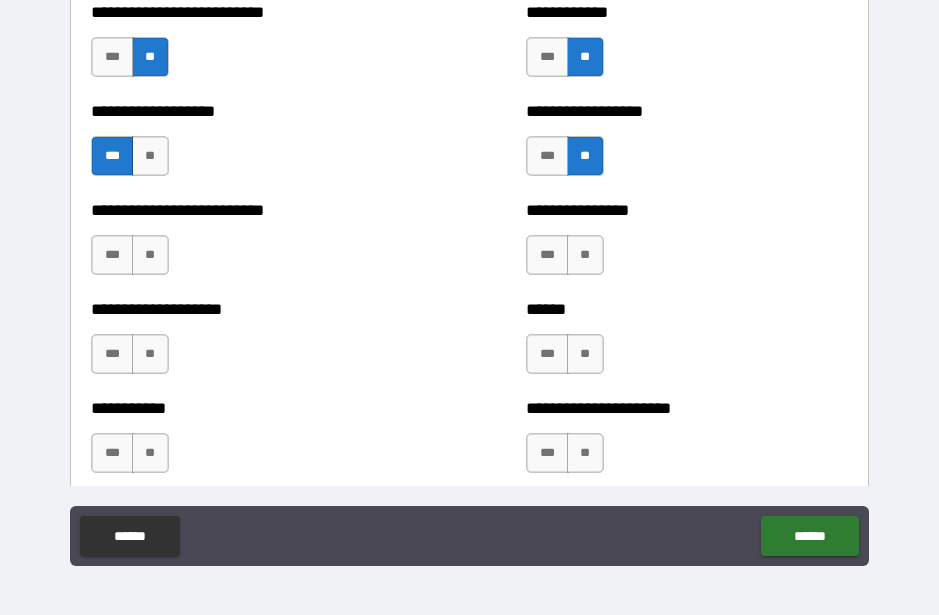 click on "**" at bounding box center (150, 255) 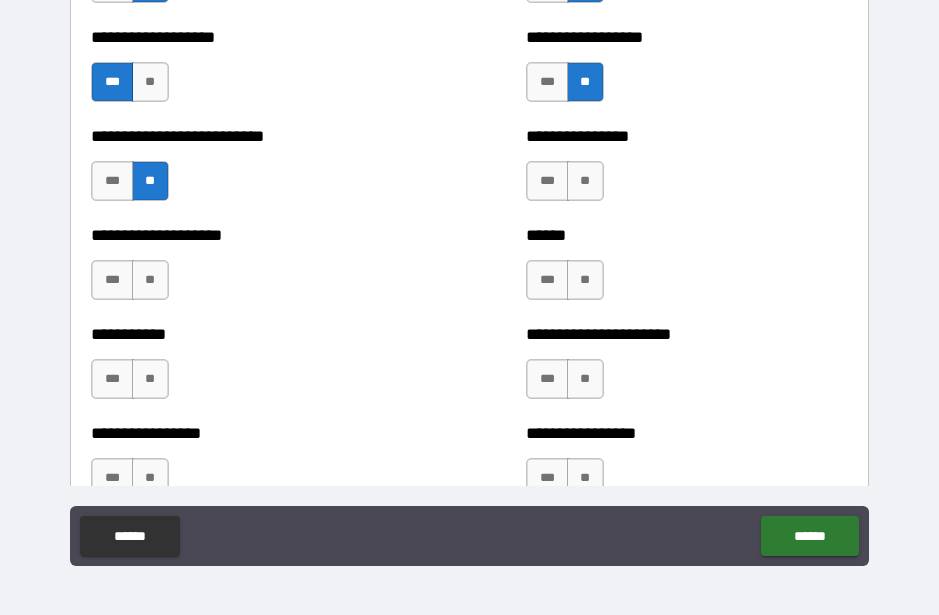 scroll, scrollTop: 5699, scrollLeft: 0, axis: vertical 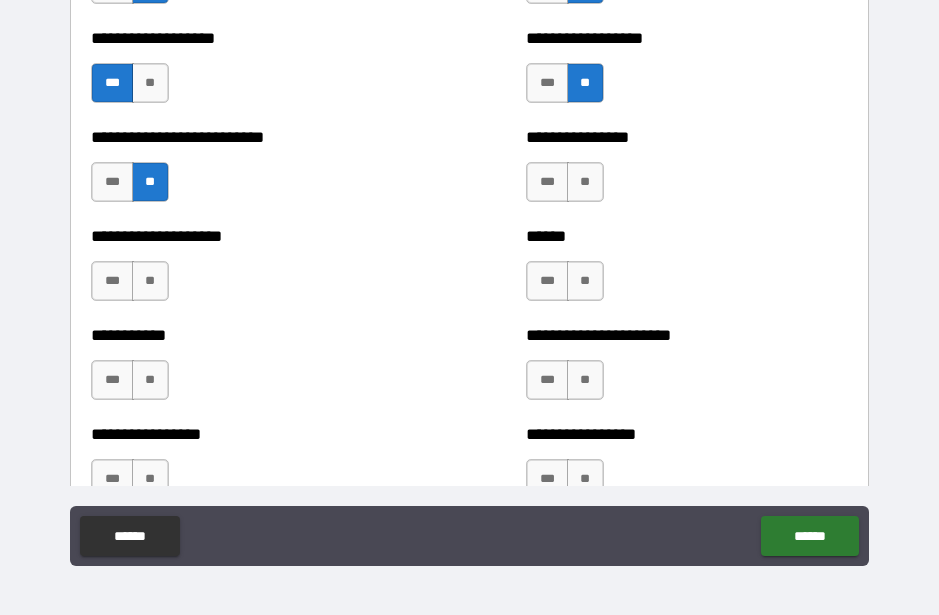 click on "**" at bounding box center (585, 182) 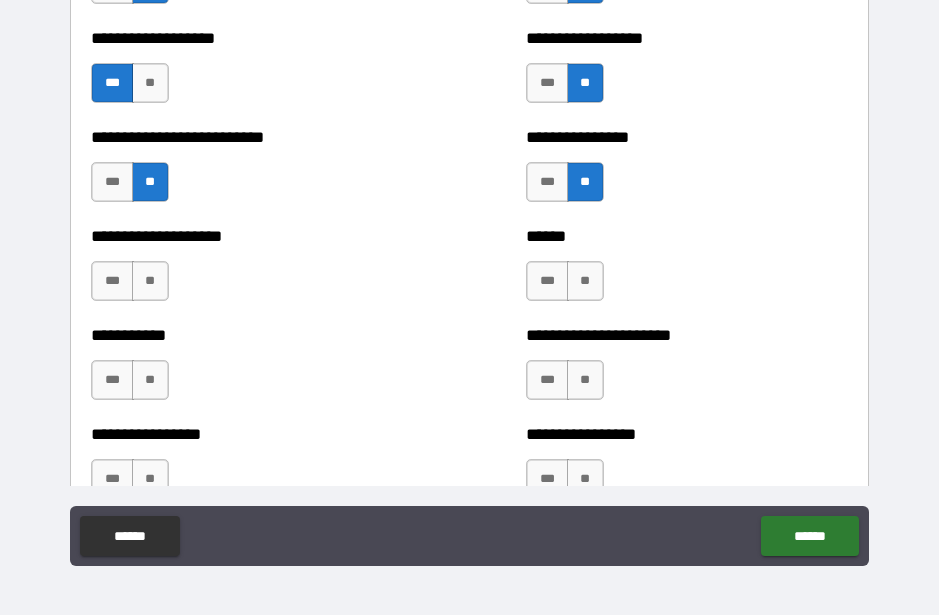 click on "**" at bounding box center (585, 281) 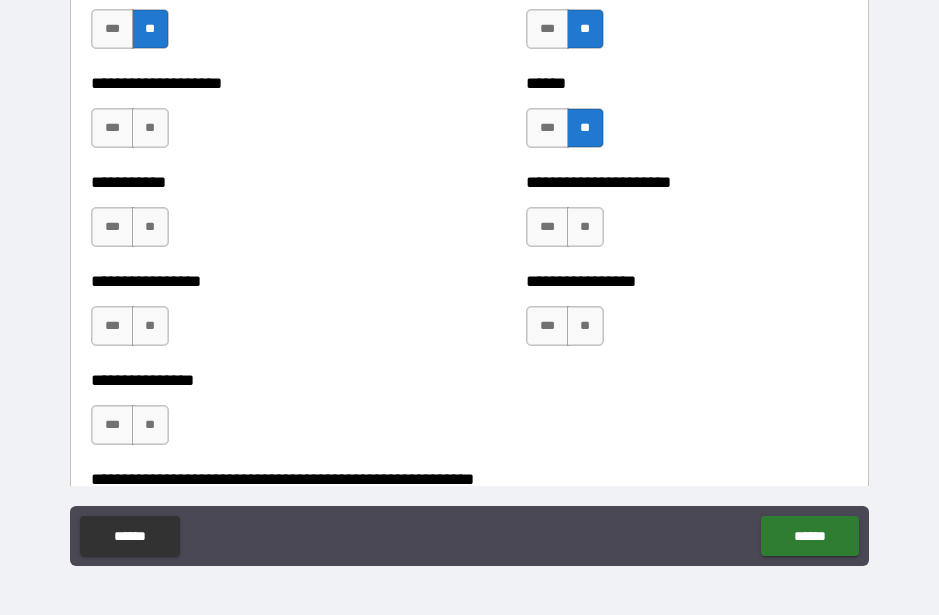 scroll, scrollTop: 5853, scrollLeft: 0, axis: vertical 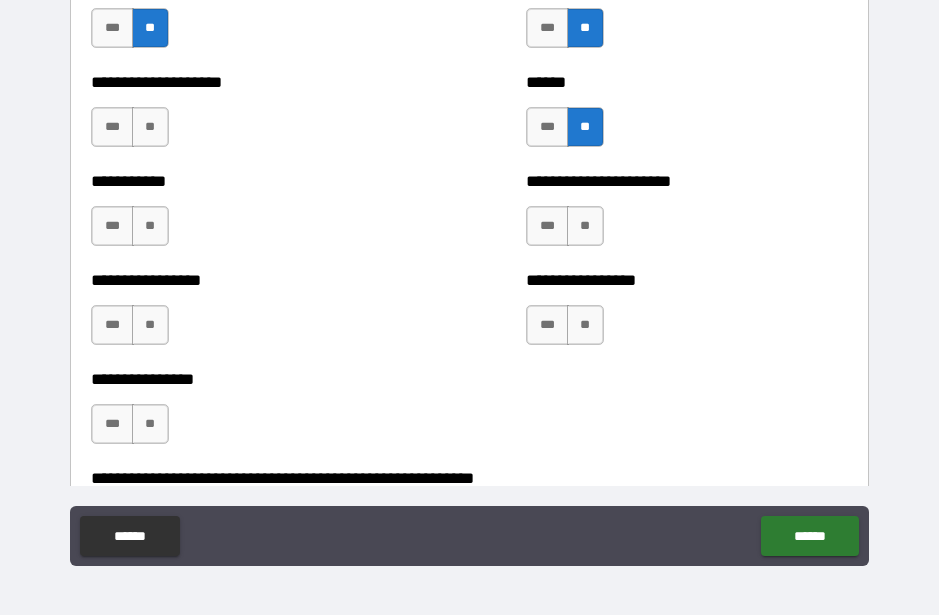 click on "**" at bounding box center [585, 226] 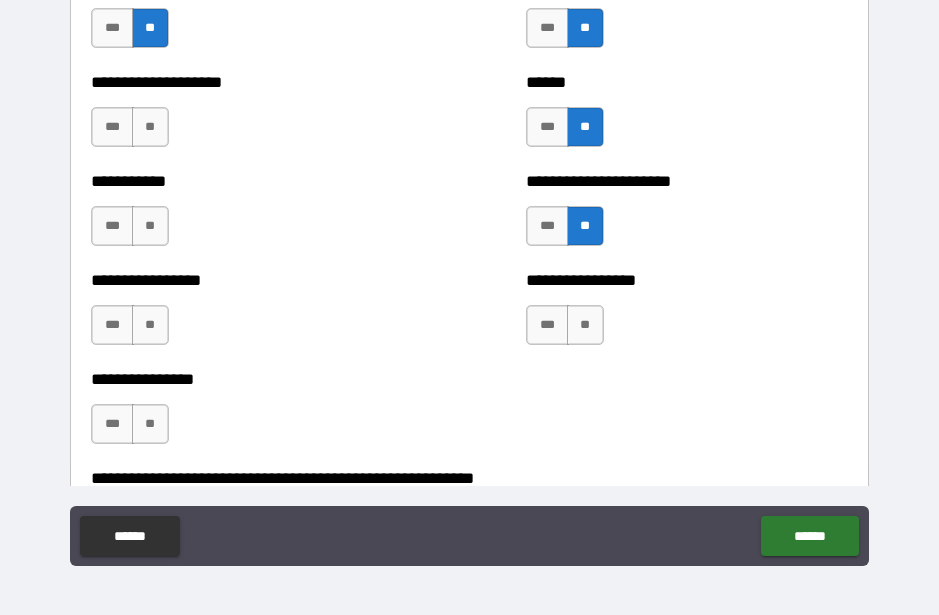 click on "**" at bounding box center [585, 325] 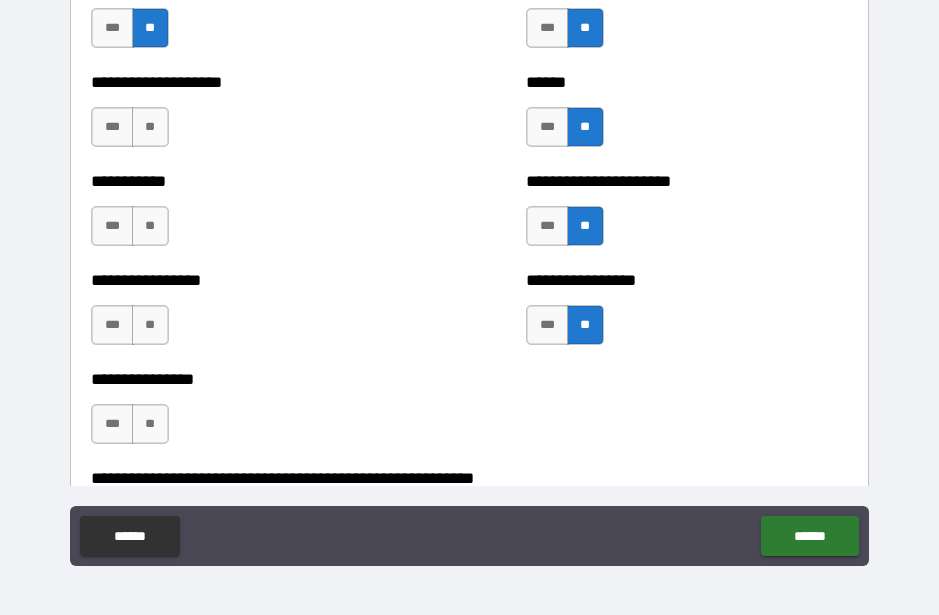 click on "**" at bounding box center [150, 127] 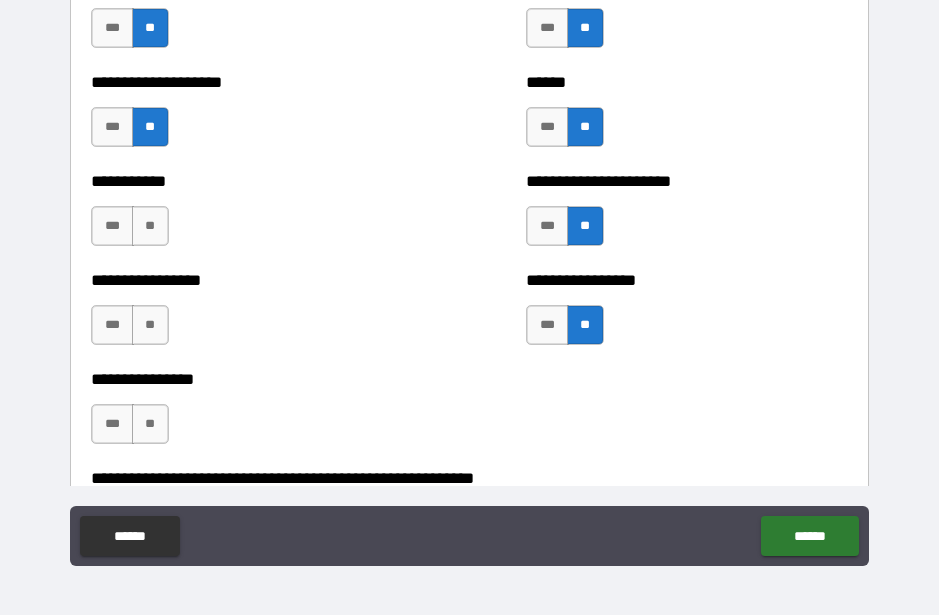 click on "**" at bounding box center [150, 226] 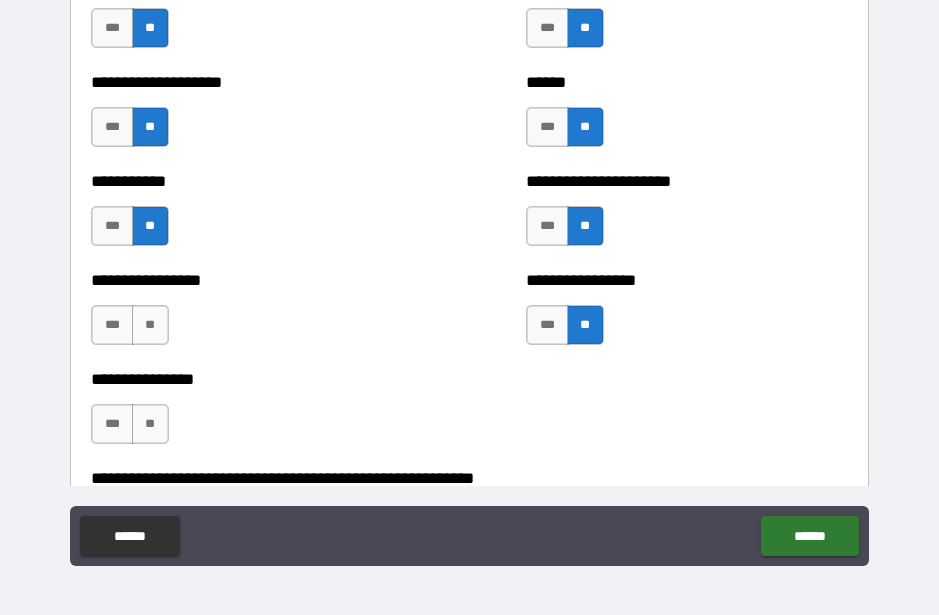 click on "**" at bounding box center [150, 325] 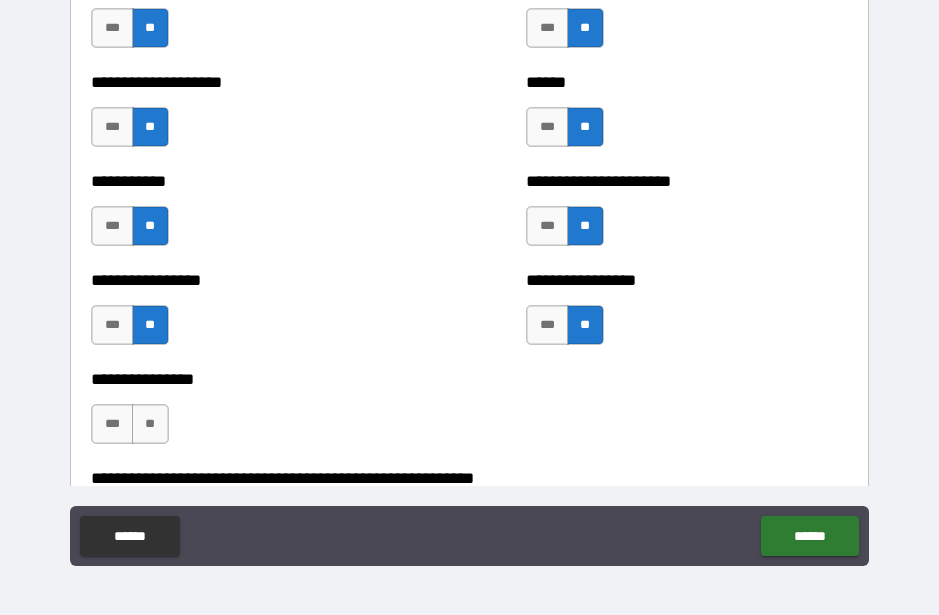 click on "**" at bounding box center (150, 424) 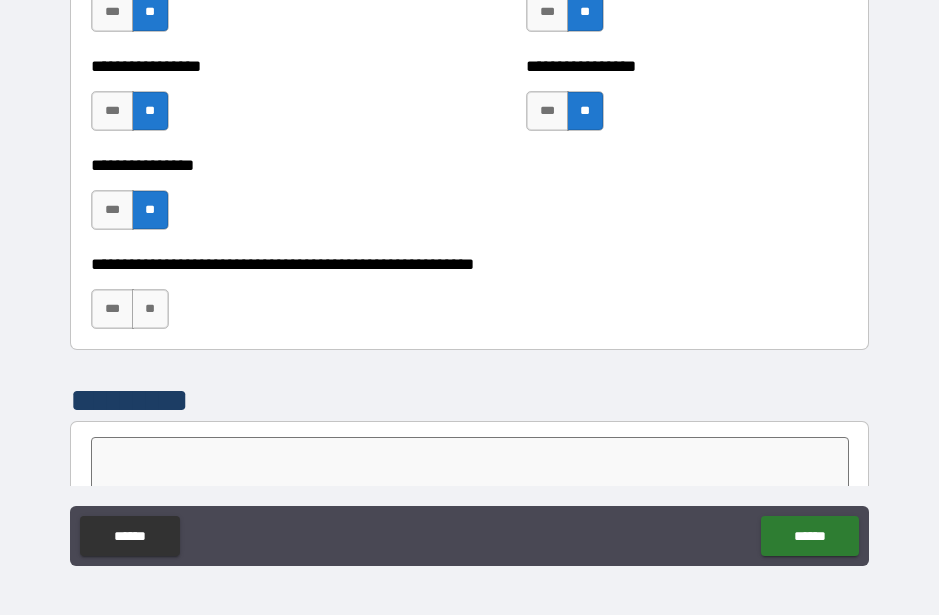 scroll, scrollTop: 6068, scrollLeft: 0, axis: vertical 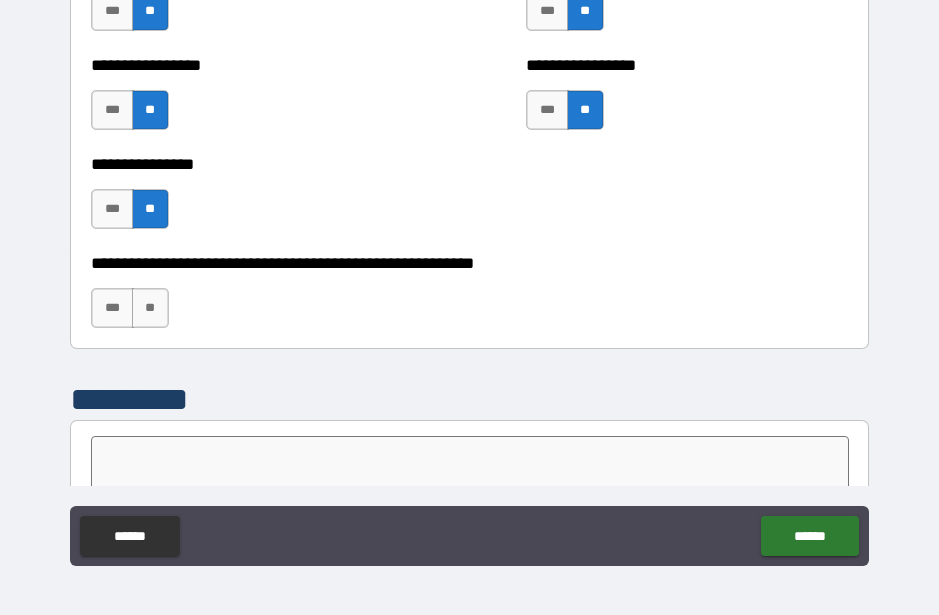 click on "**" at bounding box center [150, 308] 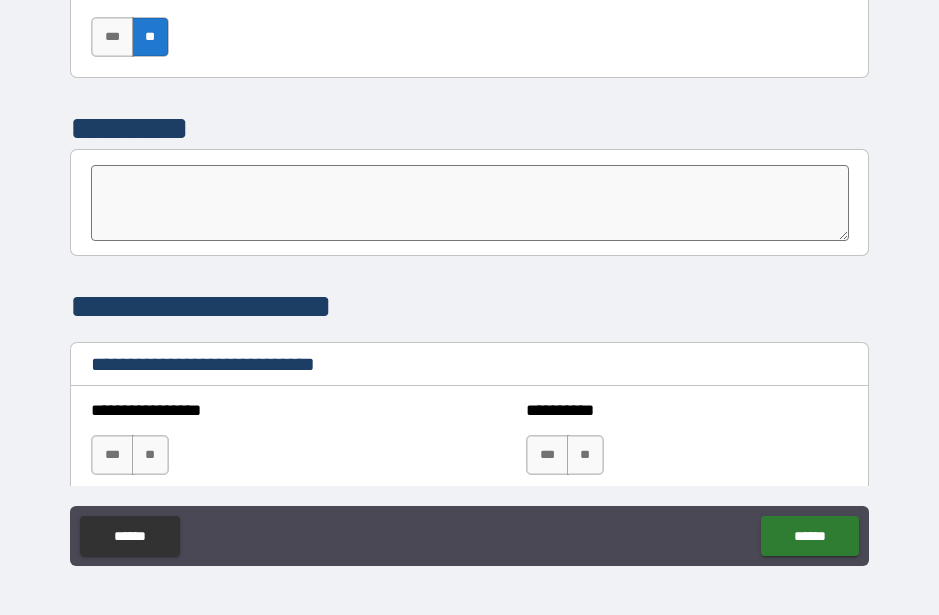 scroll, scrollTop: 6339, scrollLeft: 0, axis: vertical 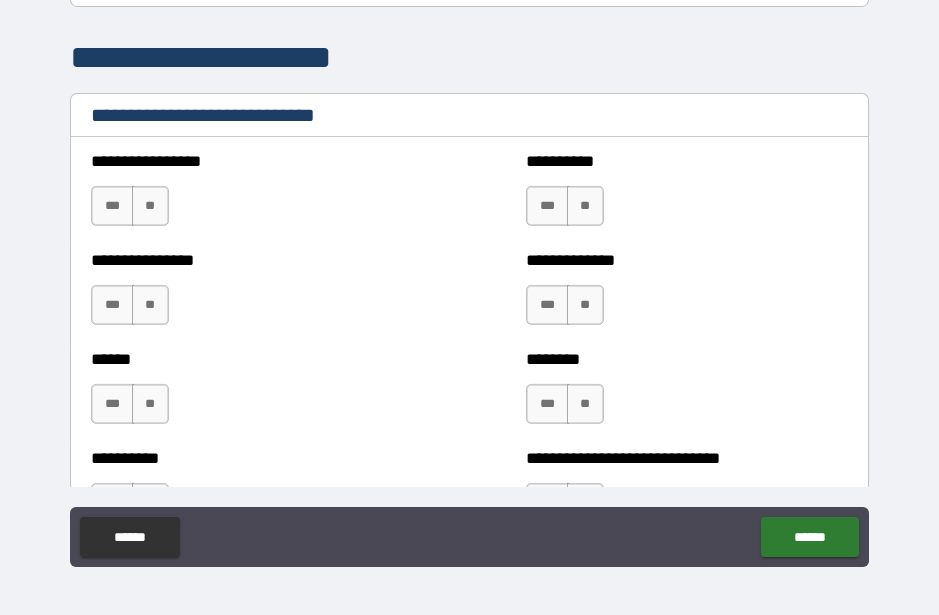 type on "**********" 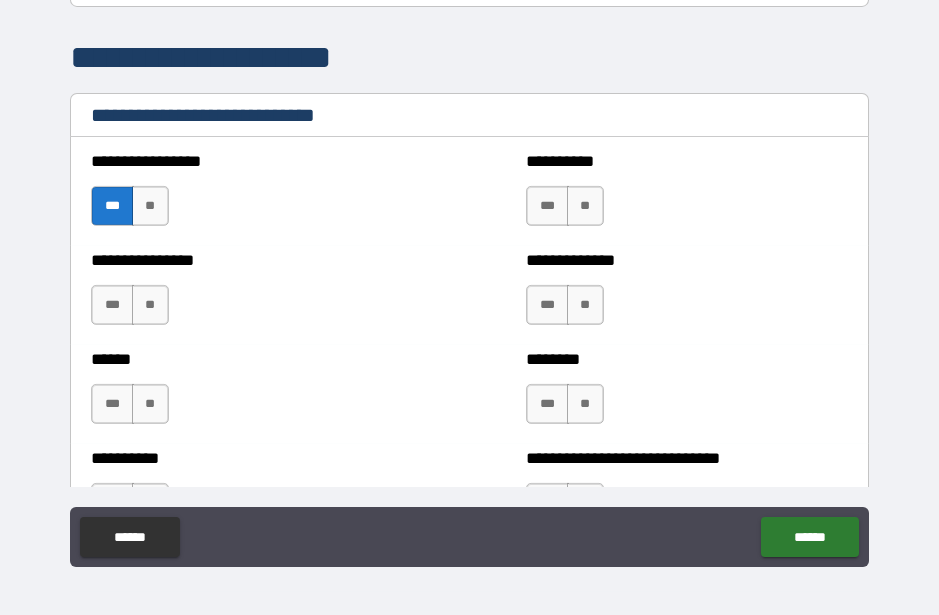 scroll, scrollTop: 55, scrollLeft: 0, axis: vertical 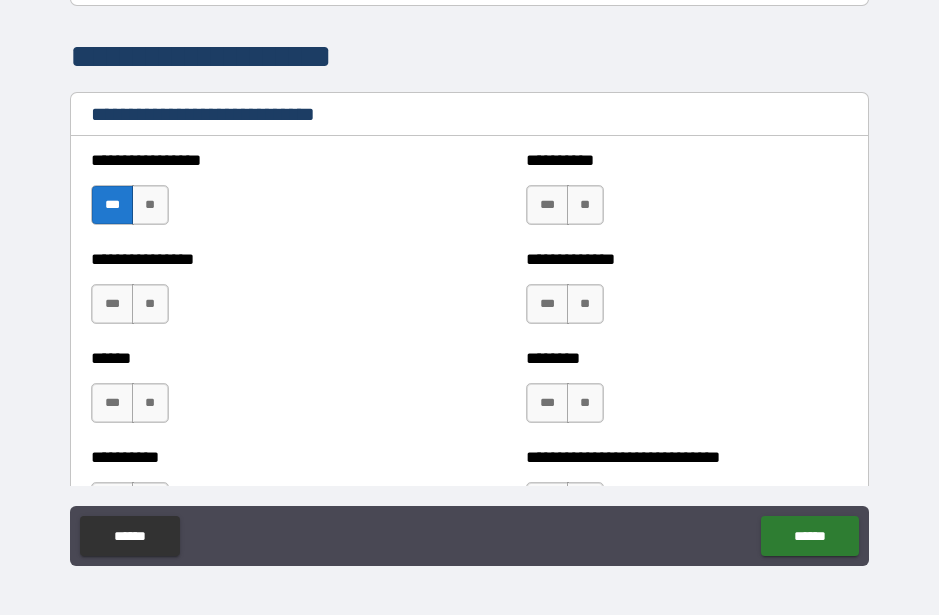 click on "***" at bounding box center (112, 304) 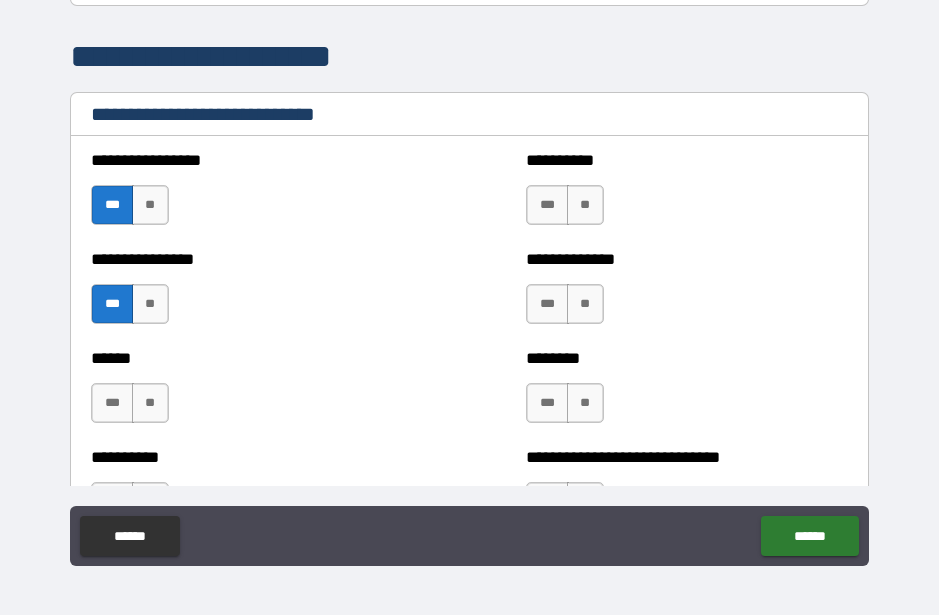 click on "***" at bounding box center [547, 205] 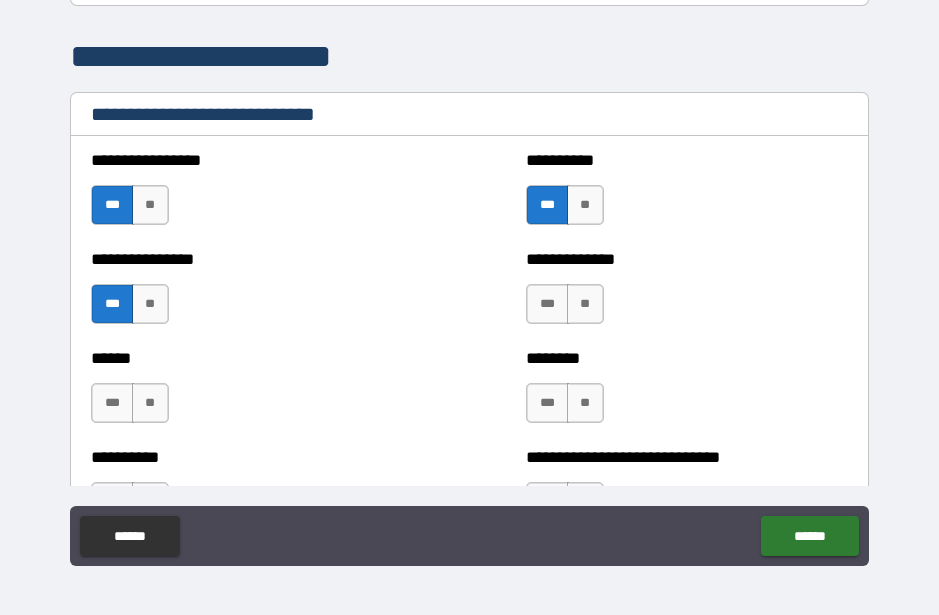 click on "***" at bounding box center (547, 304) 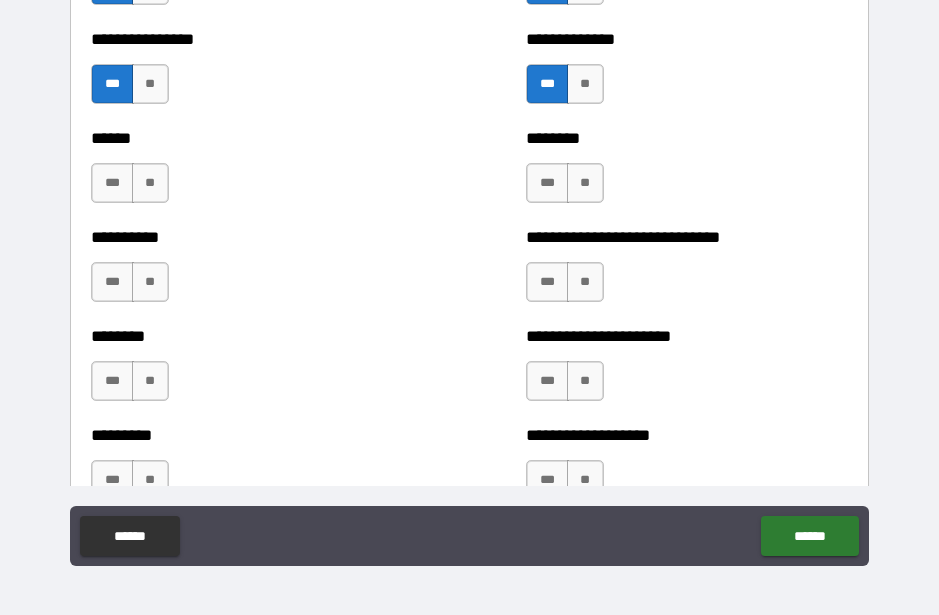 scroll, scrollTop: 6810, scrollLeft: 0, axis: vertical 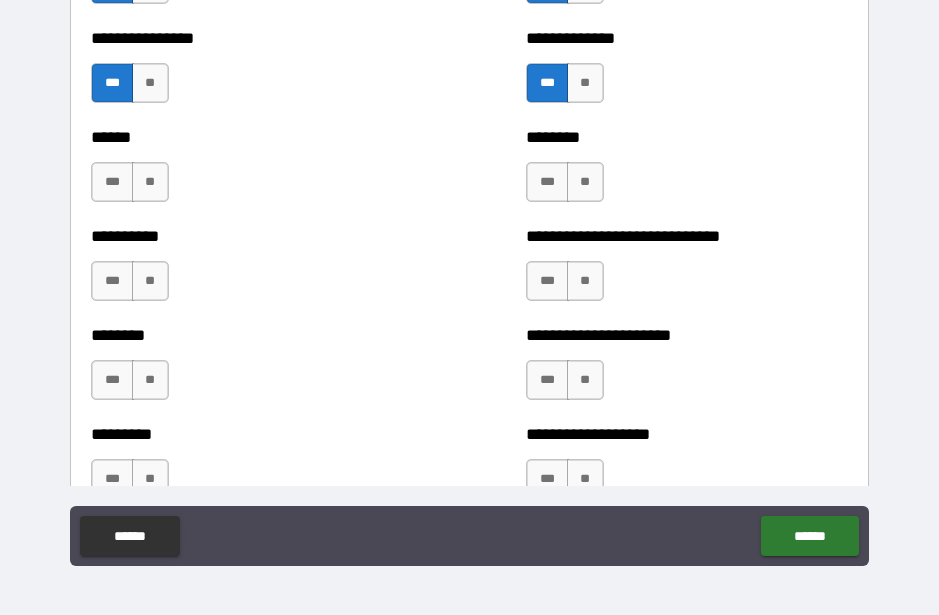 click on "***" at bounding box center (547, 182) 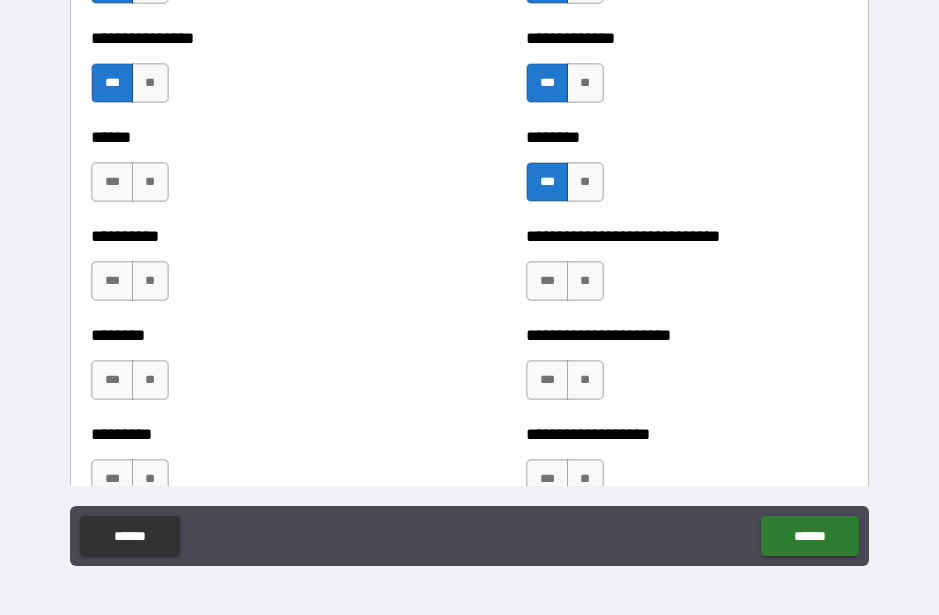 click on "***" at bounding box center (547, 281) 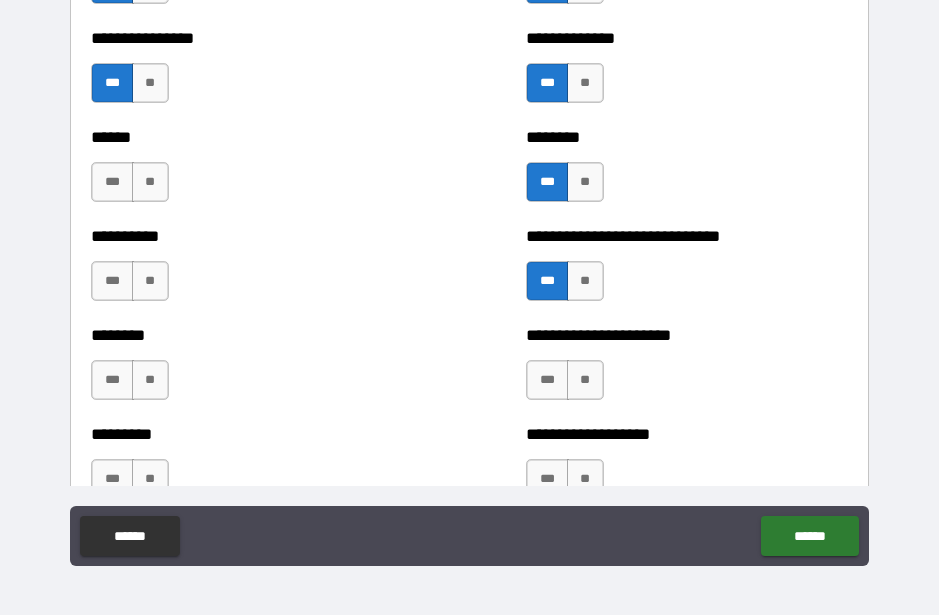 click on "**" at bounding box center [150, 182] 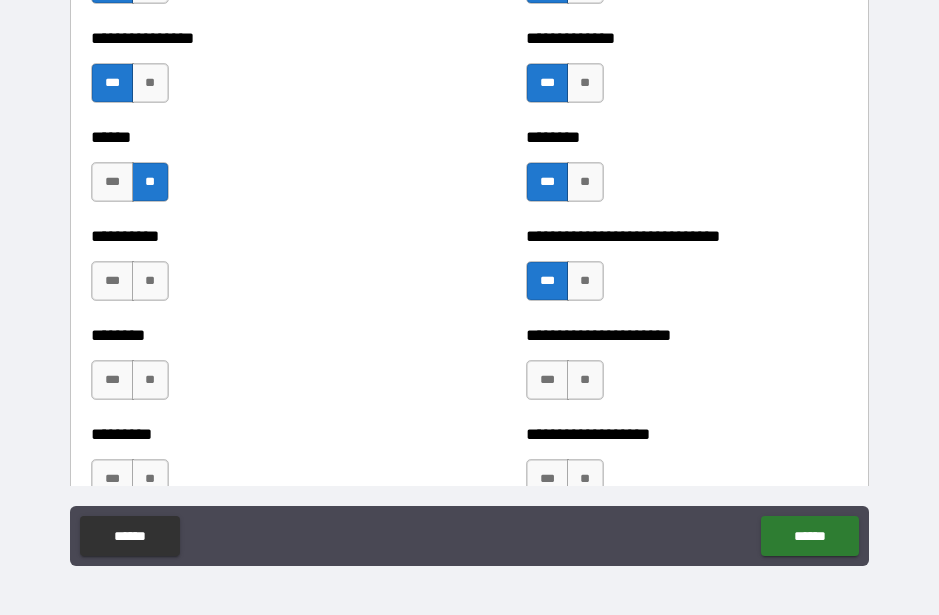 click on "**" at bounding box center (150, 281) 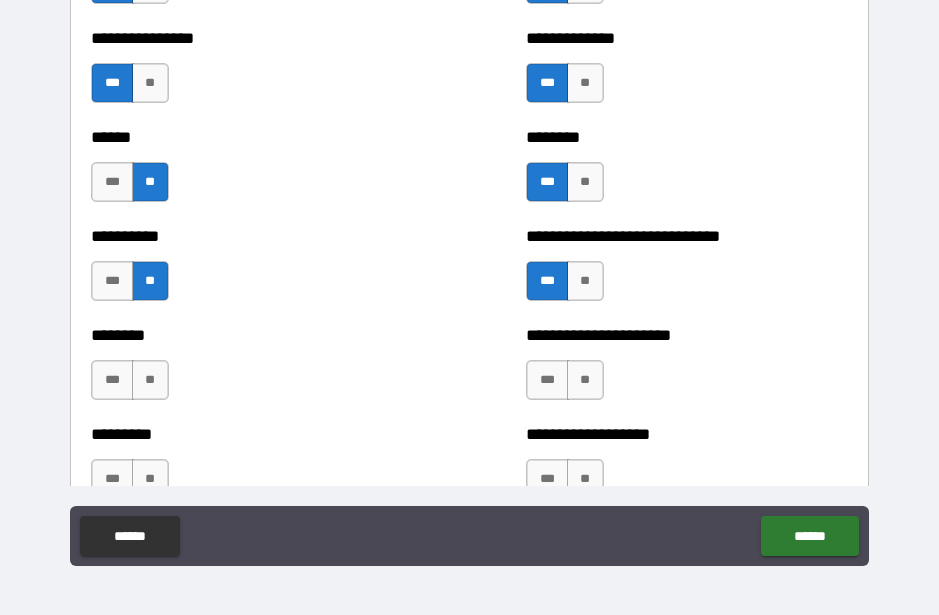 click on "***" at bounding box center [112, 182] 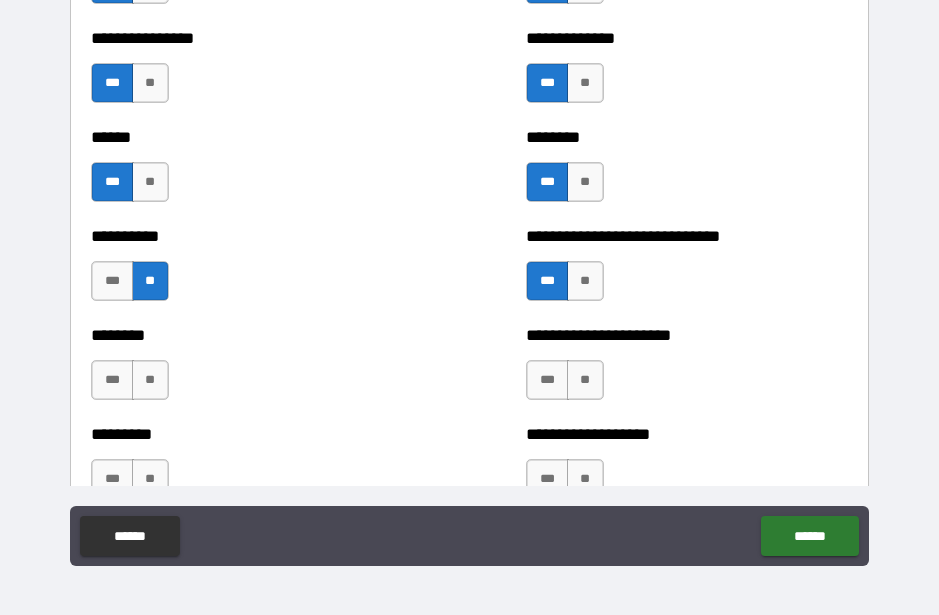 click on "**" at bounding box center (150, 182) 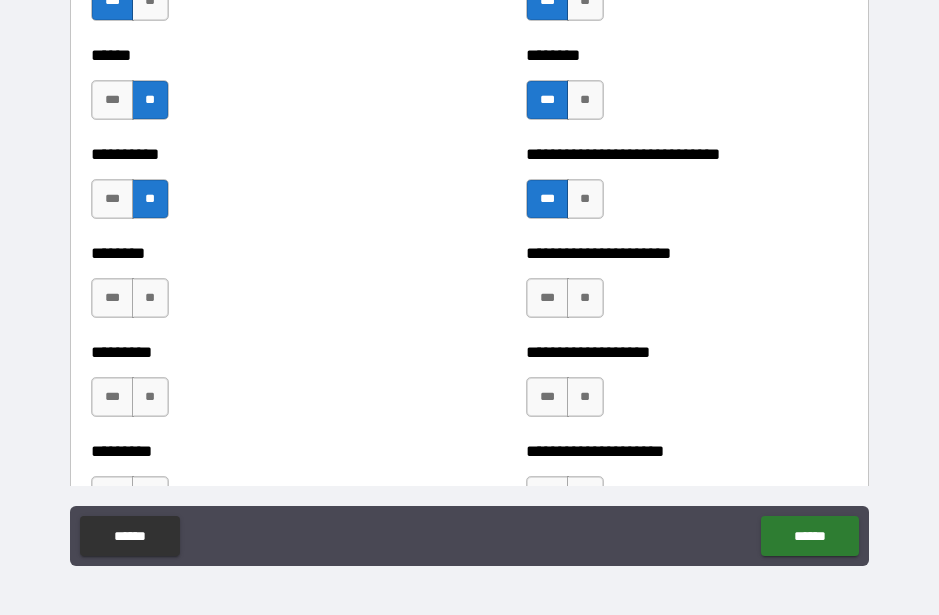 scroll, scrollTop: 6945, scrollLeft: 0, axis: vertical 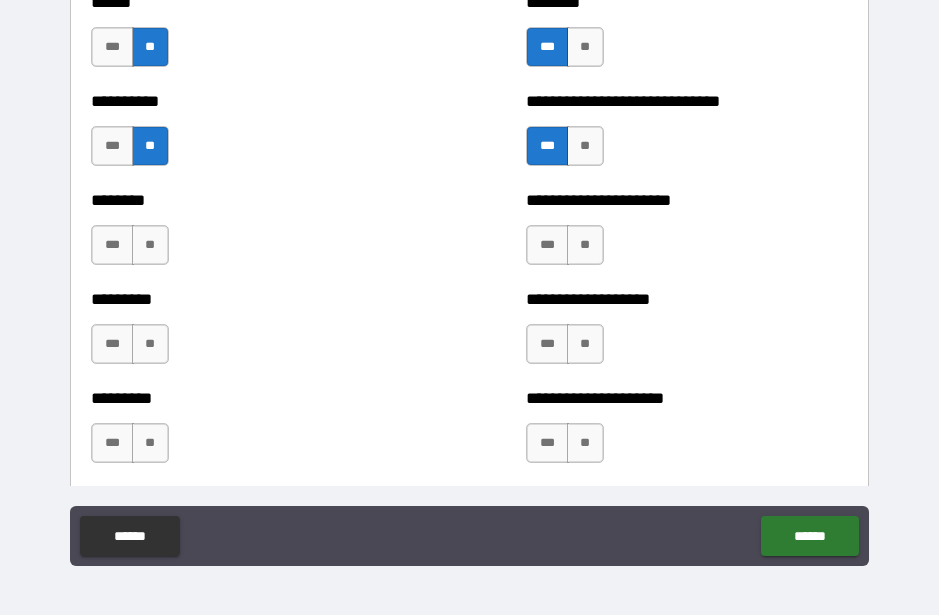 click on "**" at bounding box center (150, 245) 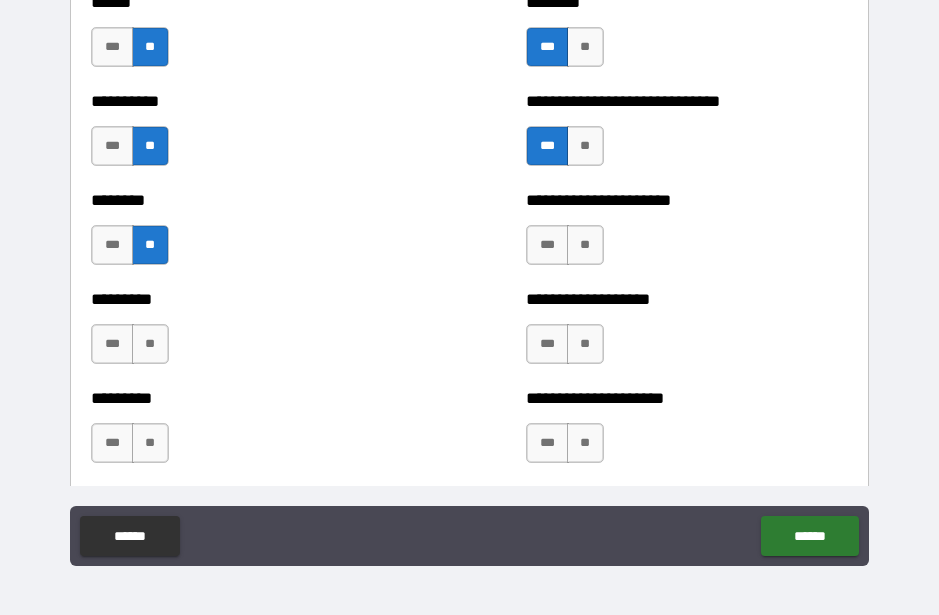 click on "**" at bounding box center (585, 245) 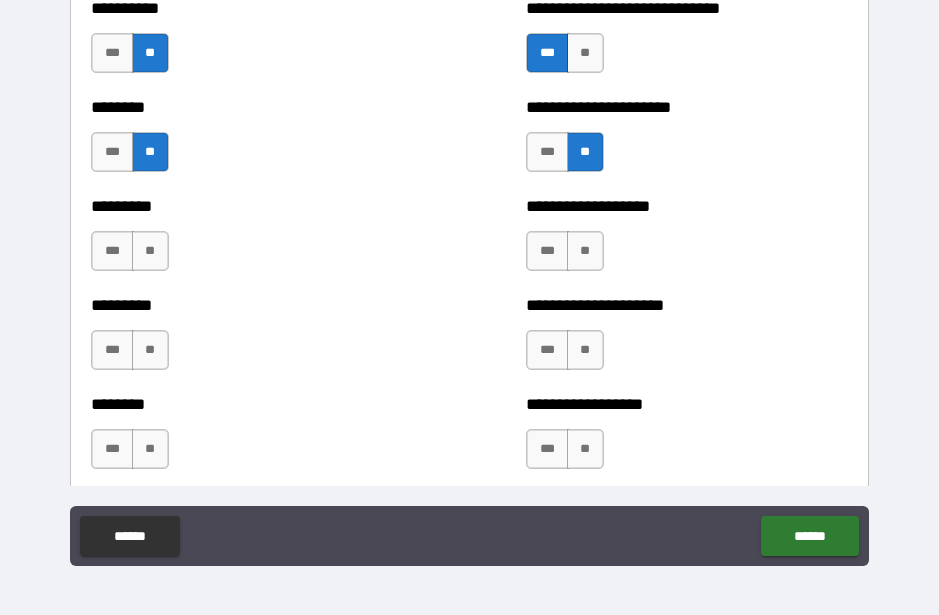 scroll, scrollTop: 7050, scrollLeft: 0, axis: vertical 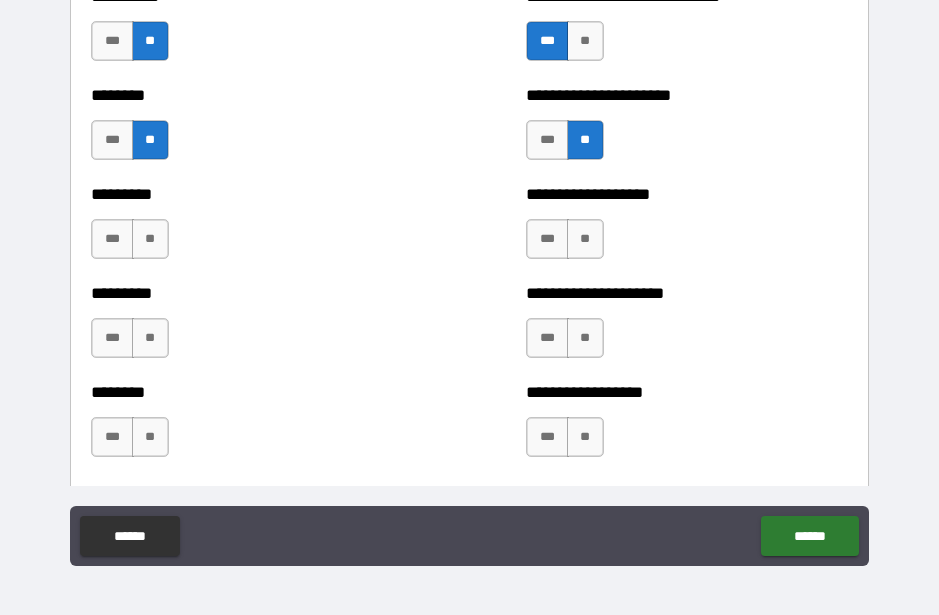 click on "***" at bounding box center (547, 239) 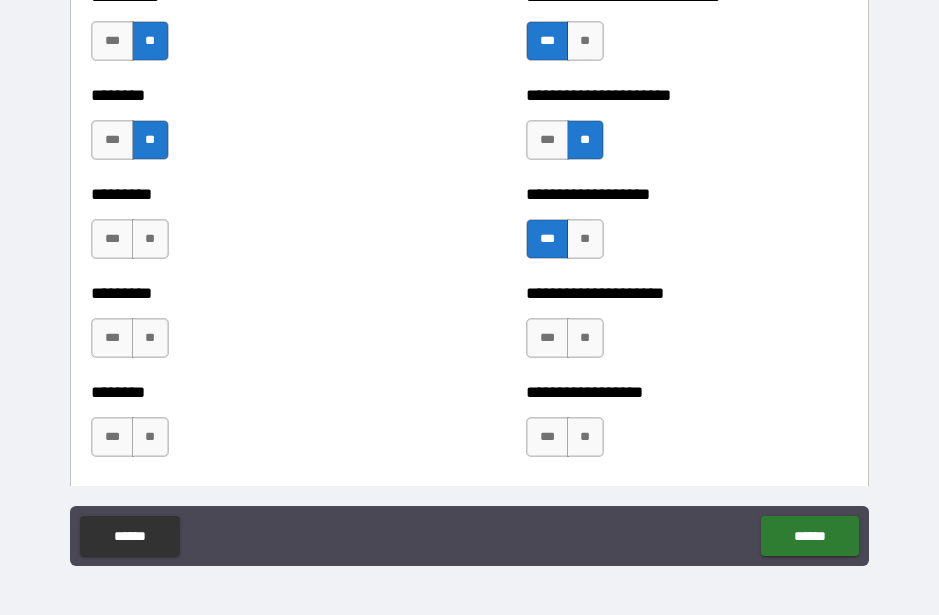 click on "**" at bounding box center [150, 239] 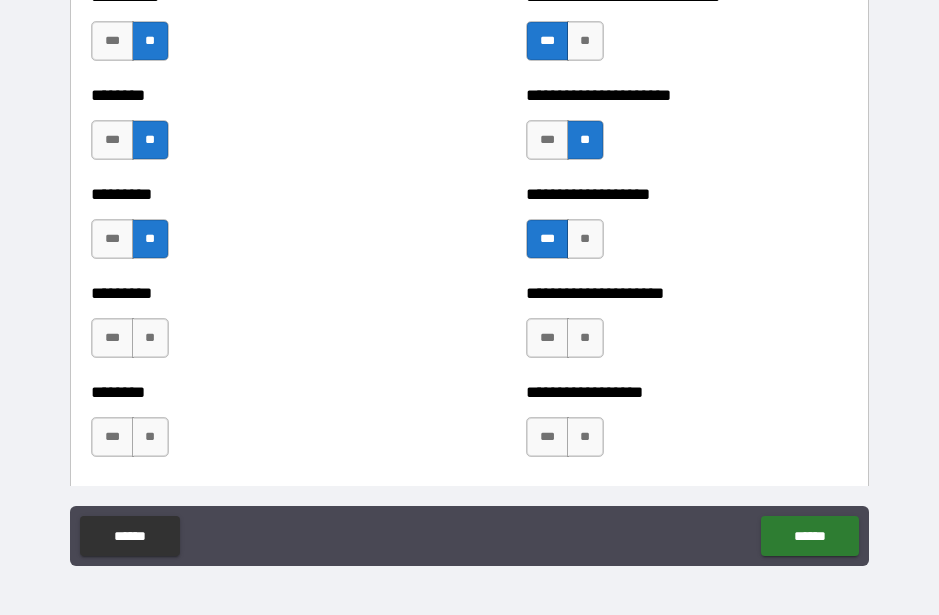 click on "***" at bounding box center [112, 338] 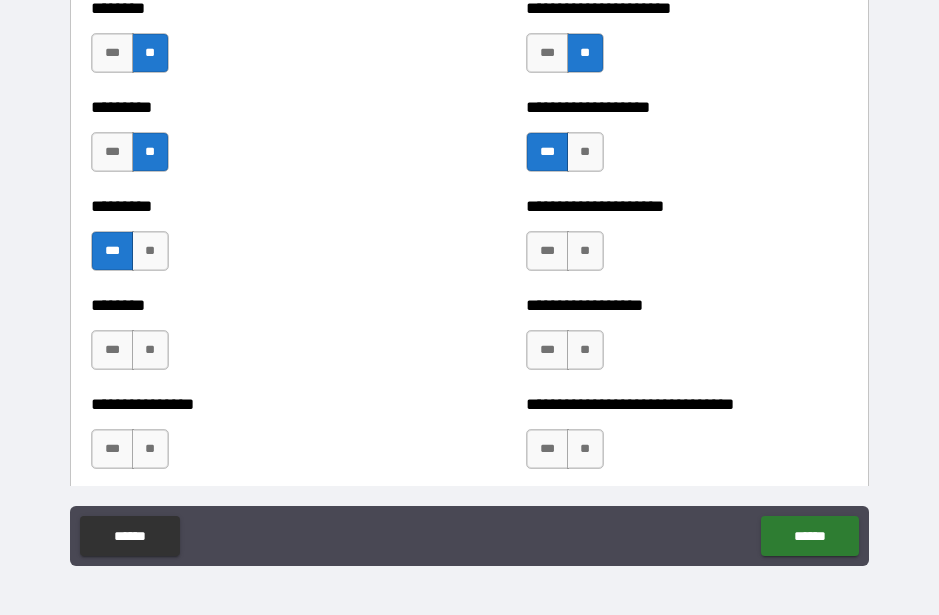 scroll, scrollTop: 7146, scrollLeft: 0, axis: vertical 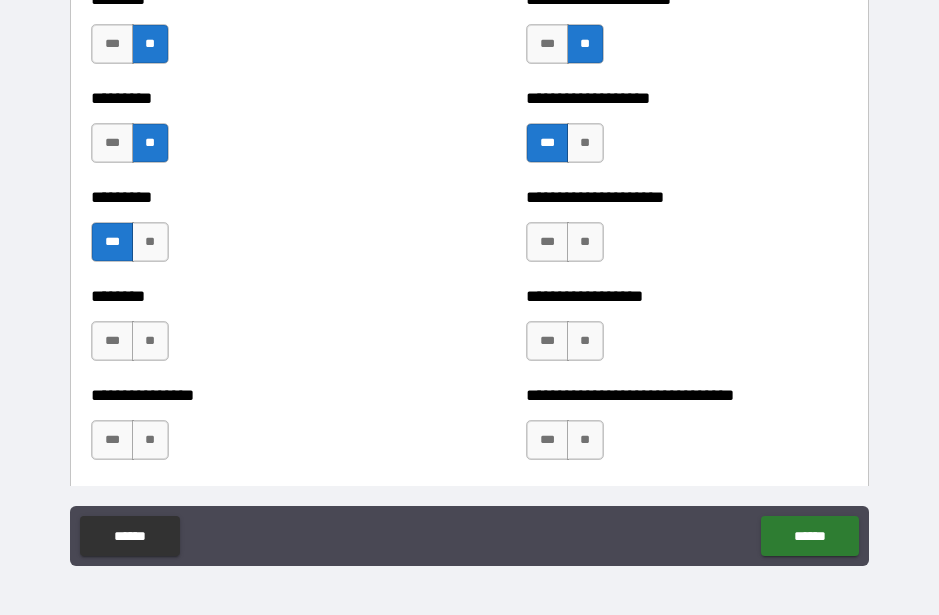 click on "***" at bounding box center (547, 242) 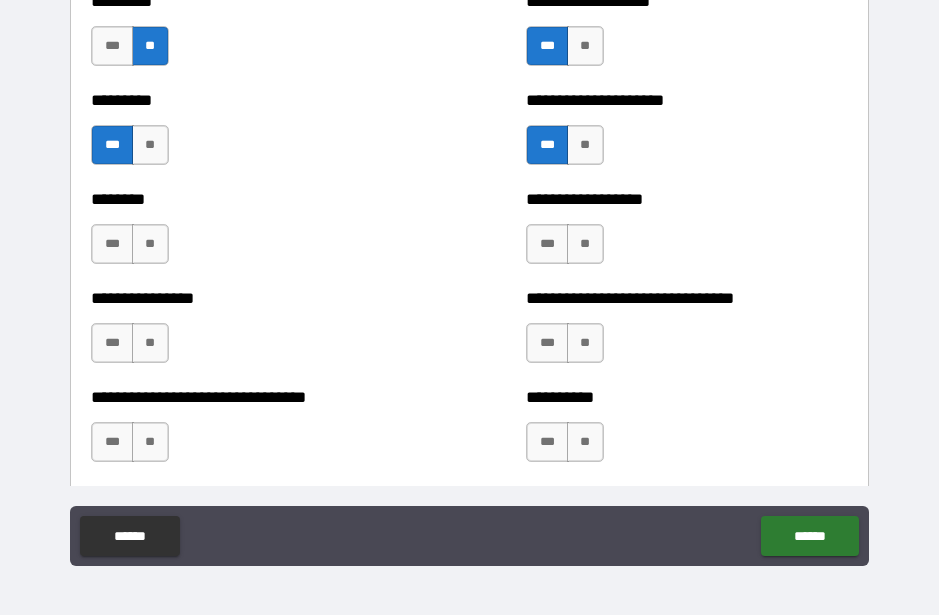 scroll, scrollTop: 7252, scrollLeft: 0, axis: vertical 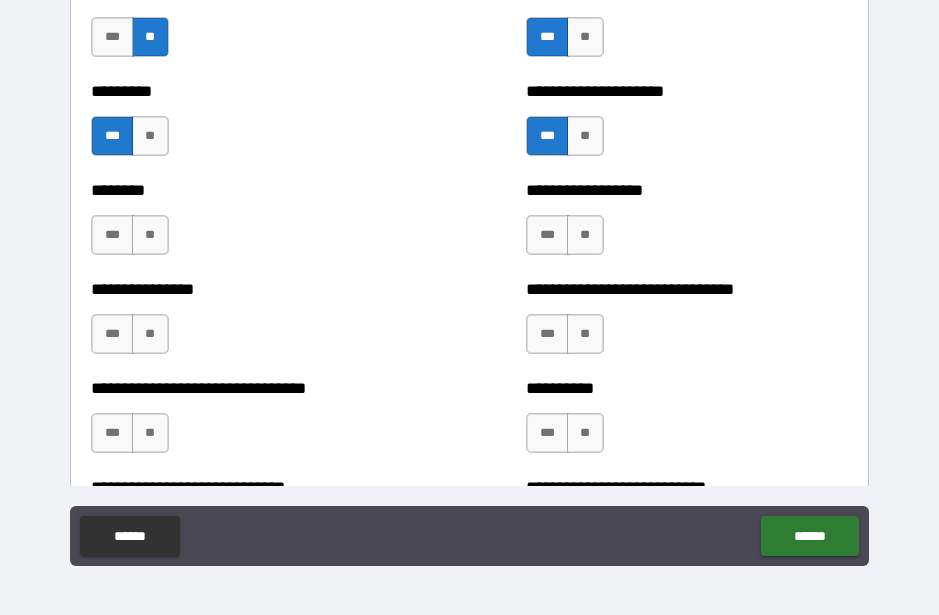 click on "**" at bounding box center (585, 235) 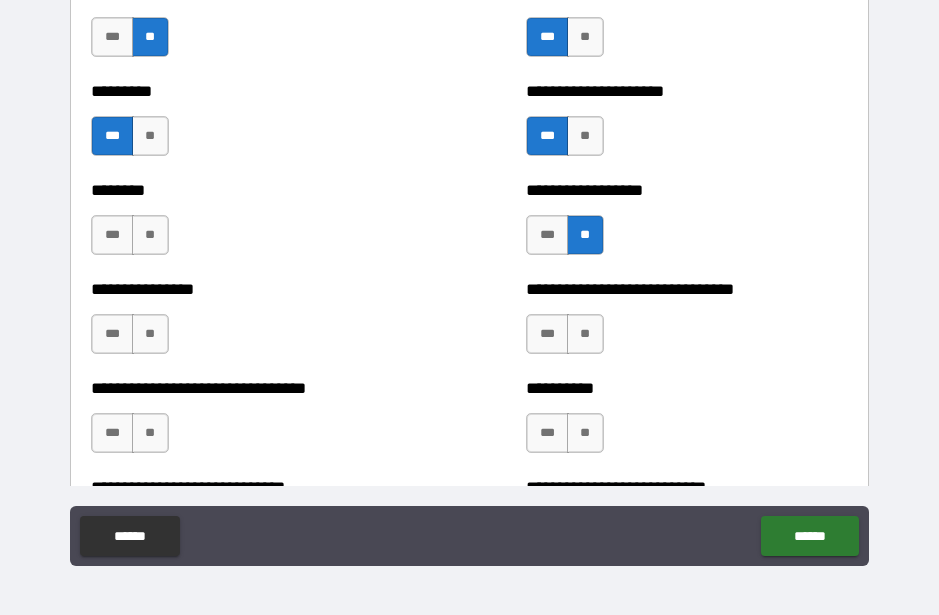 click on "**" at bounding box center [150, 235] 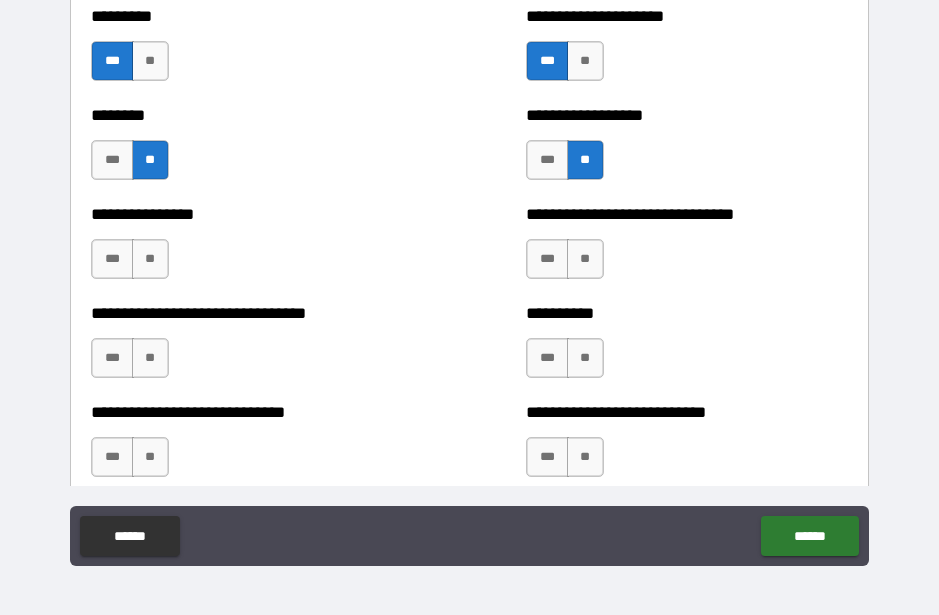 scroll, scrollTop: 7329, scrollLeft: 0, axis: vertical 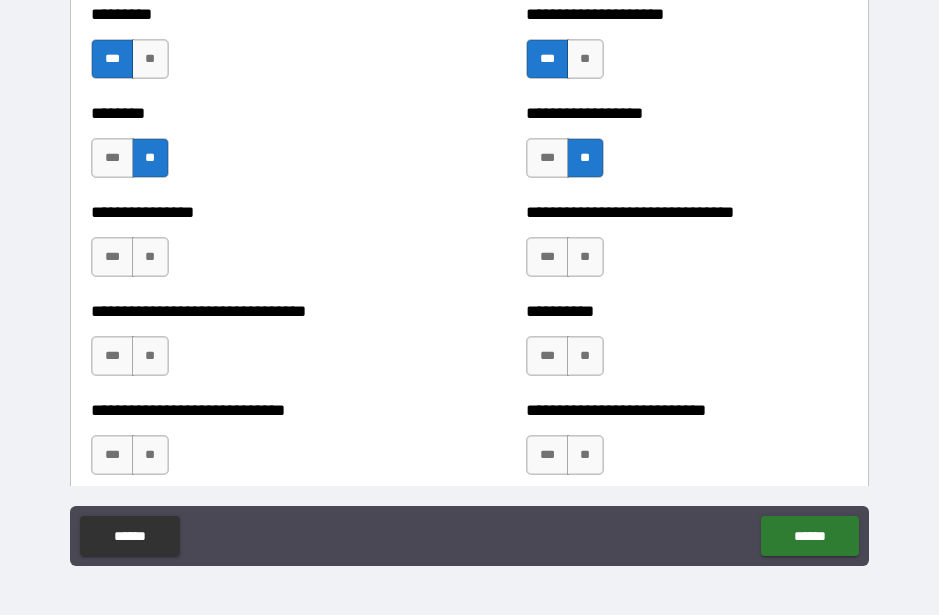 click on "**" at bounding box center [150, 257] 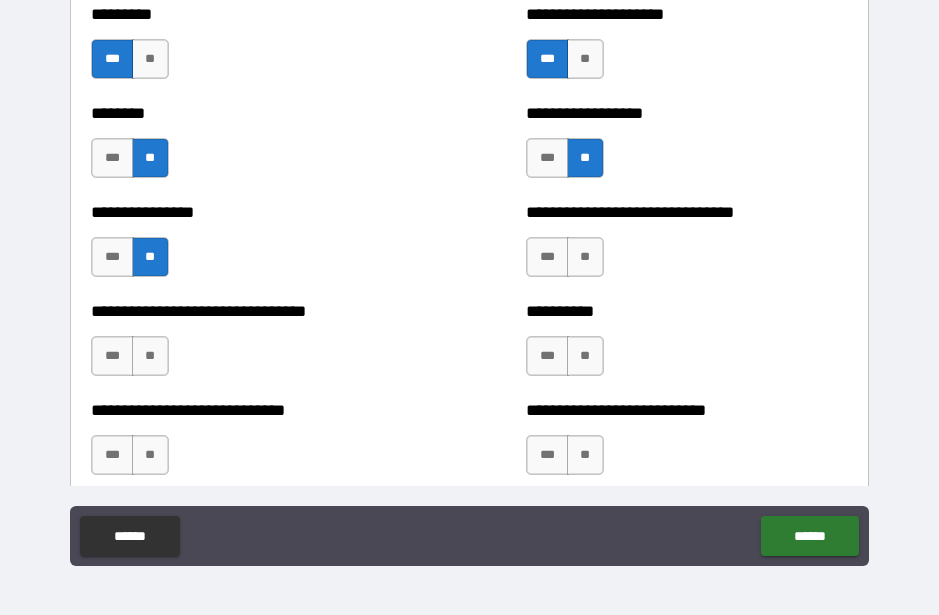 click on "**" at bounding box center (585, 257) 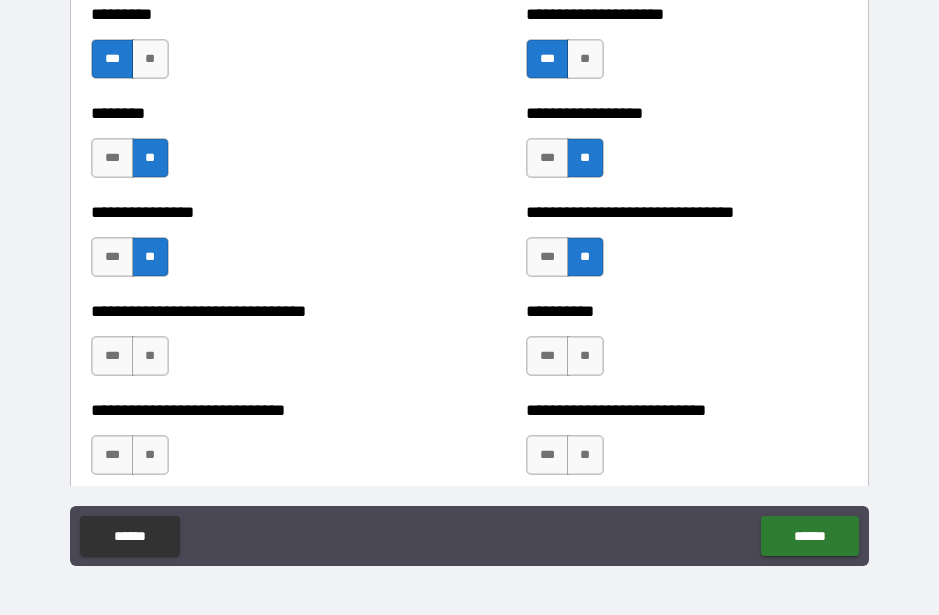 click on "***" at bounding box center [547, 356] 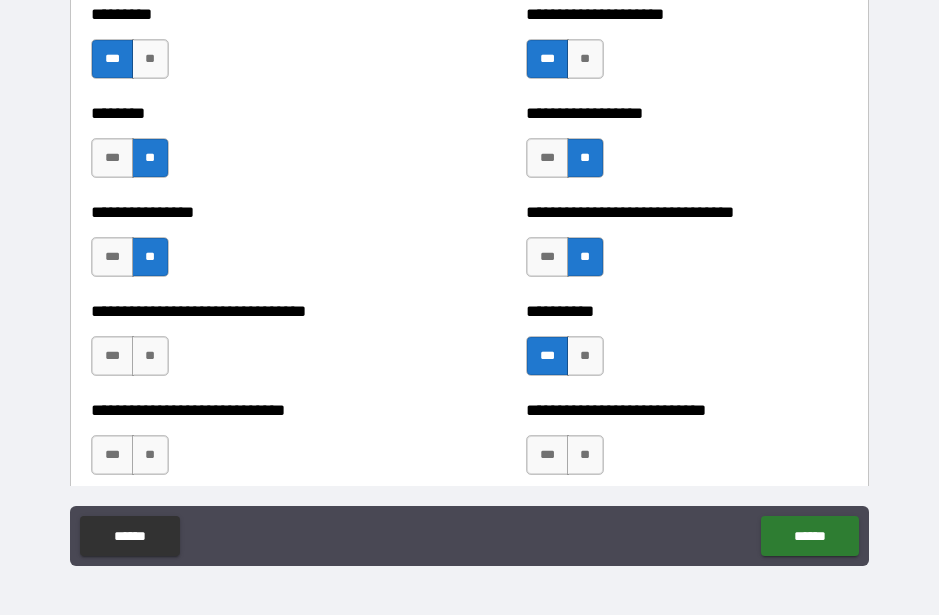 scroll, scrollTop: 7471, scrollLeft: 0, axis: vertical 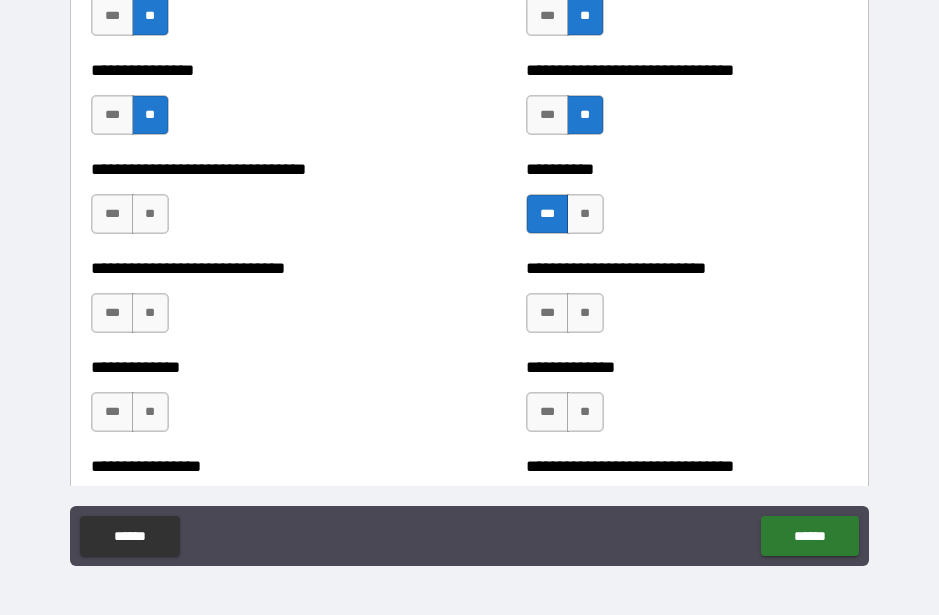 click on "***" at bounding box center [112, 214] 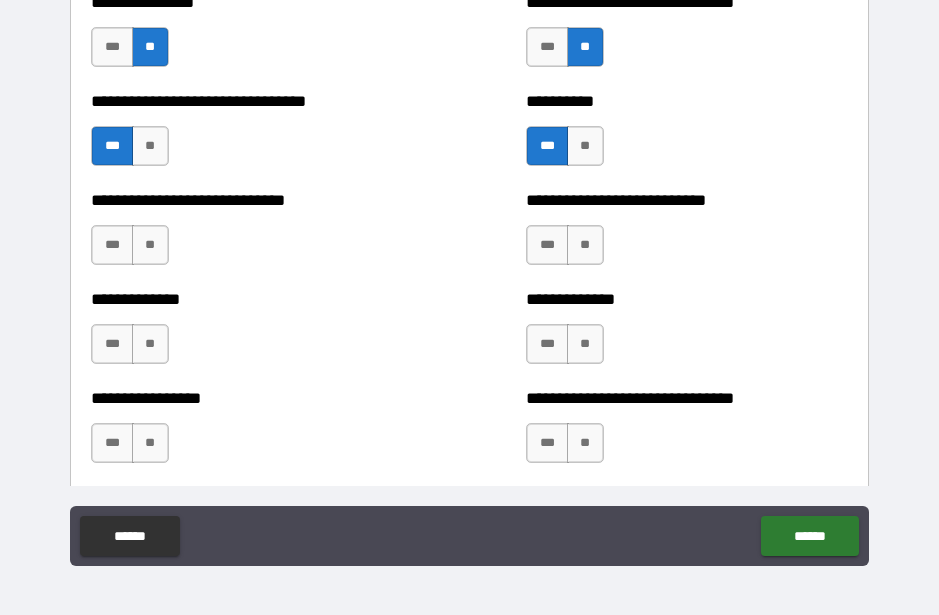 scroll, scrollTop: 7555, scrollLeft: 0, axis: vertical 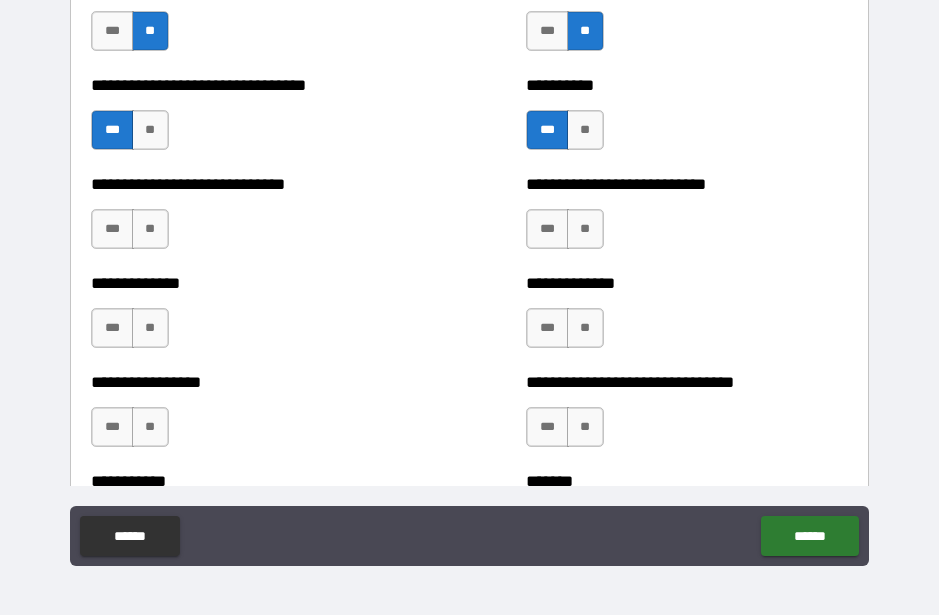 click on "**" at bounding box center (150, 229) 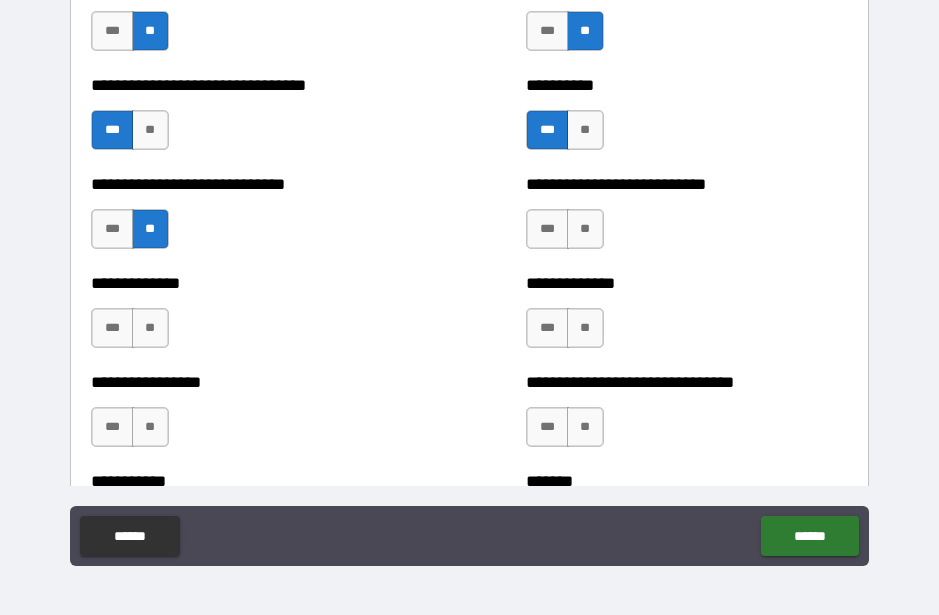click on "**" at bounding box center [585, 229] 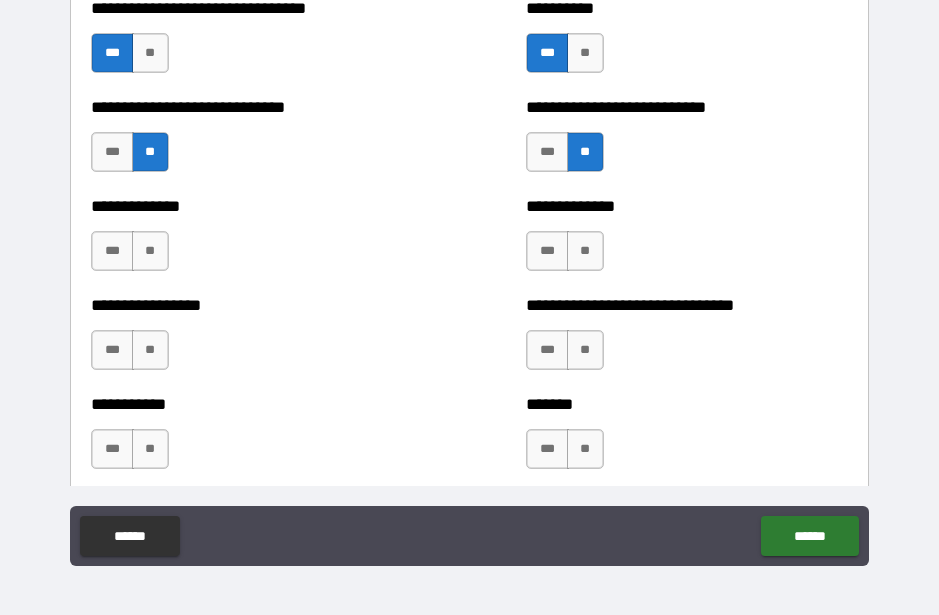 scroll, scrollTop: 7633, scrollLeft: 0, axis: vertical 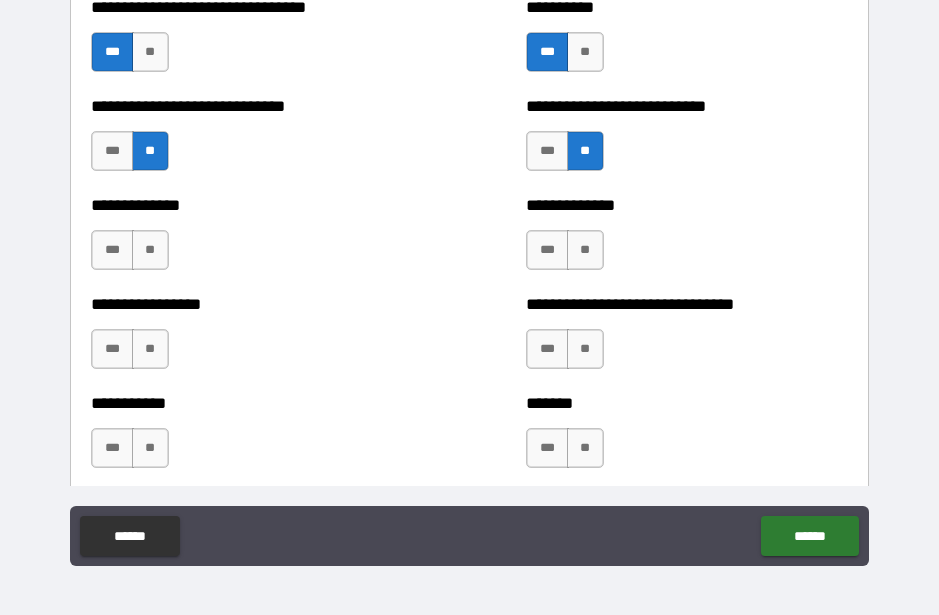 click on "**" at bounding box center [150, 250] 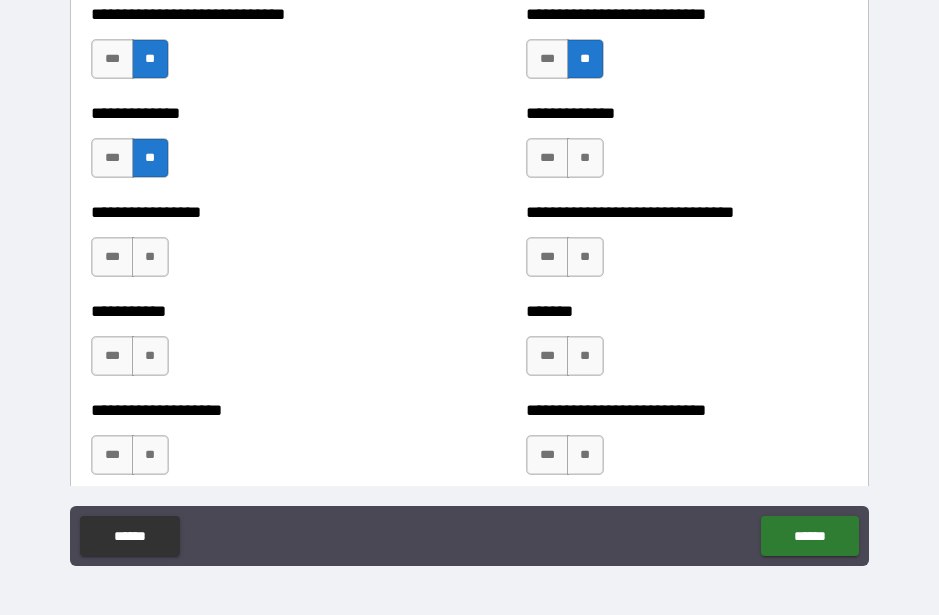 scroll, scrollTop: 7737, scrollLeft: 0, axis: vertical 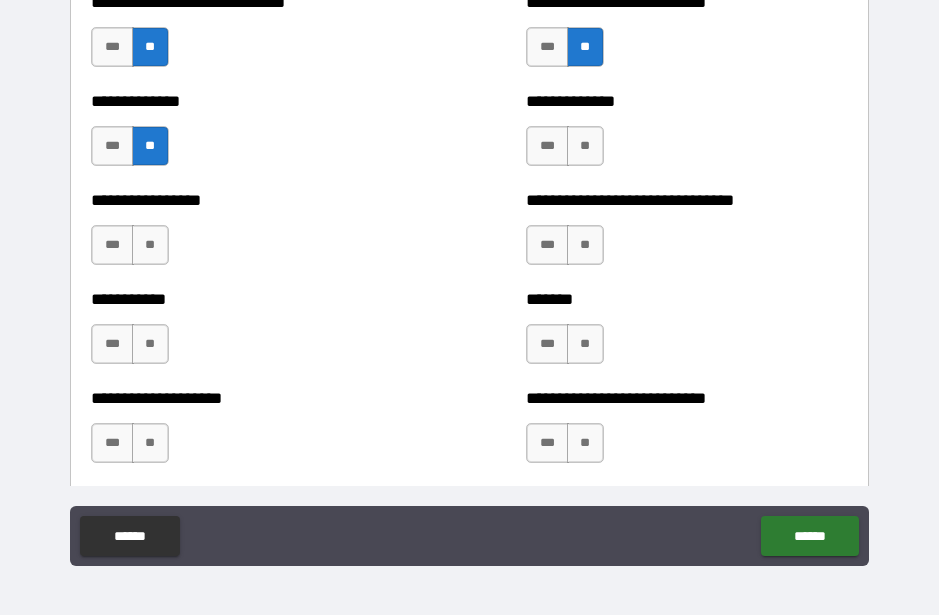 click on "**" at bounding box center [150, 245] 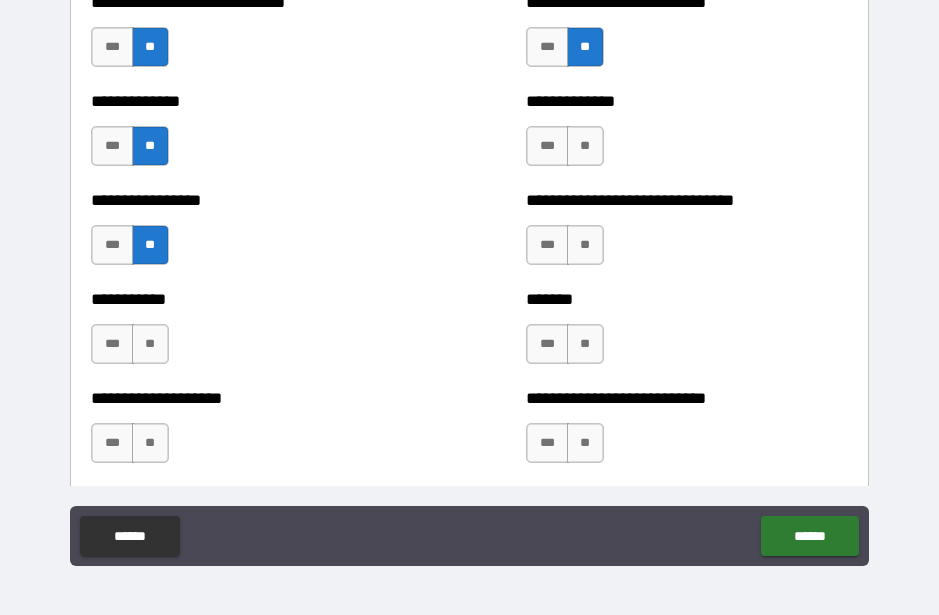 click on "**" at bounding box center [150, 344] 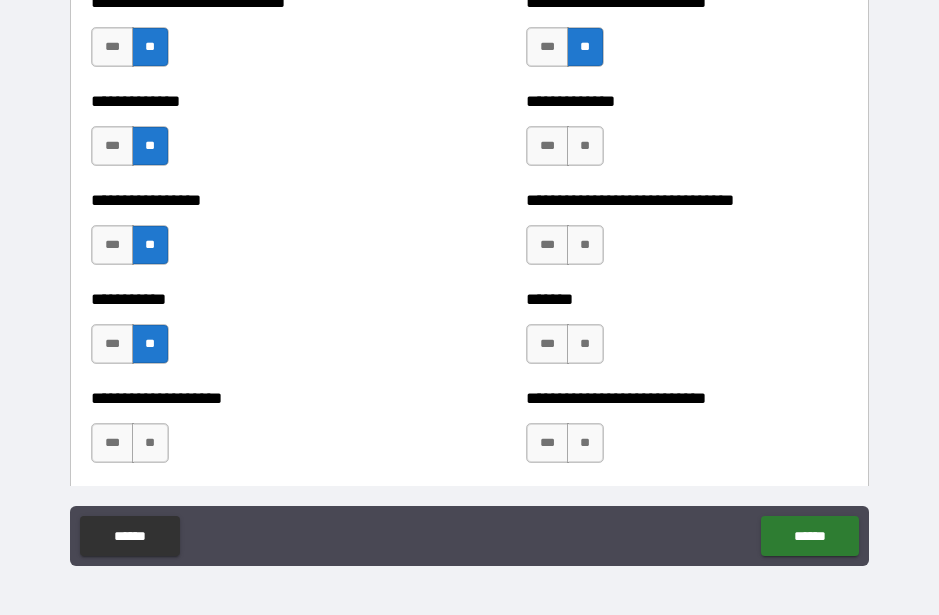 click on "**" at bounding box center (585, 146) 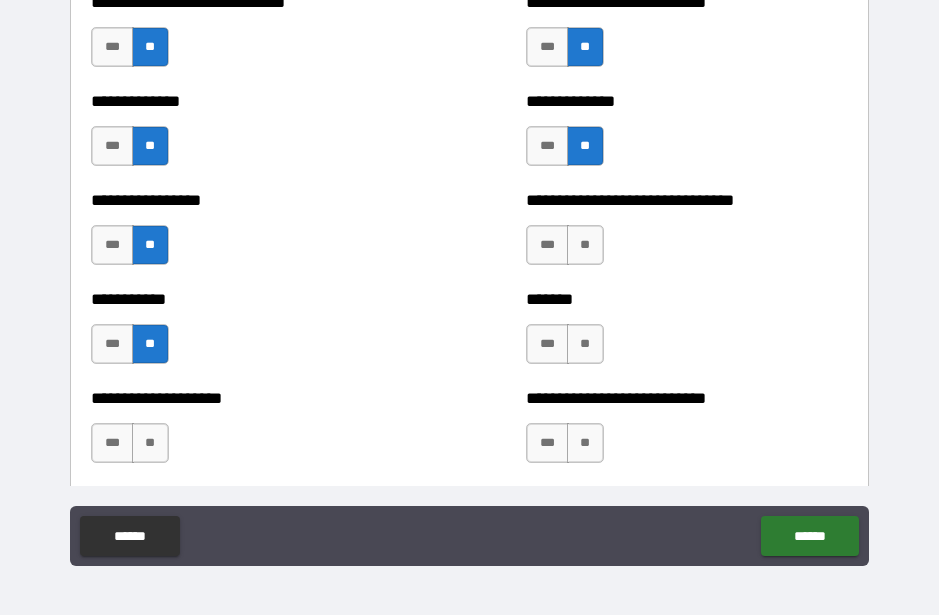 click on "**" at bounding box center [585, 245] 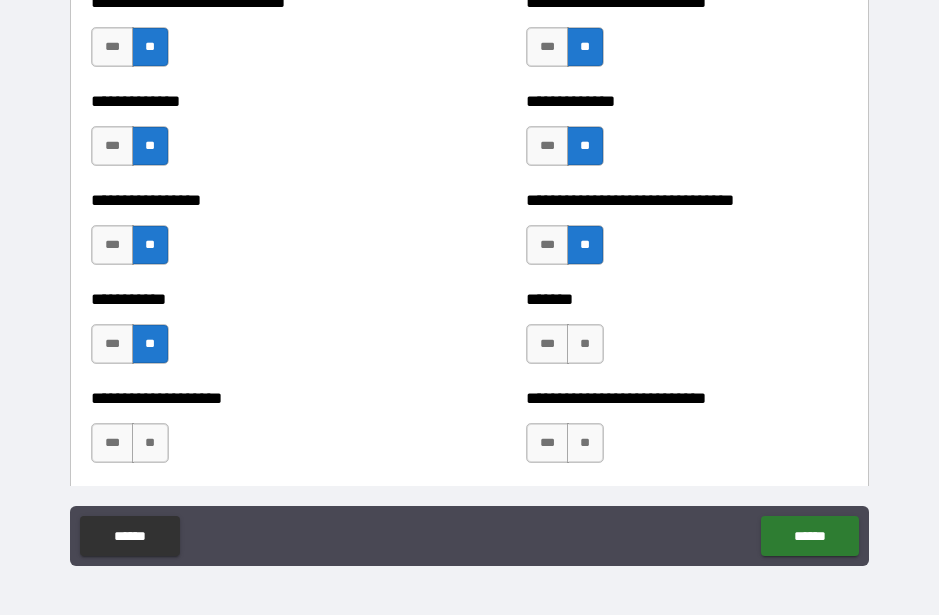 click on "**" at bounding box center [585, 344] 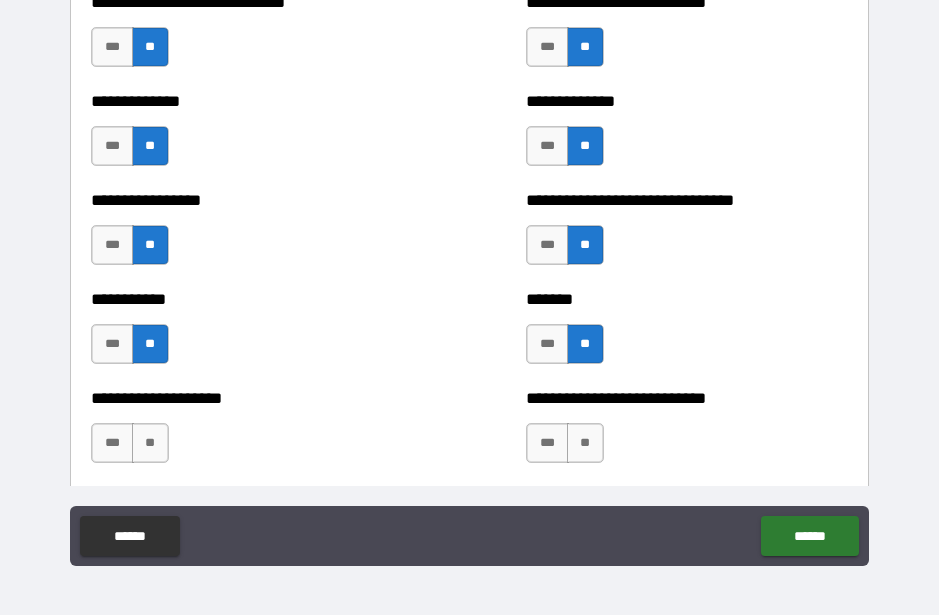 scroll, scrollTop: 7826, scrollLeft: 0, axis: vertical 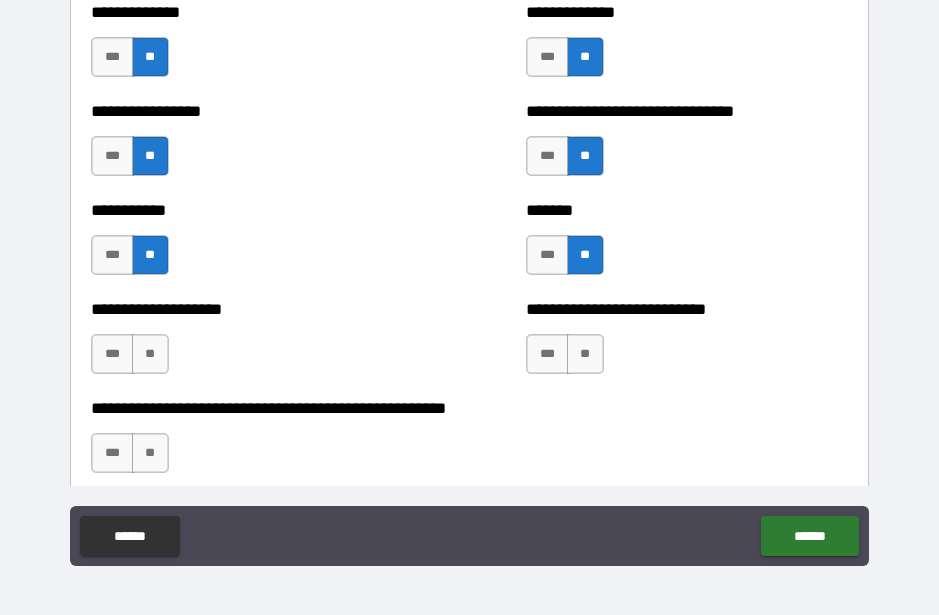 click on "***" at bounding box center [547, 255] 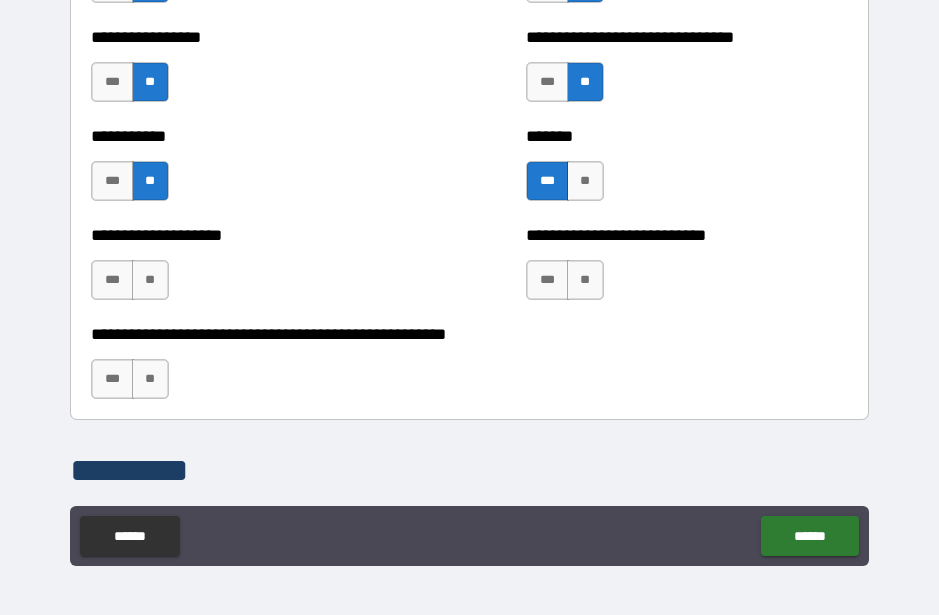 scroll, scrollTop: 7899, scrollLeft: 0, axis: vertical 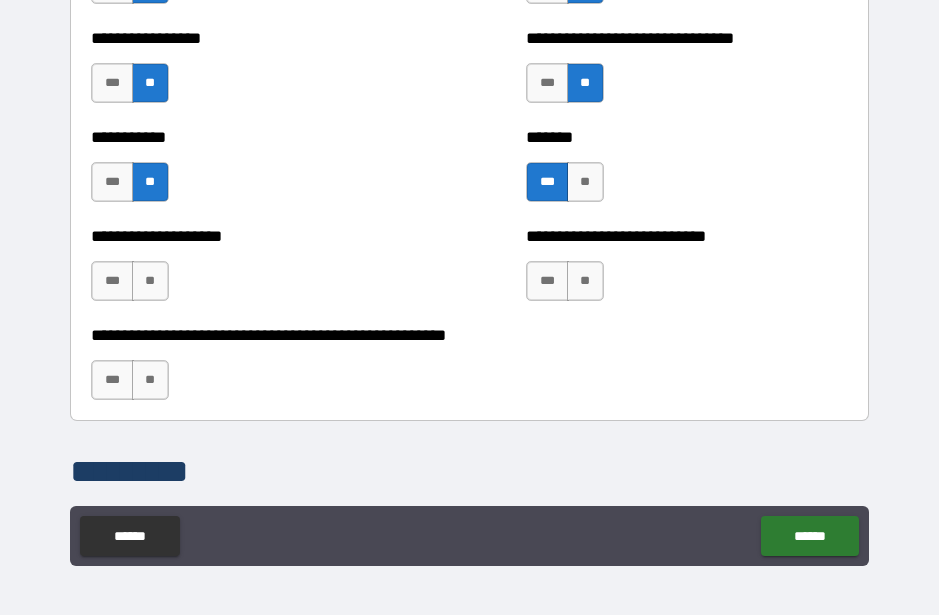 click on "**" at bounding box center (150, 281) 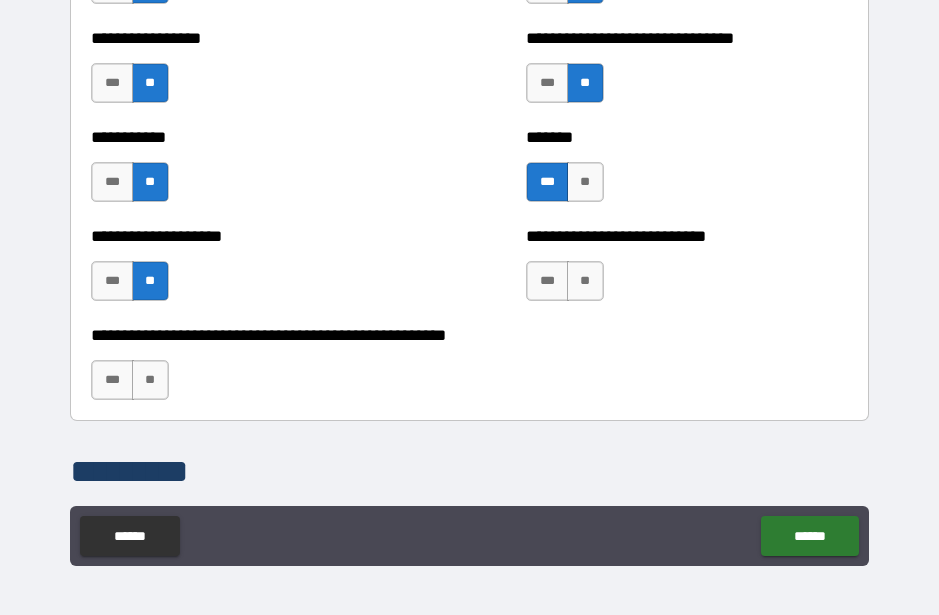click on "**" at bounding box center [585, 281] 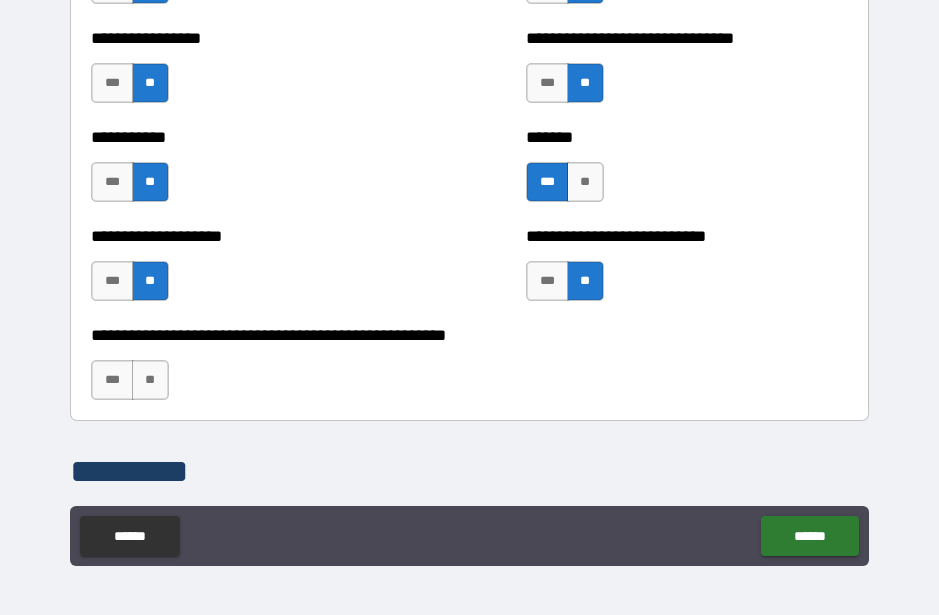 click on "**" at bounding box center [150, 380] 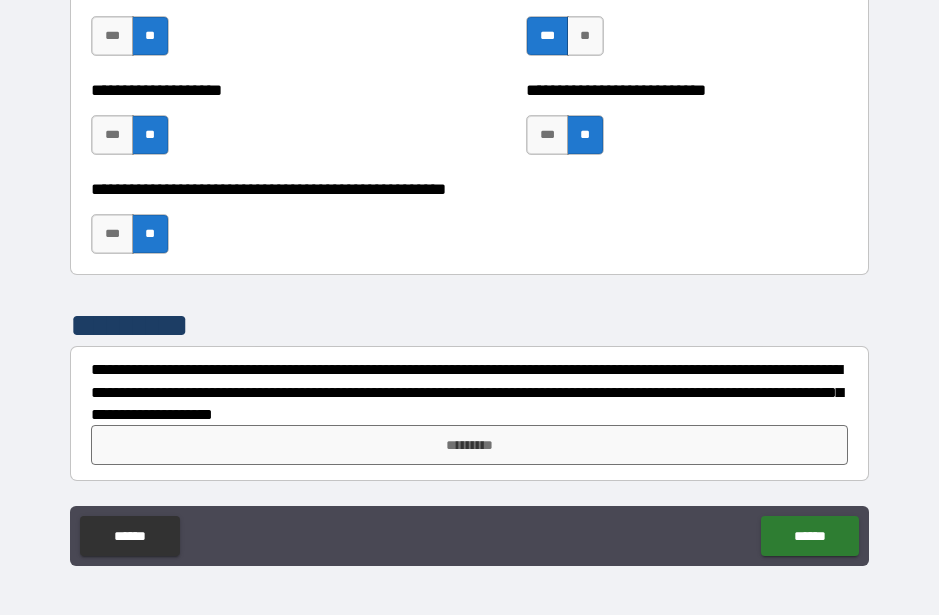 scroll, scrollTop: 8045, scrollLeft: 0, axis: vertical 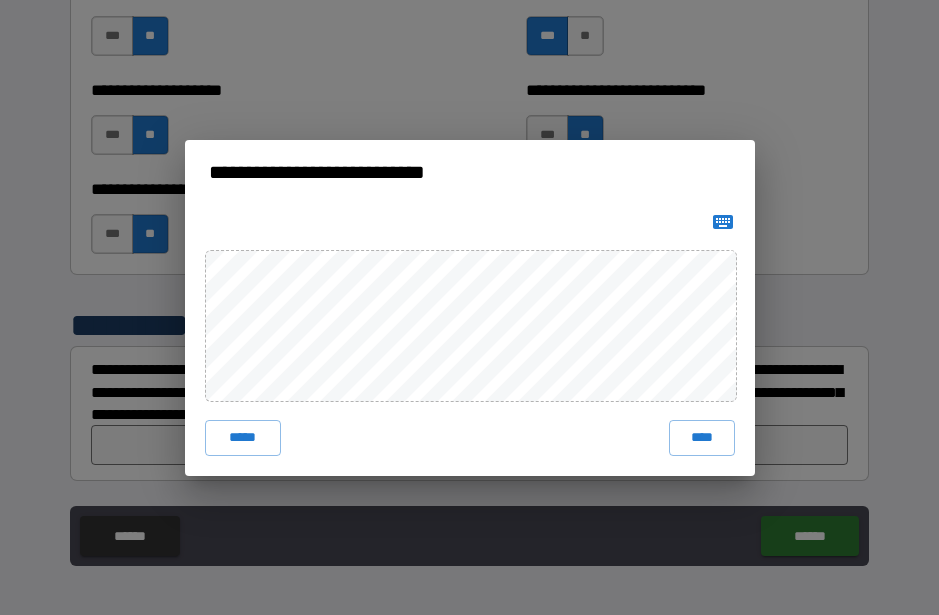 click on "****" at bounding box center (702, 438) 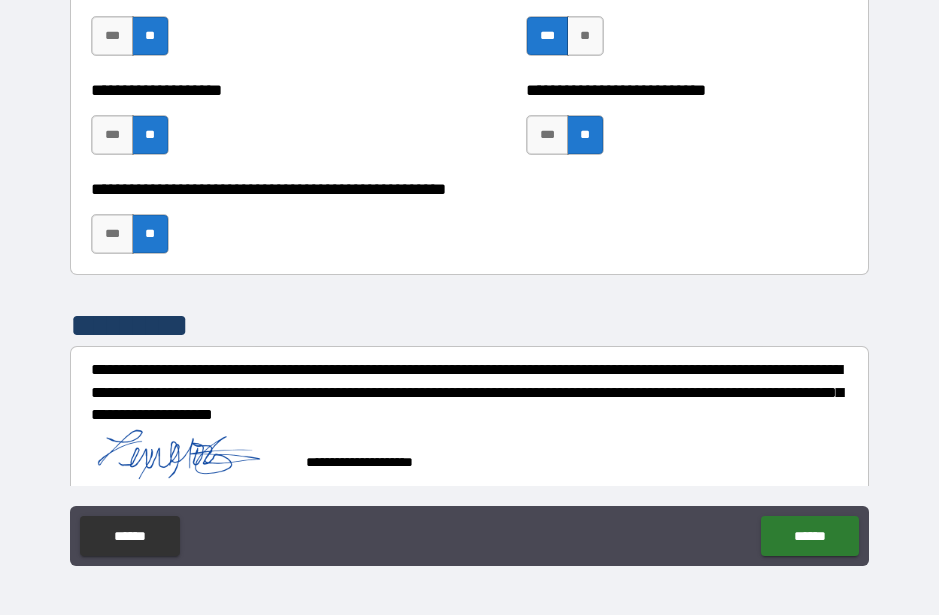 click on "******" at bounding box center [809, 536] 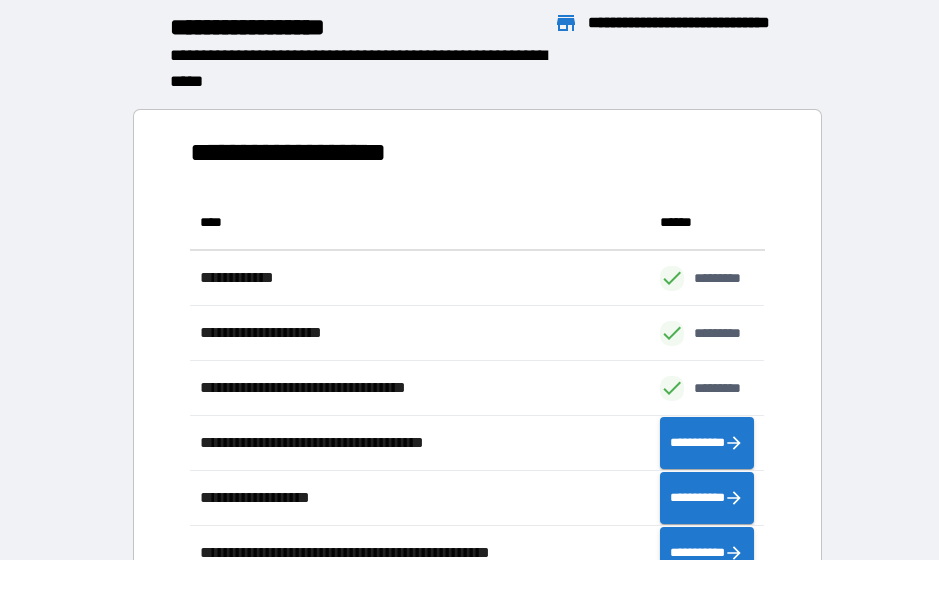 scroll, scrollTop: 1, scrollLeft: 1, axis: both 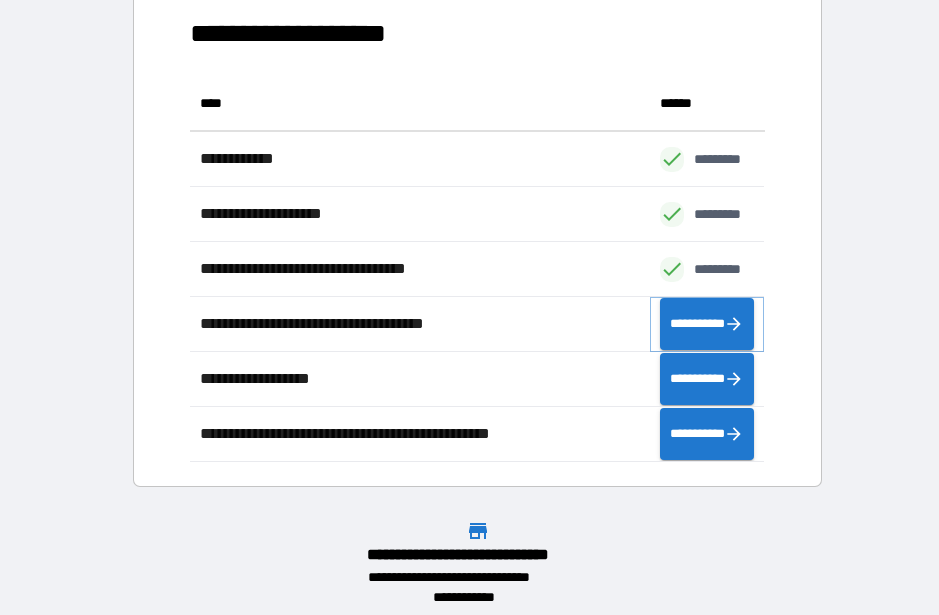 click on "**********" at bounding box center (707, 324) 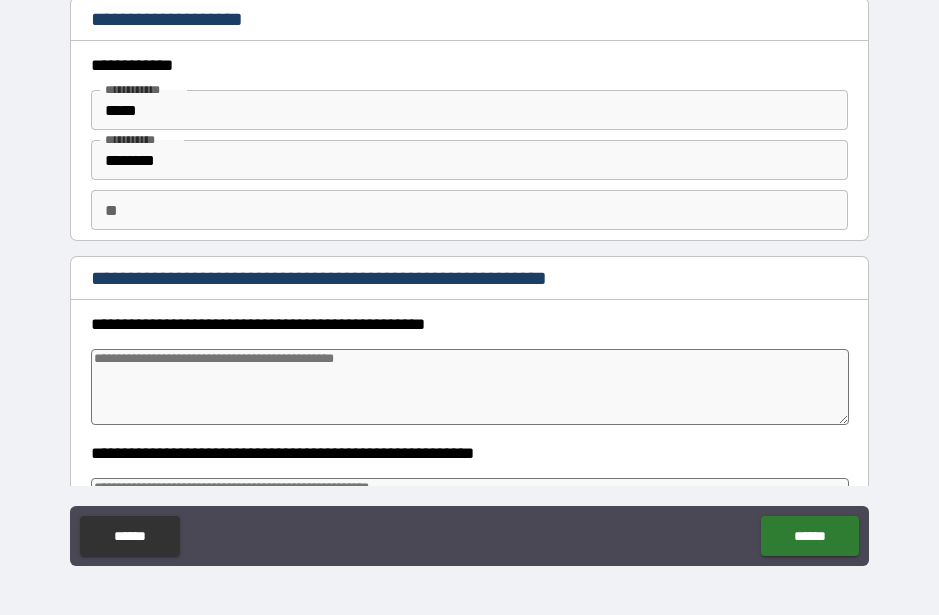 type on "*" 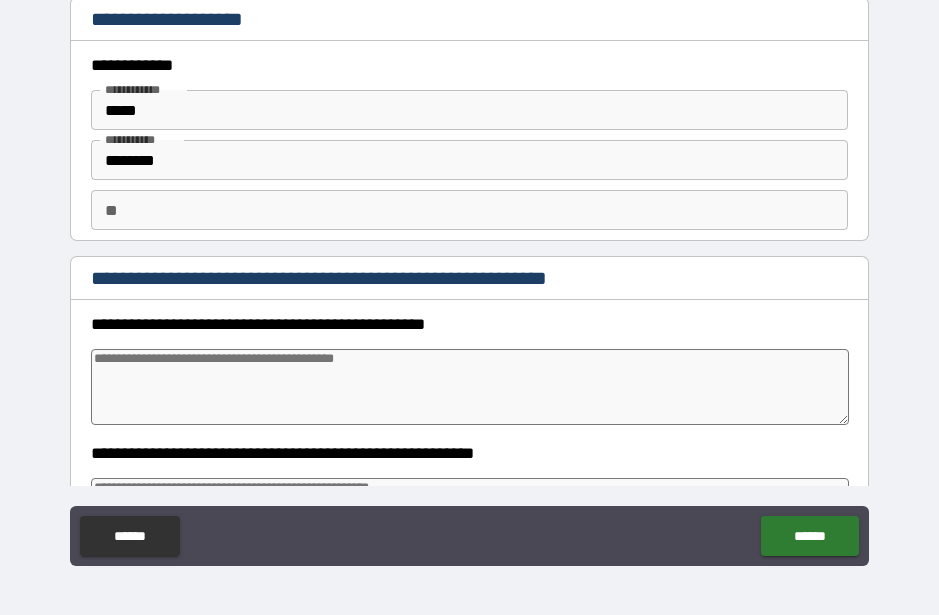 type on "*" 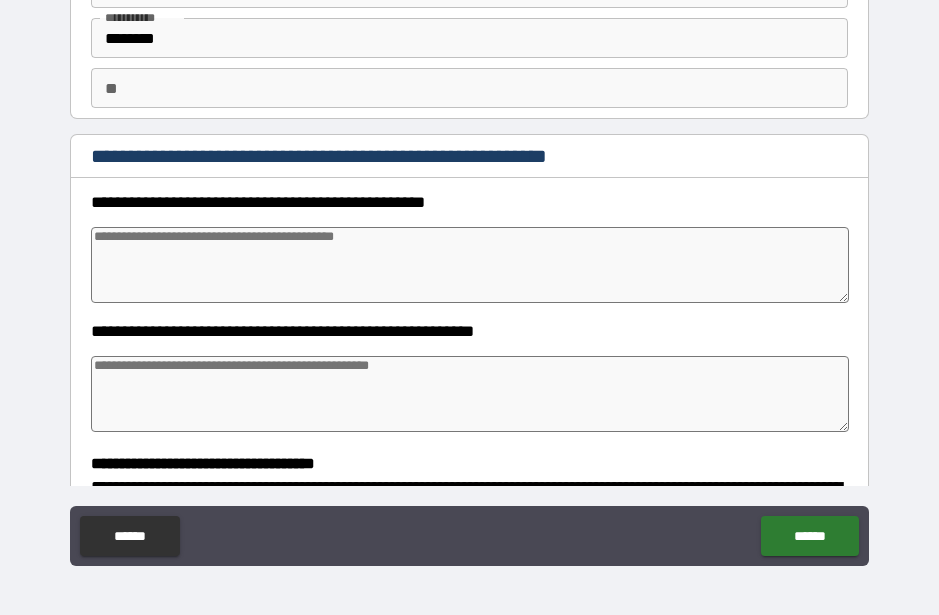 scroll, scrollTop: 125, scrollLeft: 0, axis: vertical 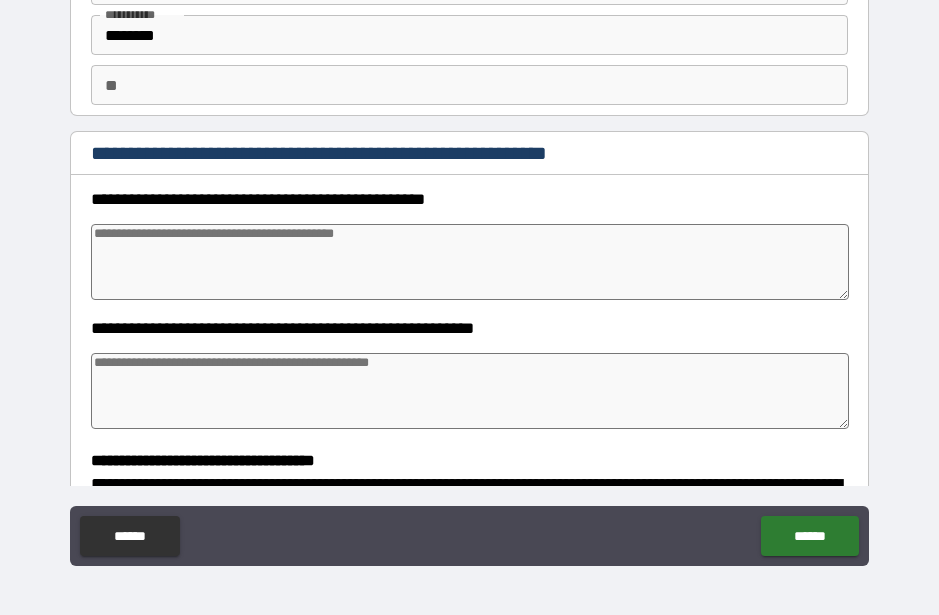 click at bounding box center (469, 262) 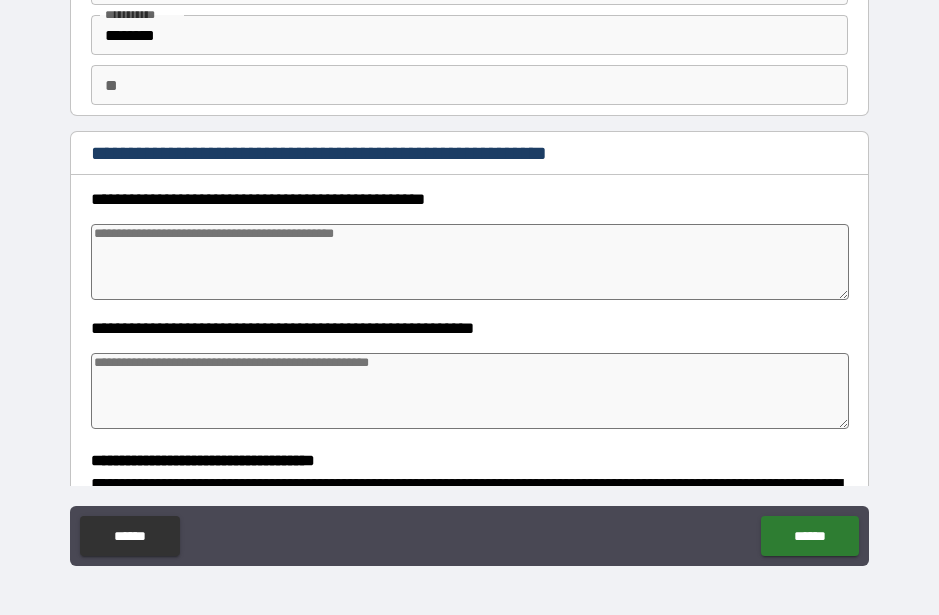 scroll, scrollTop: 54, scrollLeft: 0, axis: vertical 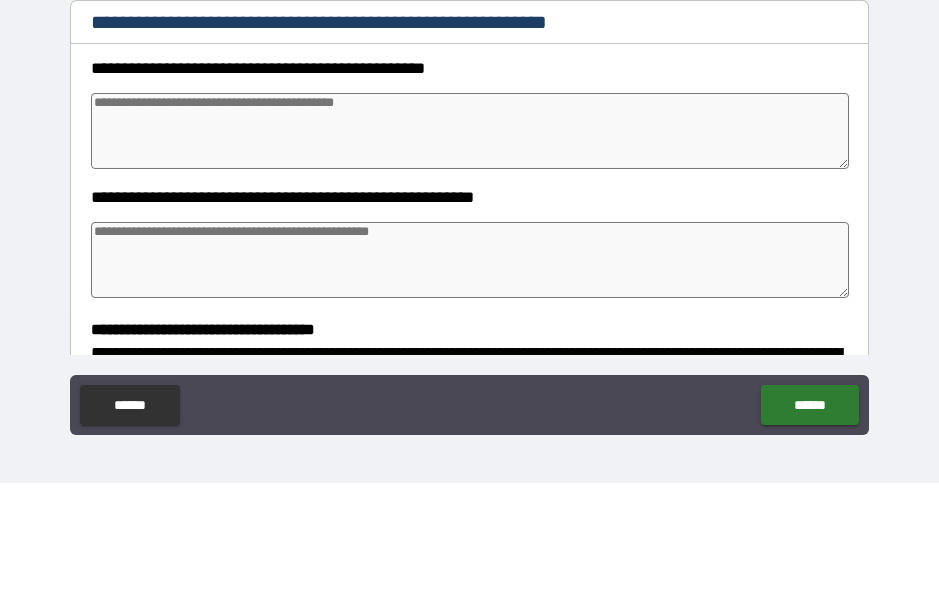 type on "*" 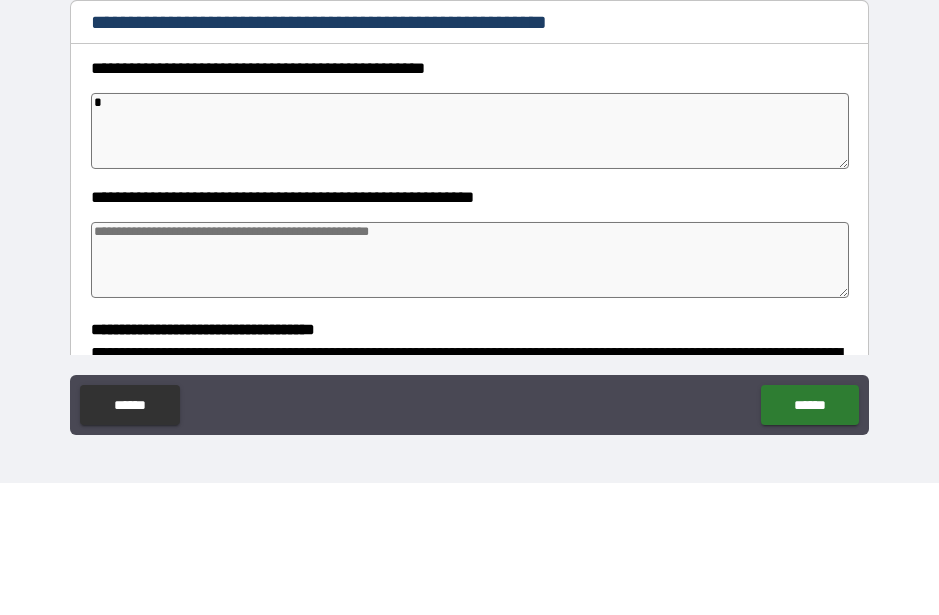 type on "*" 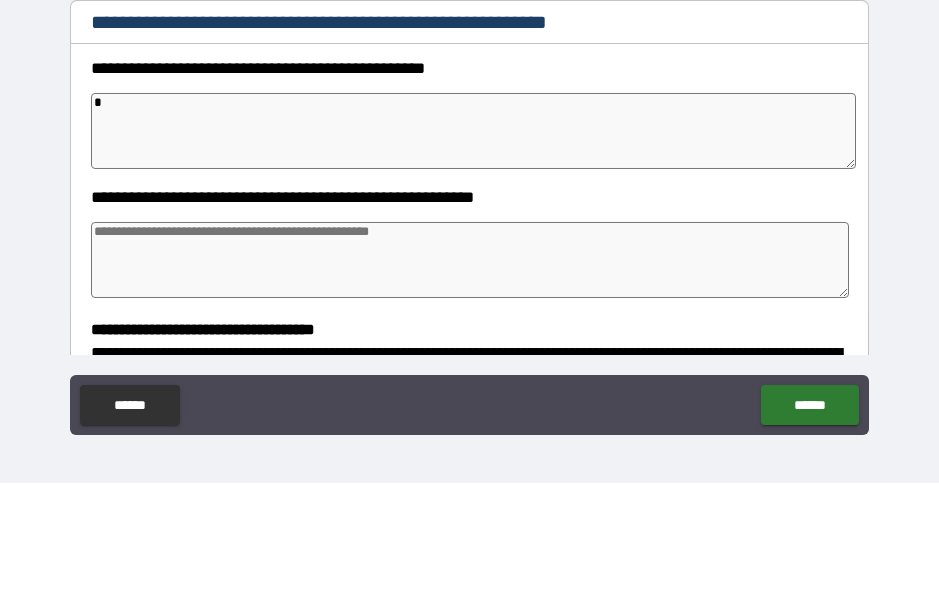 type on "**" 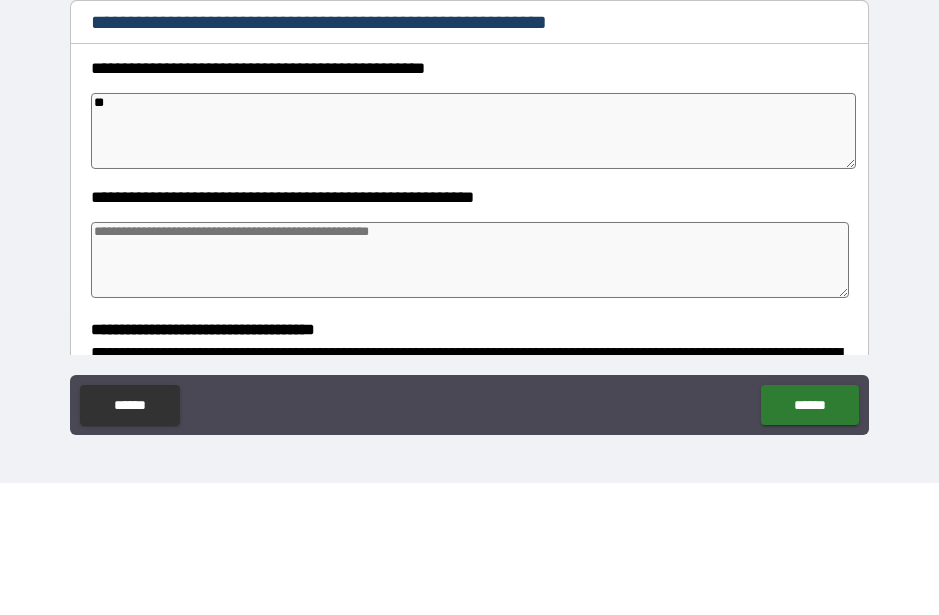 type on "*" 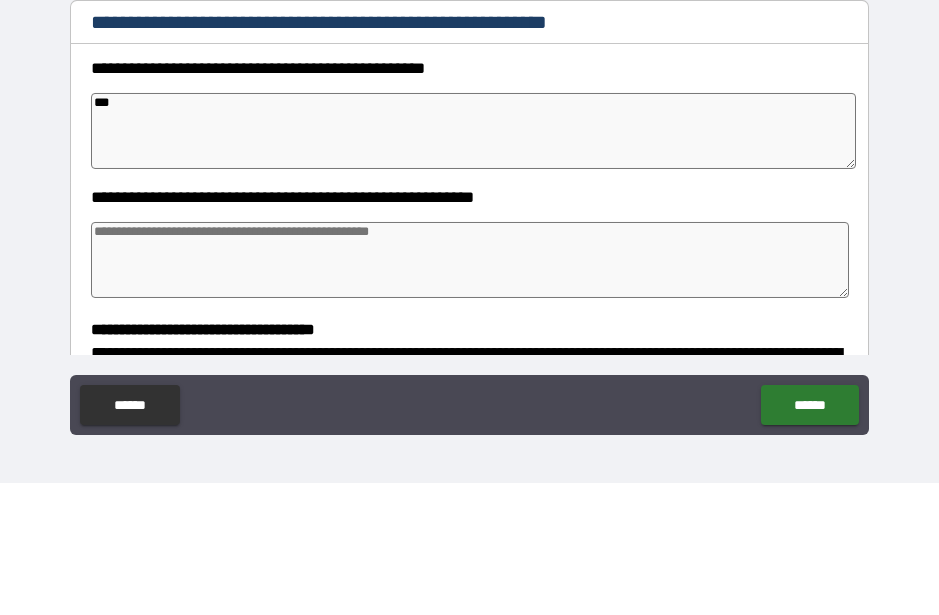 type on "*" 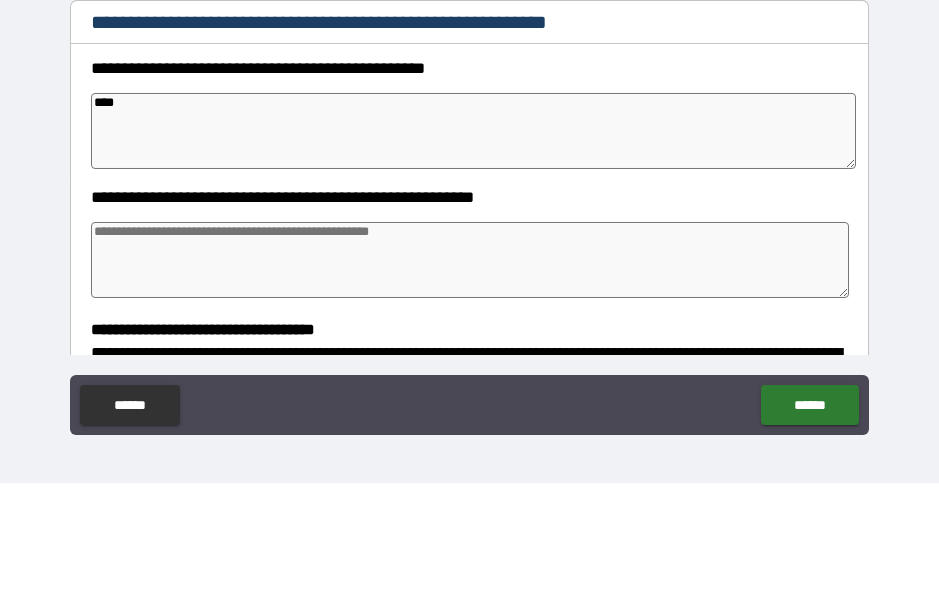 type on "*" 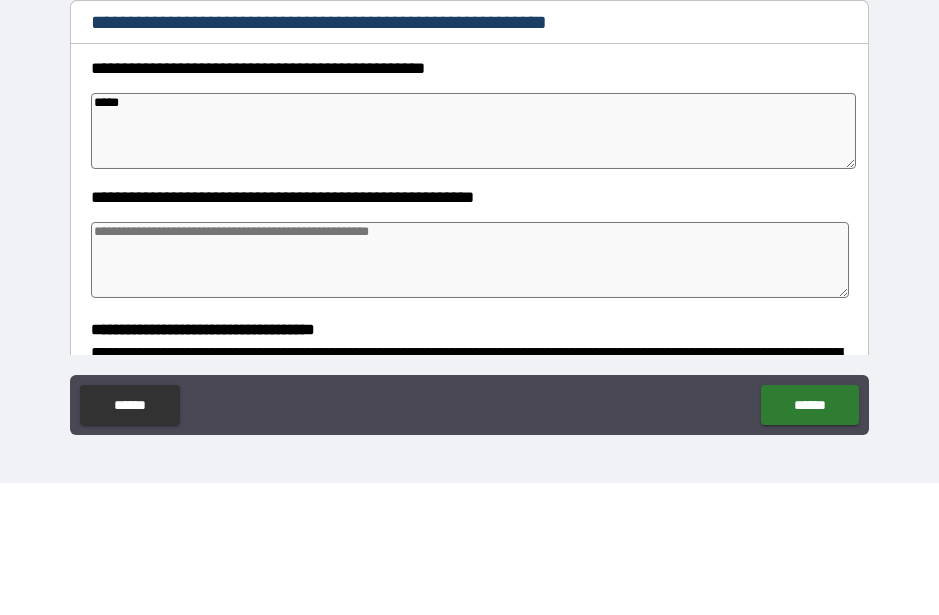 type on "*" 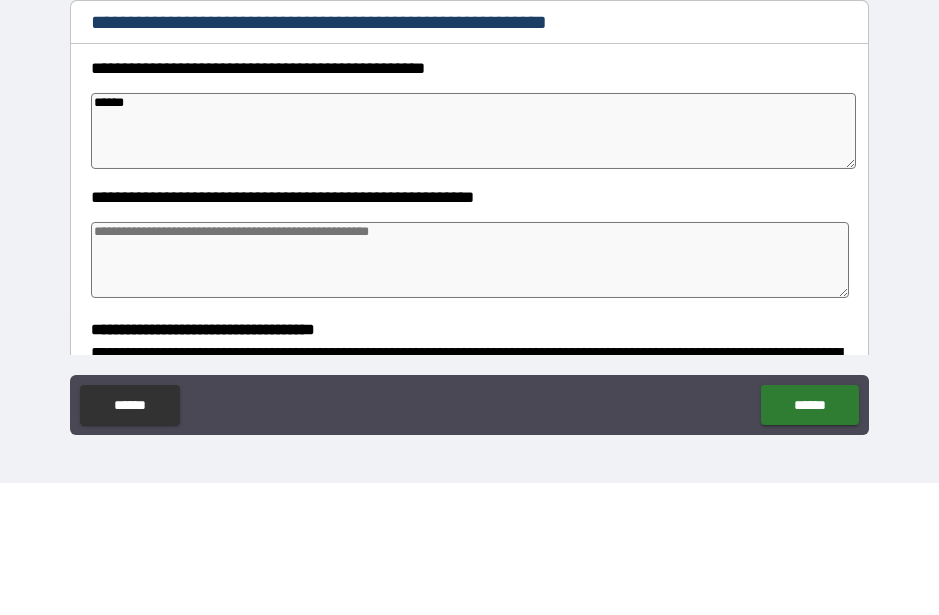 type on "*" 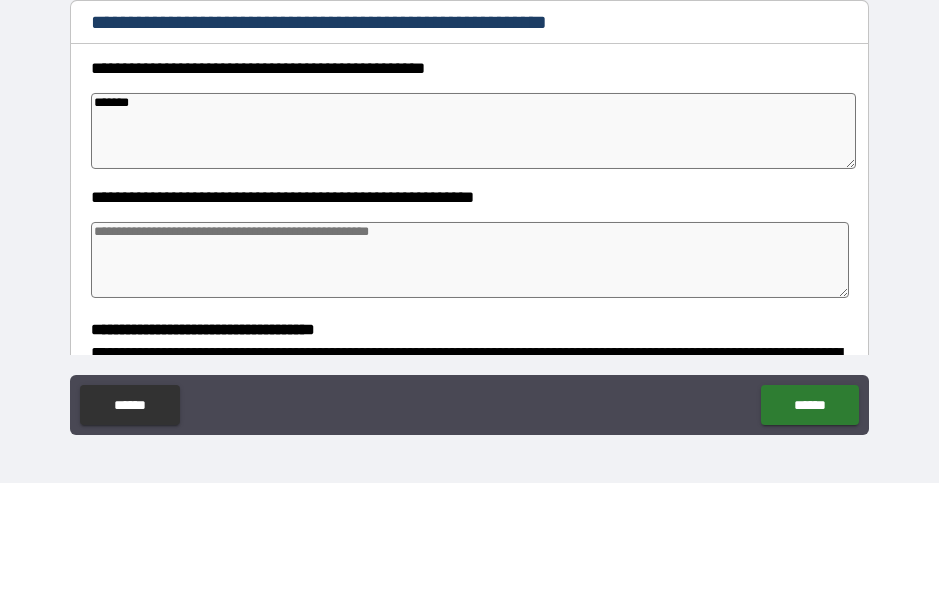 type on "*" 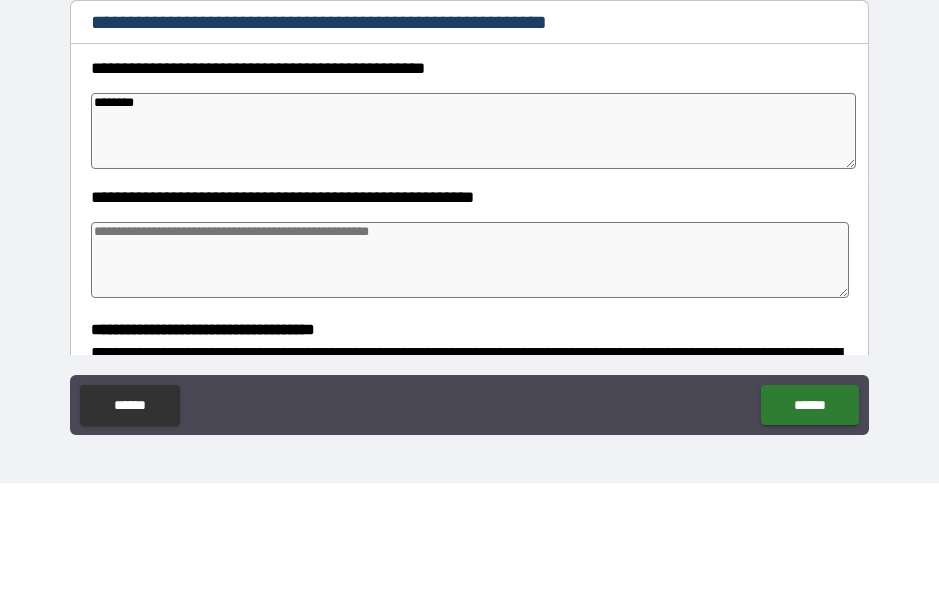 type on "*" 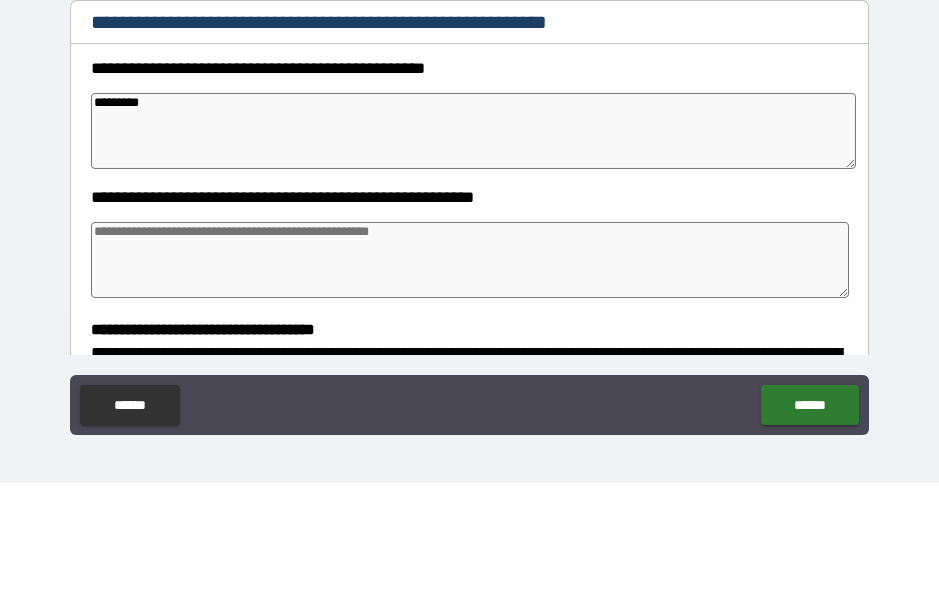 type on "*" 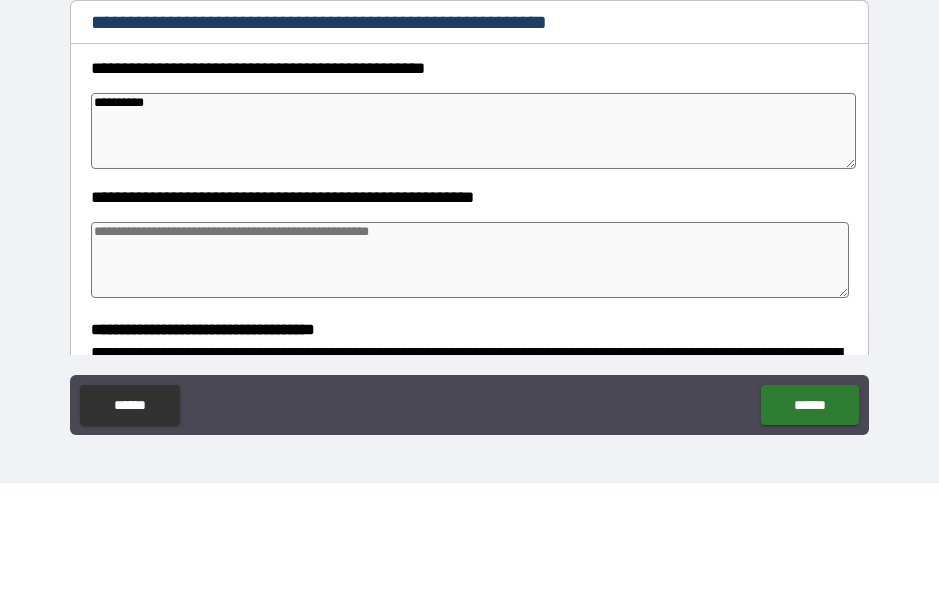 type on "*" 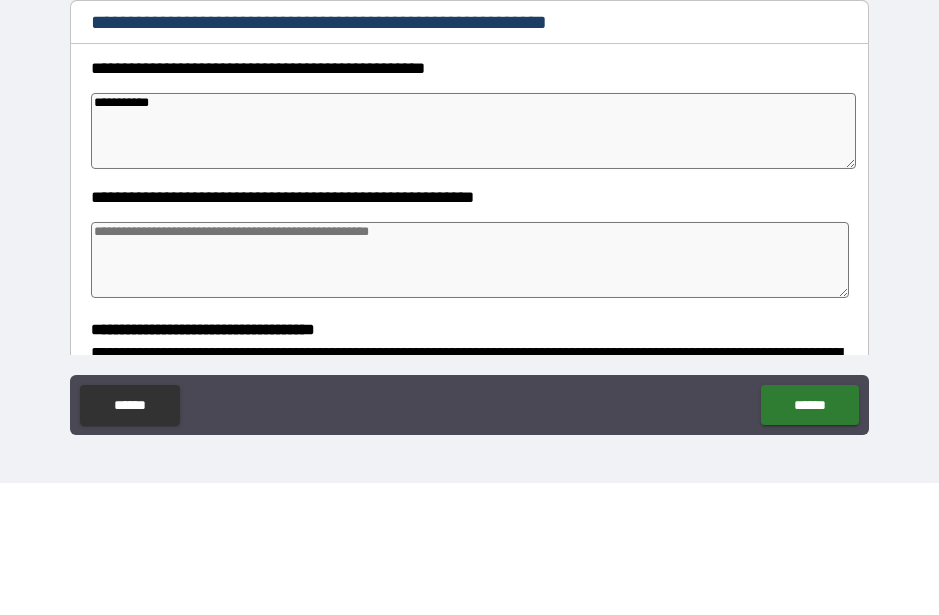 type on "**********" 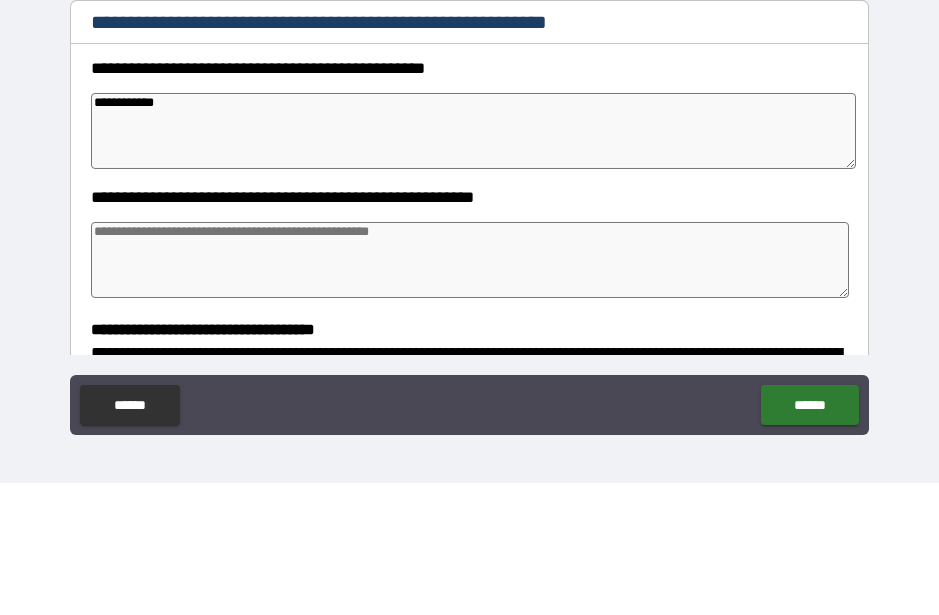 type on "*" 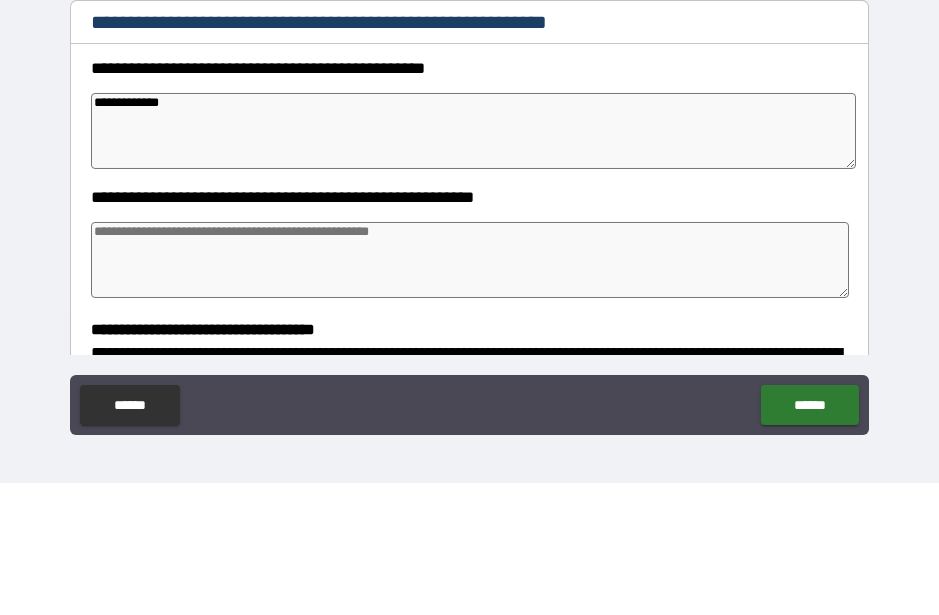 type on "*" 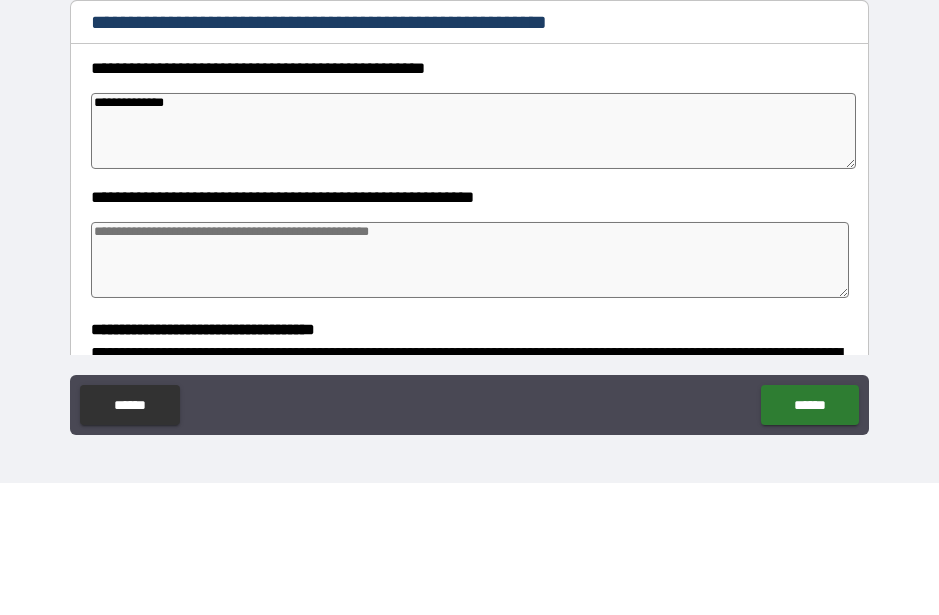 type on "*" 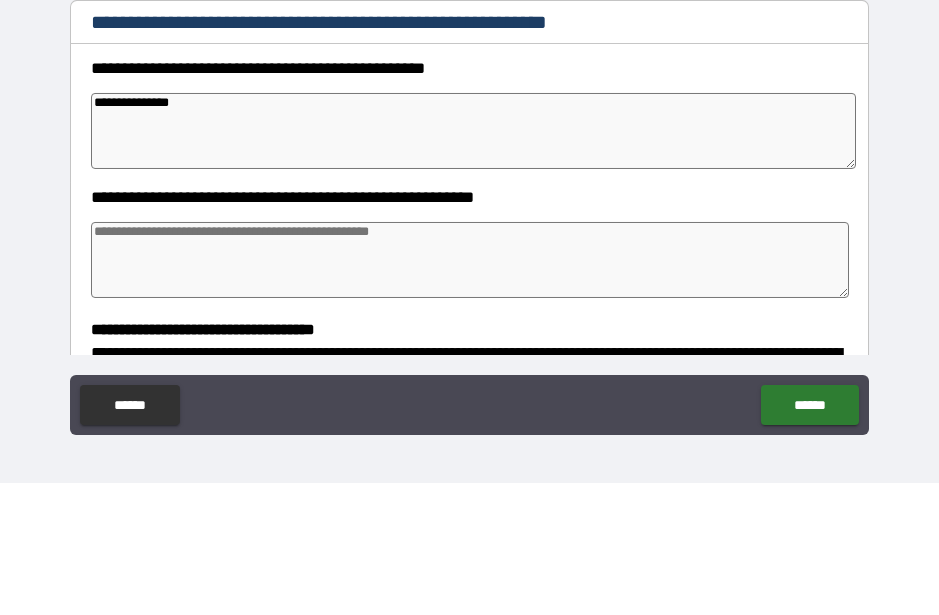 type on "*" 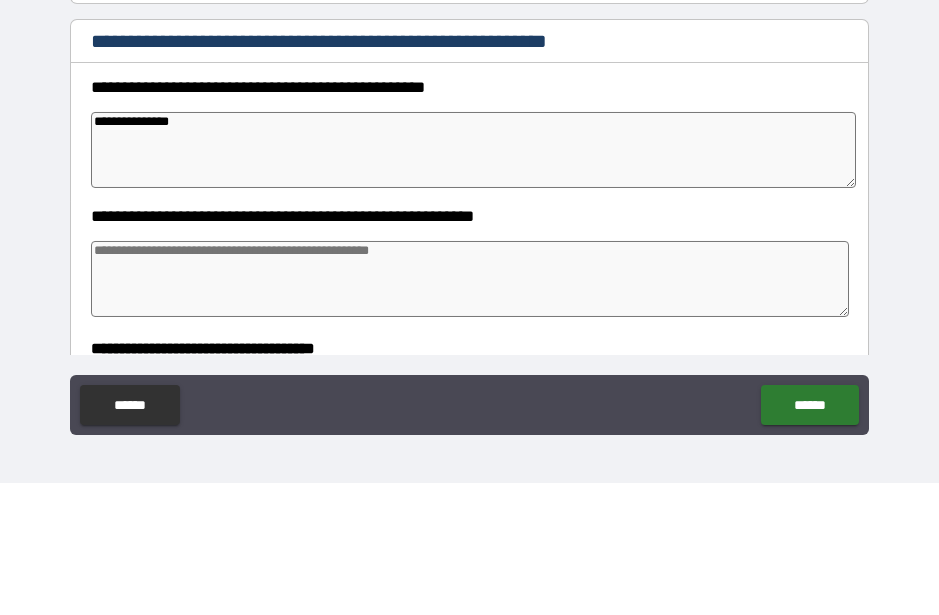 scroll, scrollTop: 109, scrollLeft: 0, axis: vertical 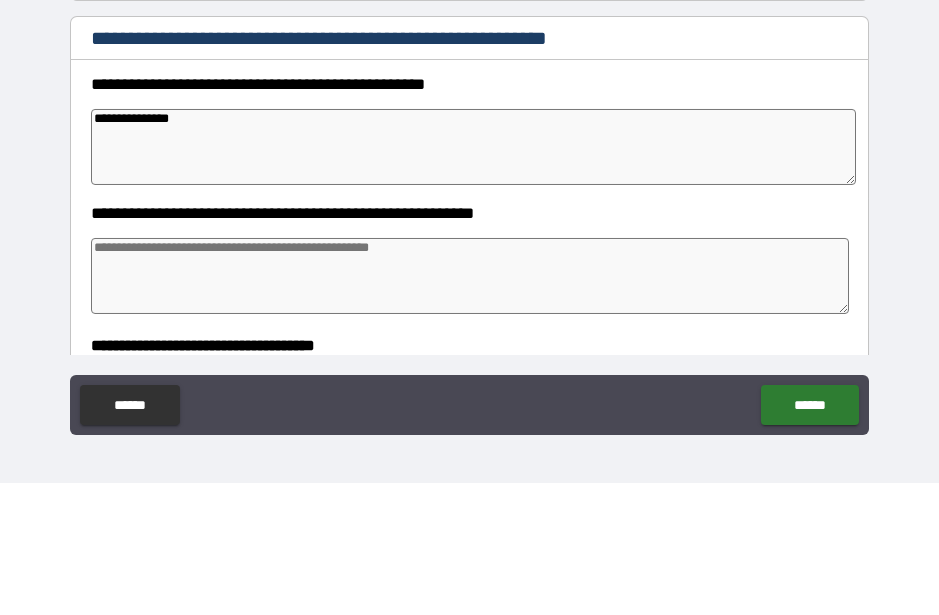 type on "**********" 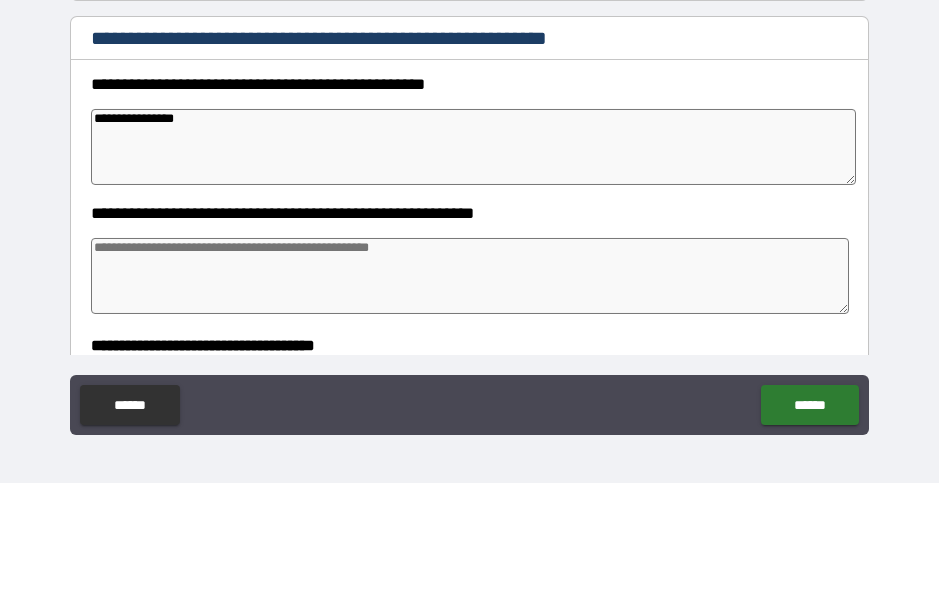 type on "*" 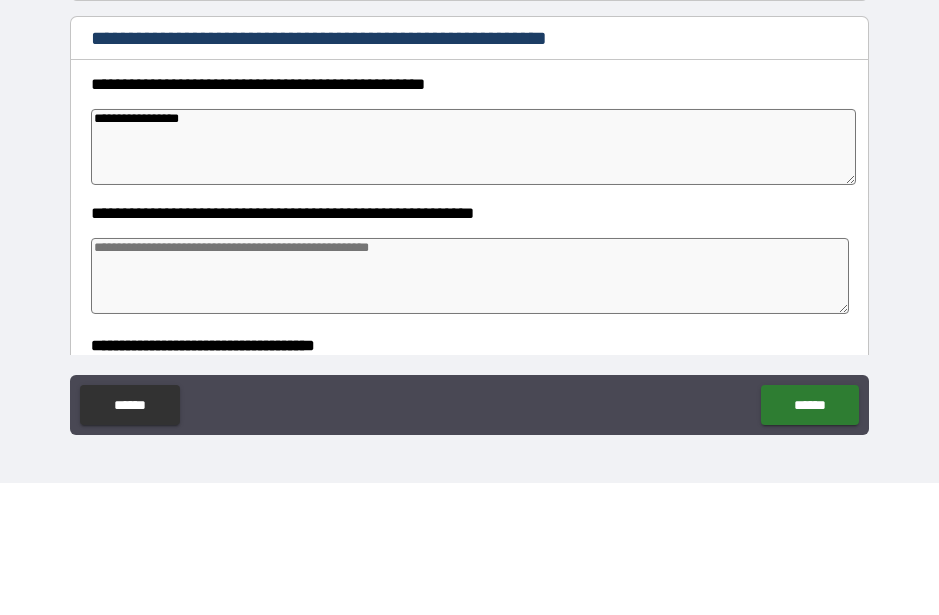 type on "*" 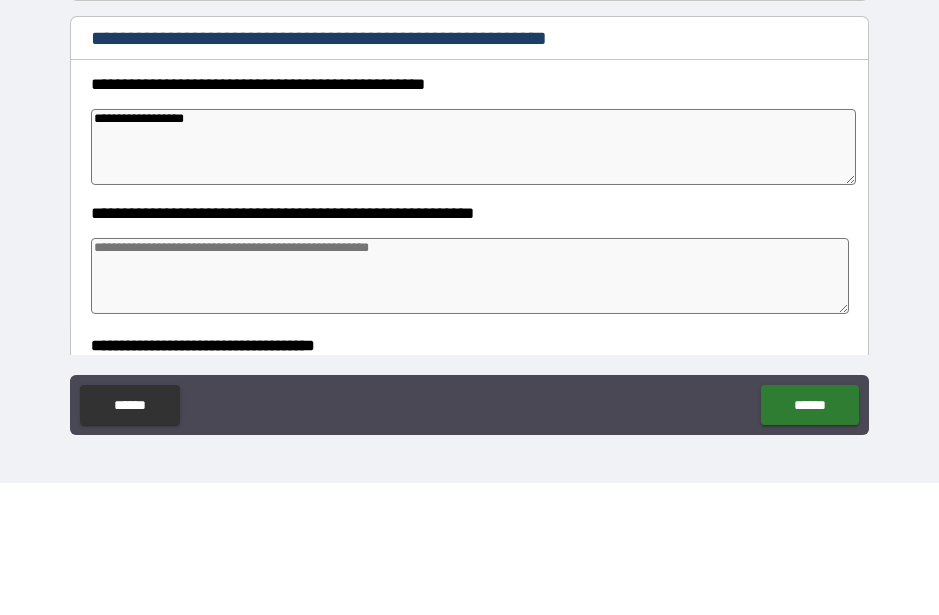 type on "*" 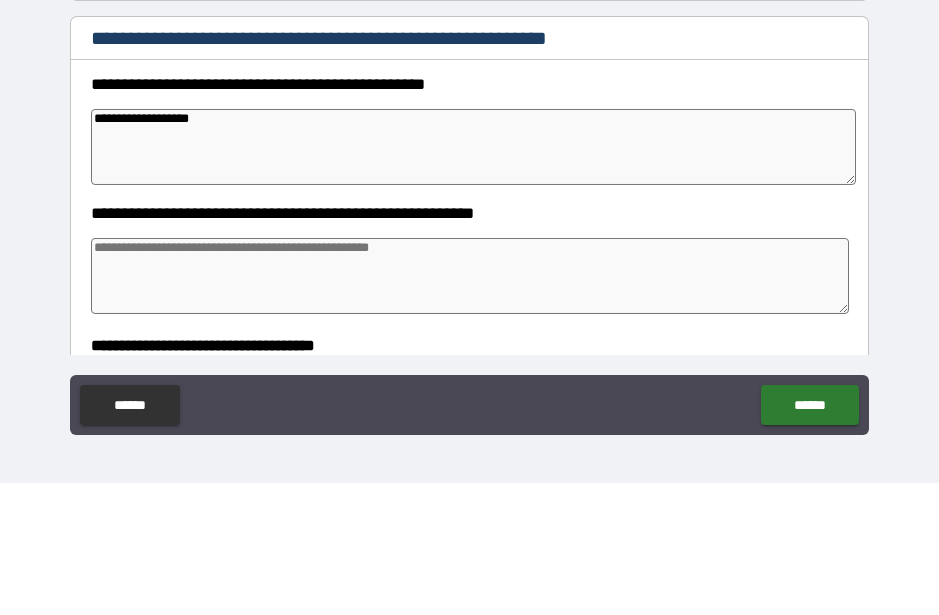 type on "*" 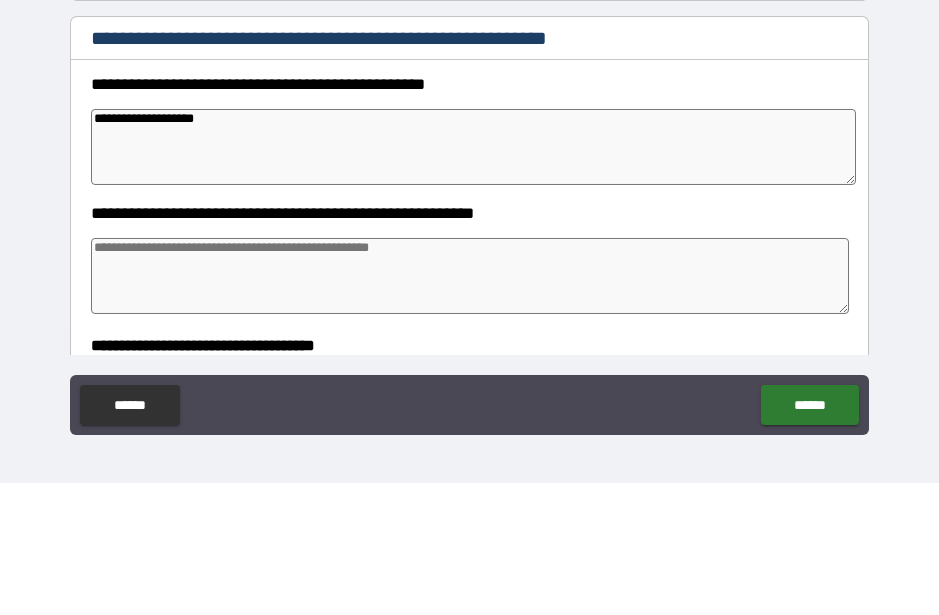type on "**********" 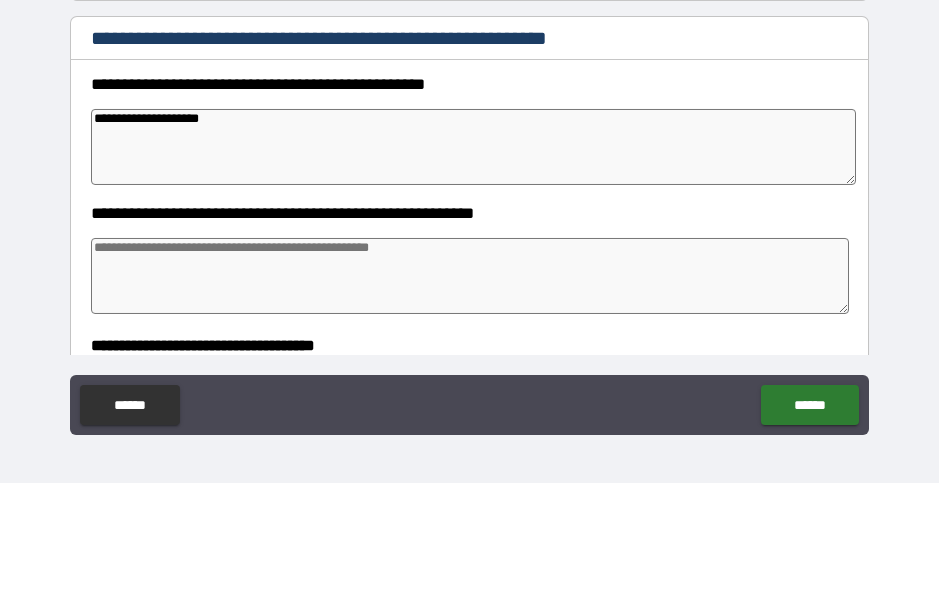 type on "*" 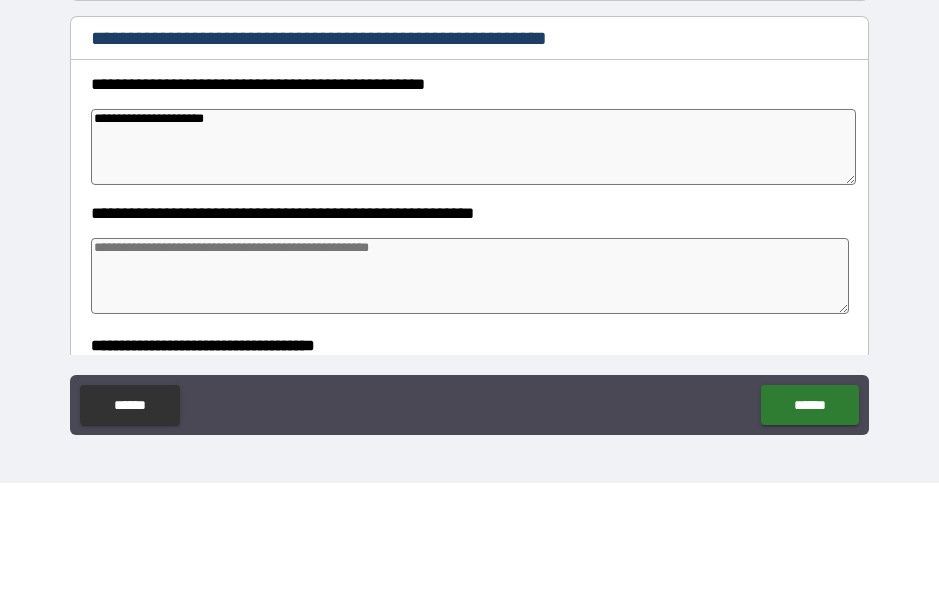 type on "*" 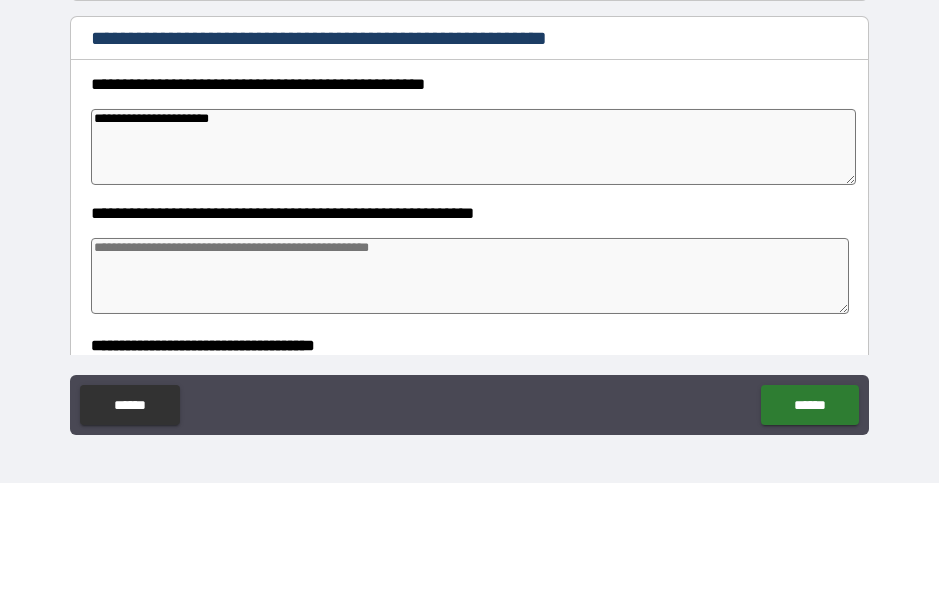 type on "*" 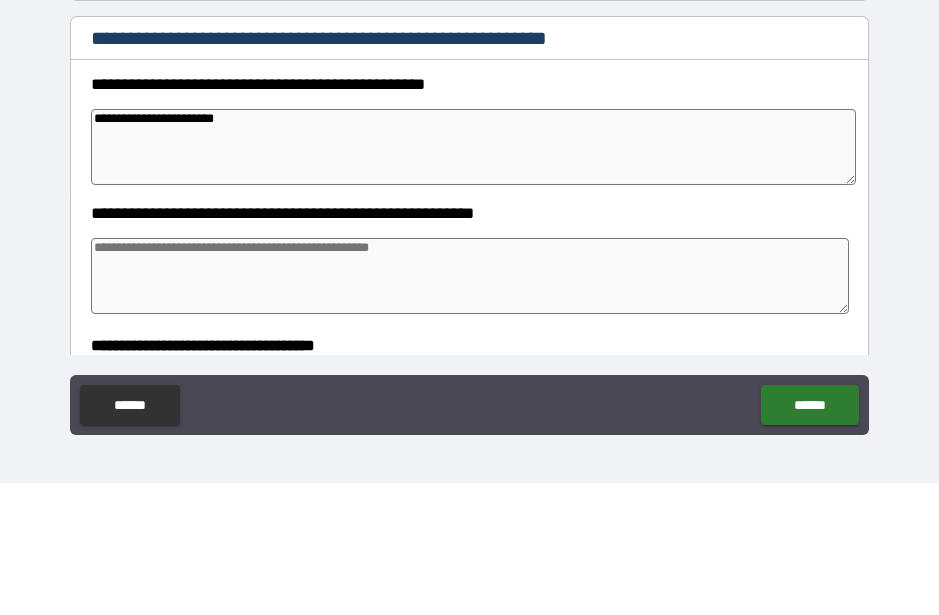 type on "*" 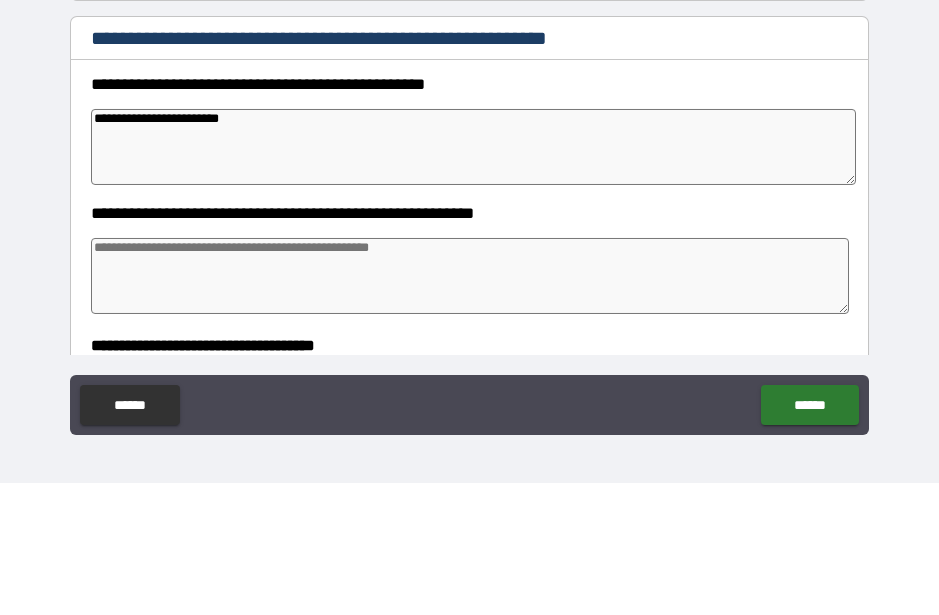 type on "*" 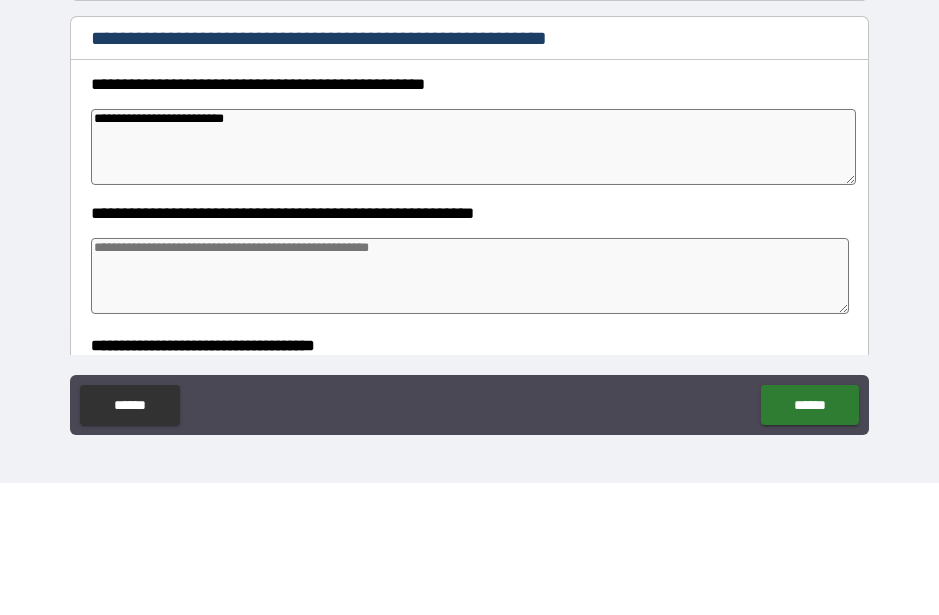 type on "*" 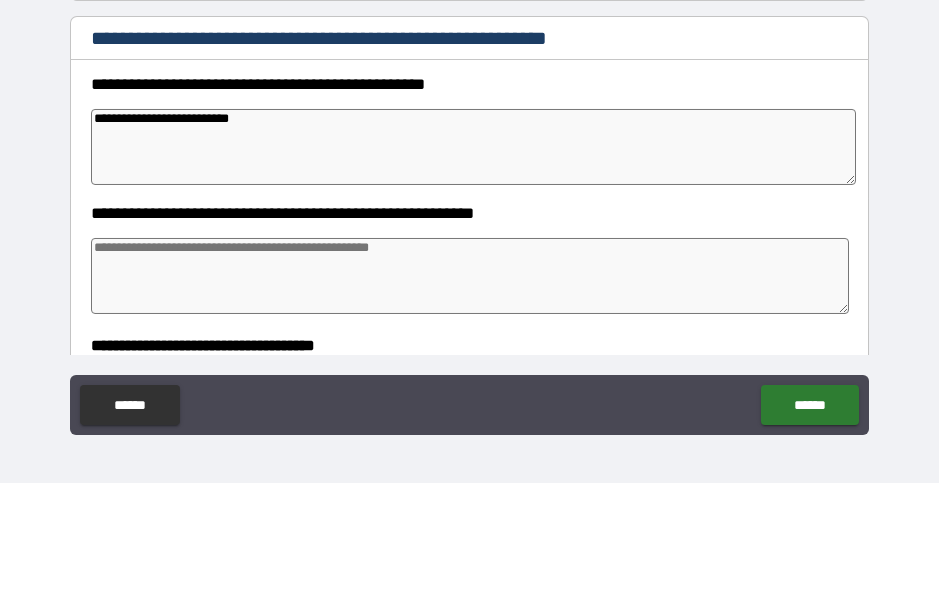 type on "*" 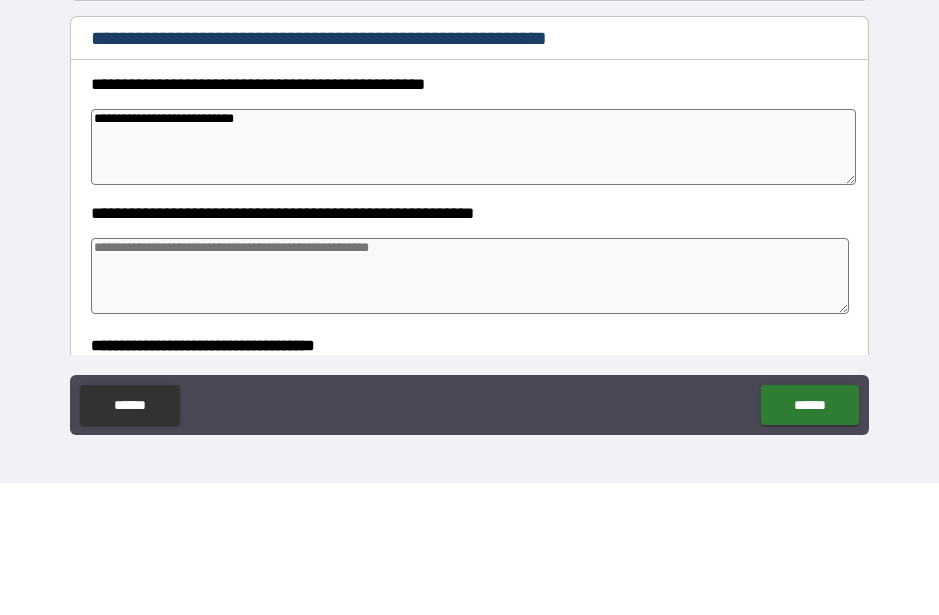 type on "*" 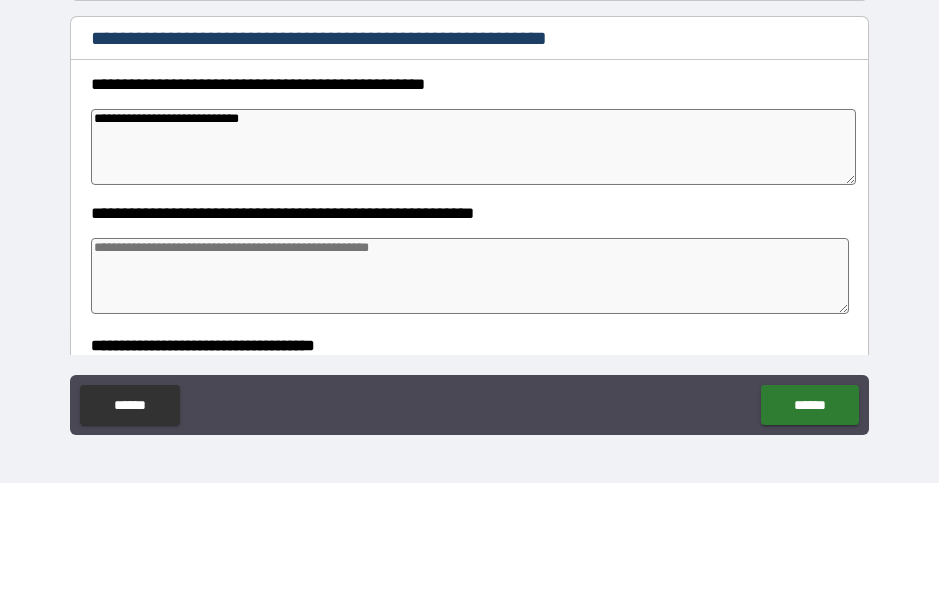 type on "*" 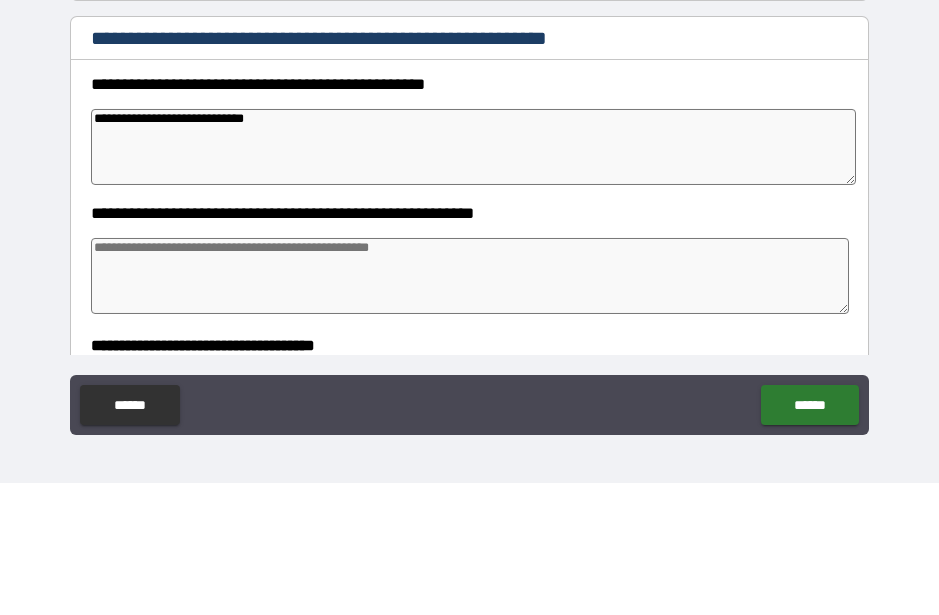 type on "*" 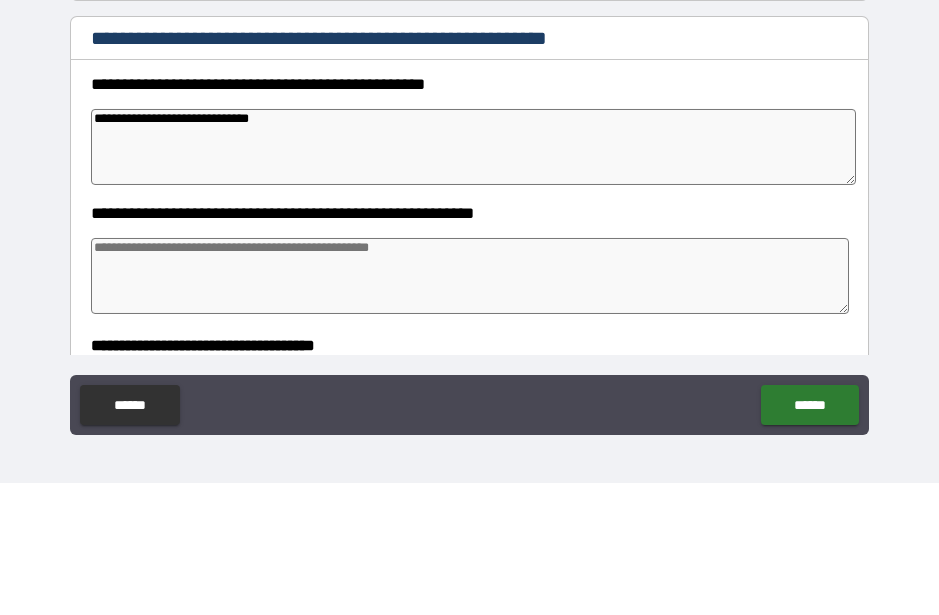 type on "**********" 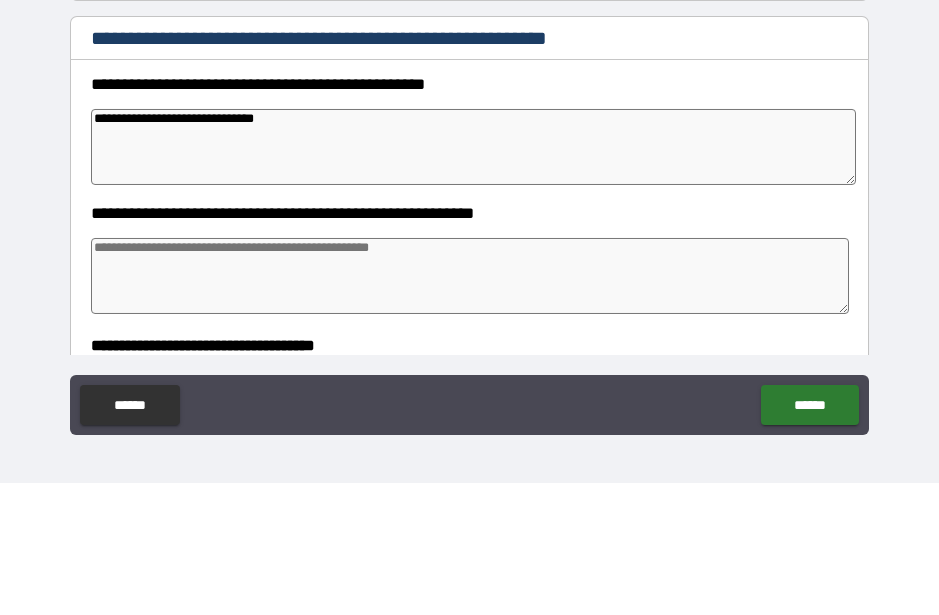 type on "*" 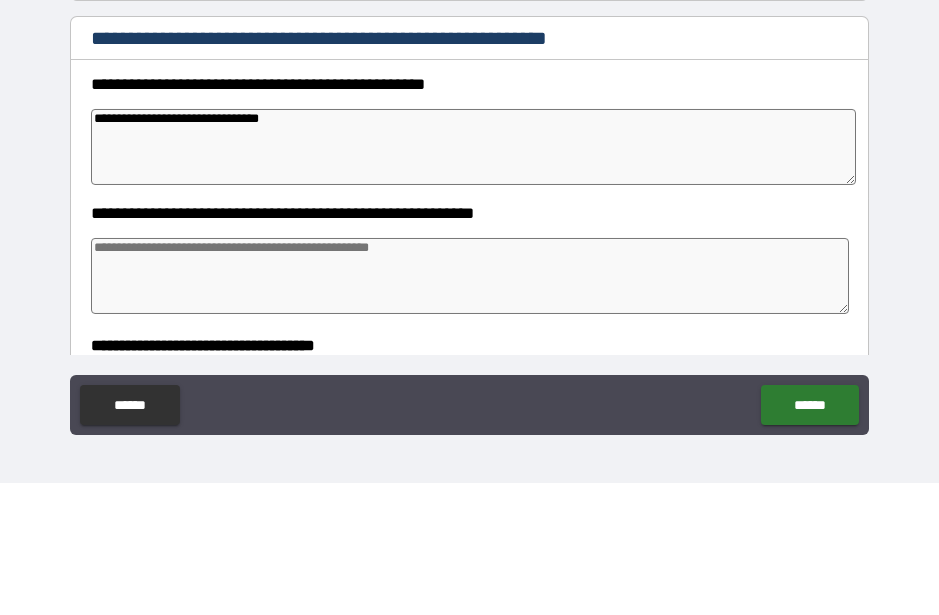 type on "*" 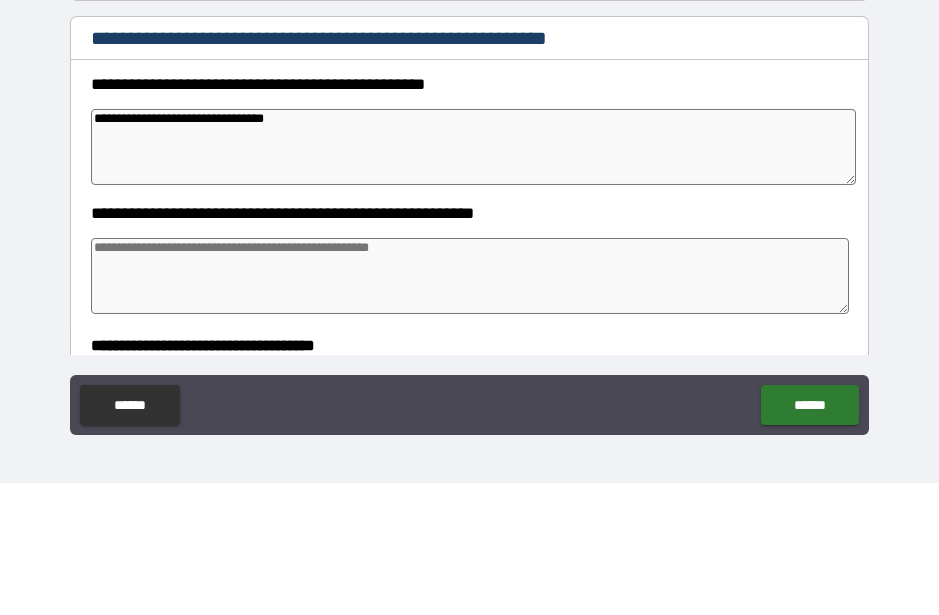 type on "*" 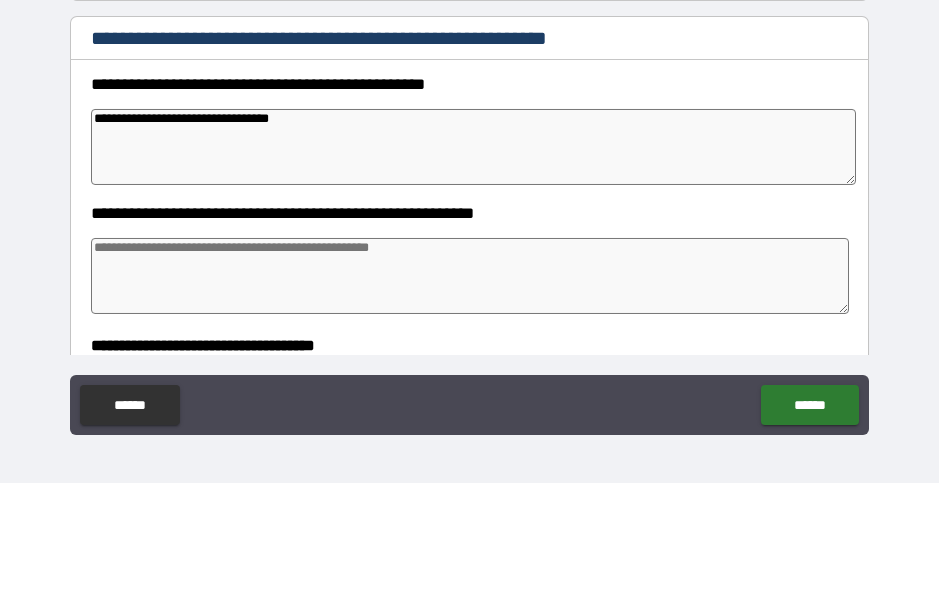 type on "*" 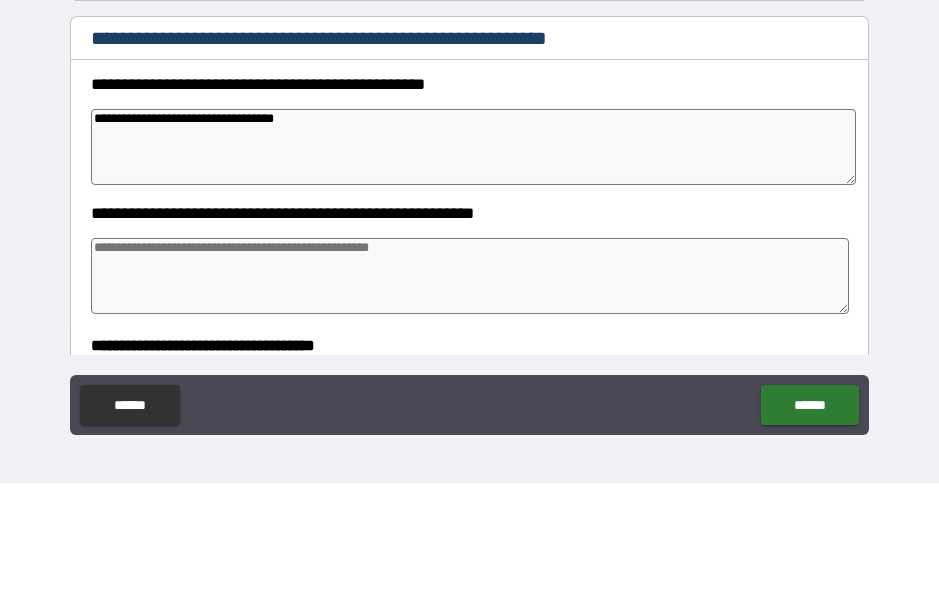 type on "*" 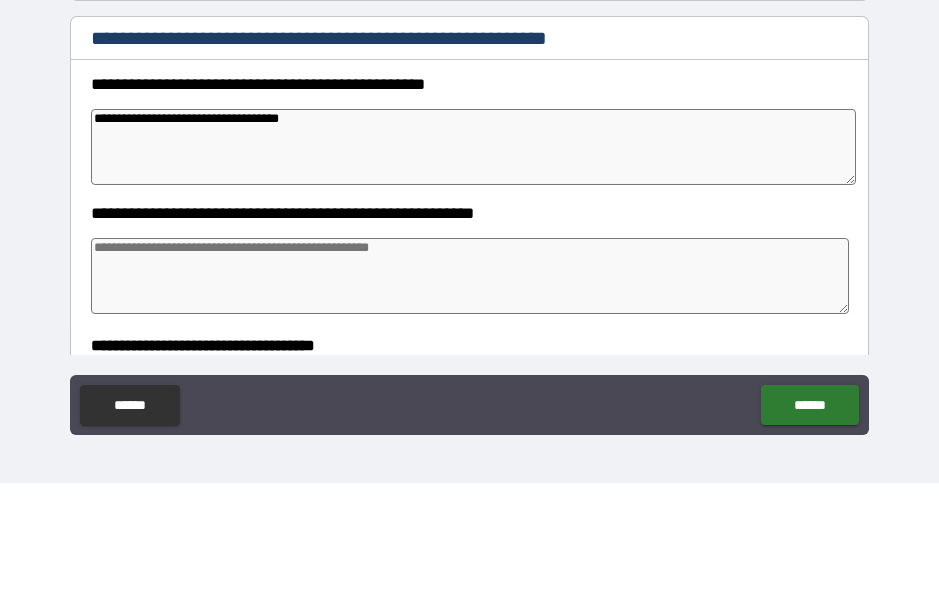 type on "*" 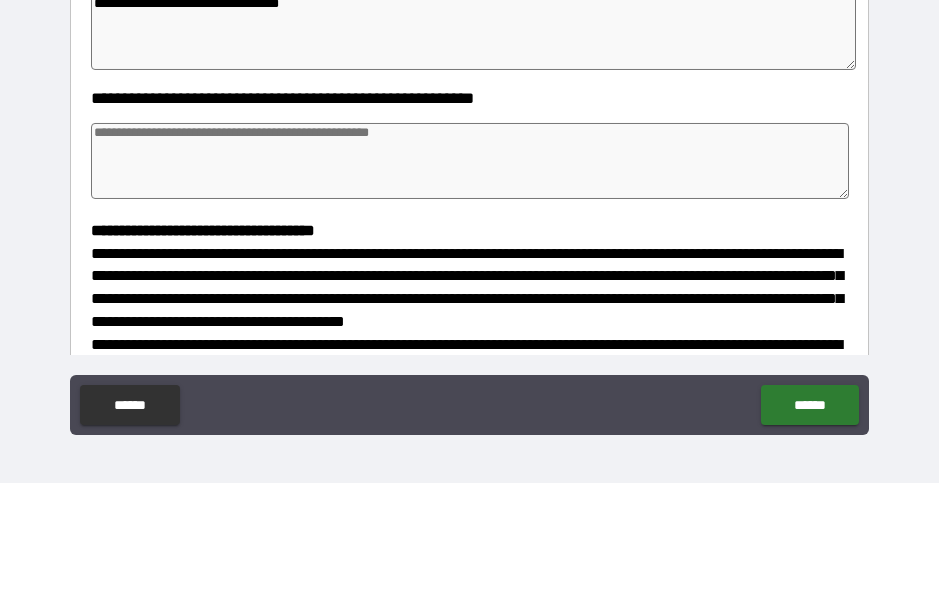 scroll, scrollTop: 220, scrollLeft: 0, axis: vertical 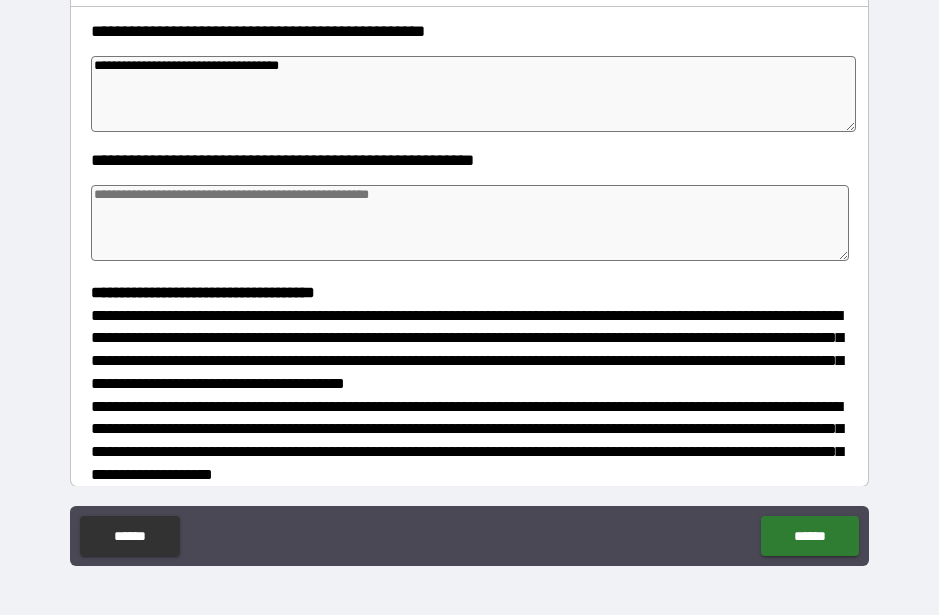 type on "**********" 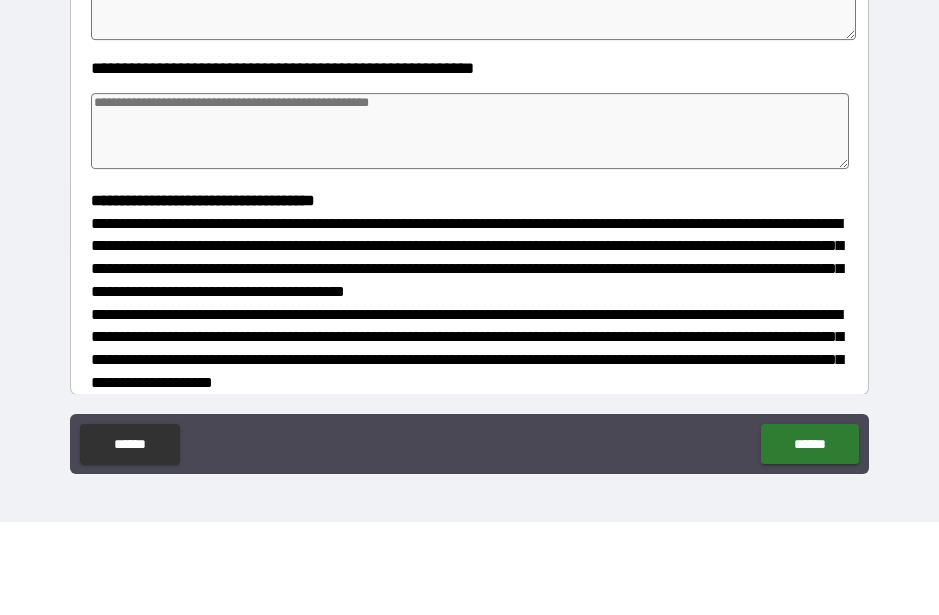 type on "*" 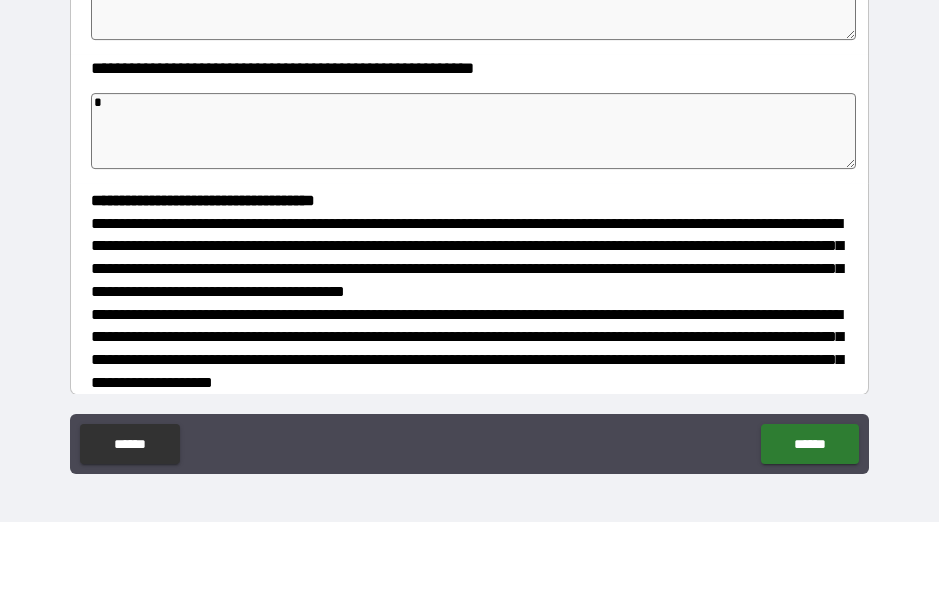 type on "*" 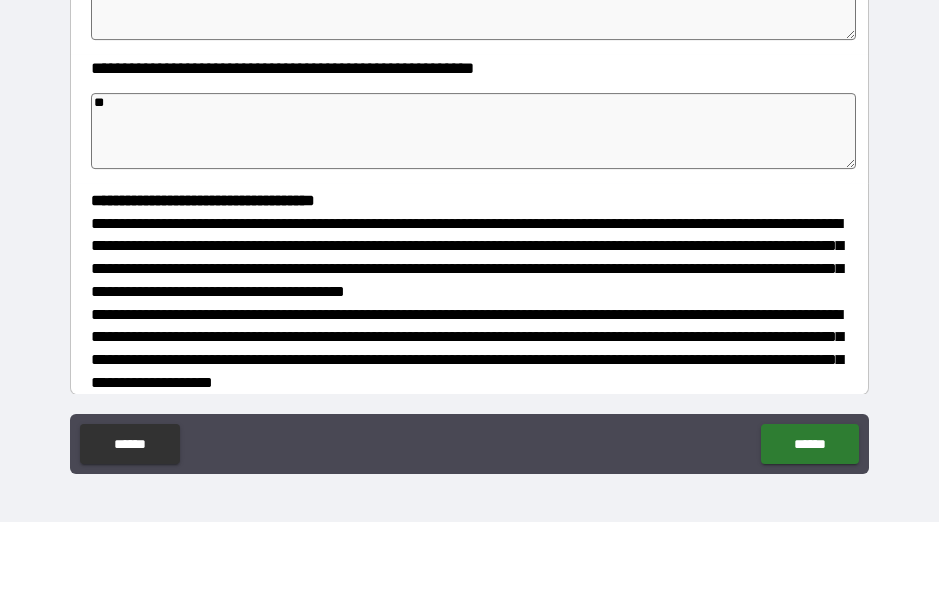 type on "*" 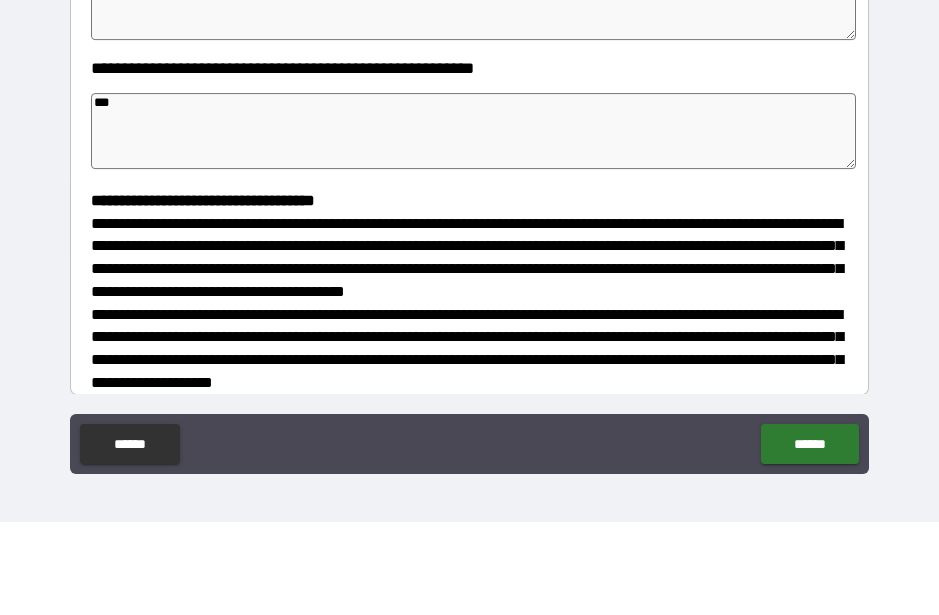 type on "*" 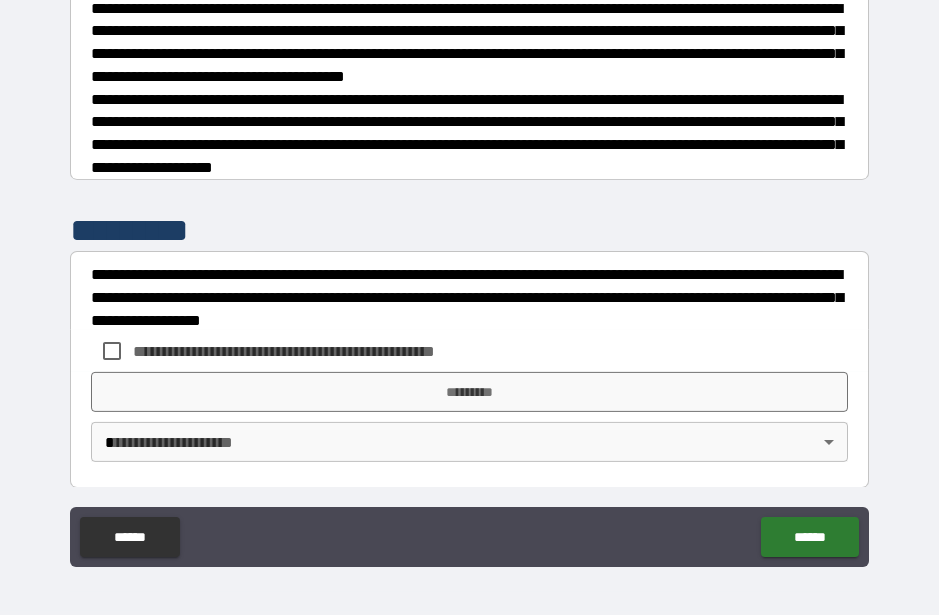 scroll, scrollTop: 601, scrollLeft: 0, axis: vertical 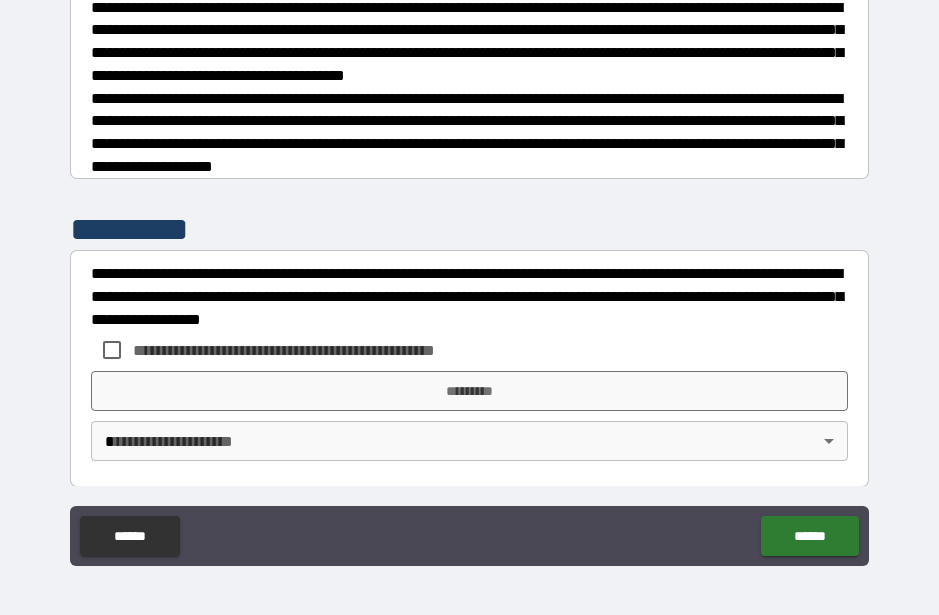 type on "*" 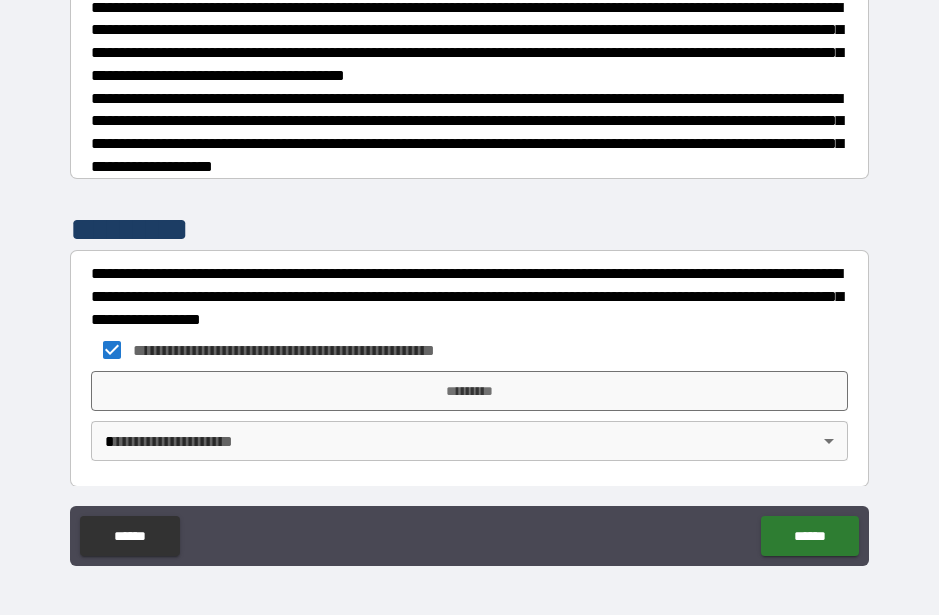 click on "*********" at bounding box center (469, 391) 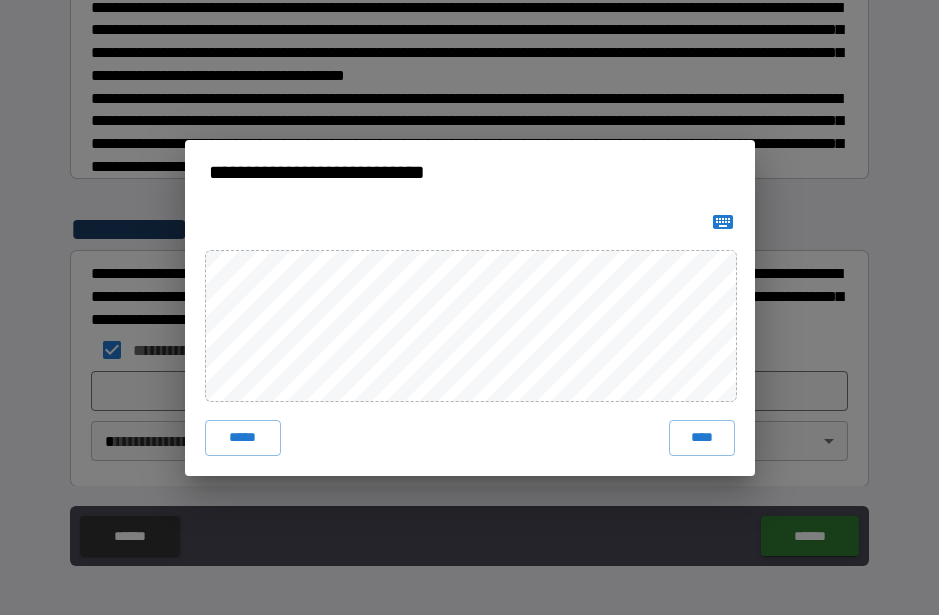 click on "****" at bounding box center [702, 438] 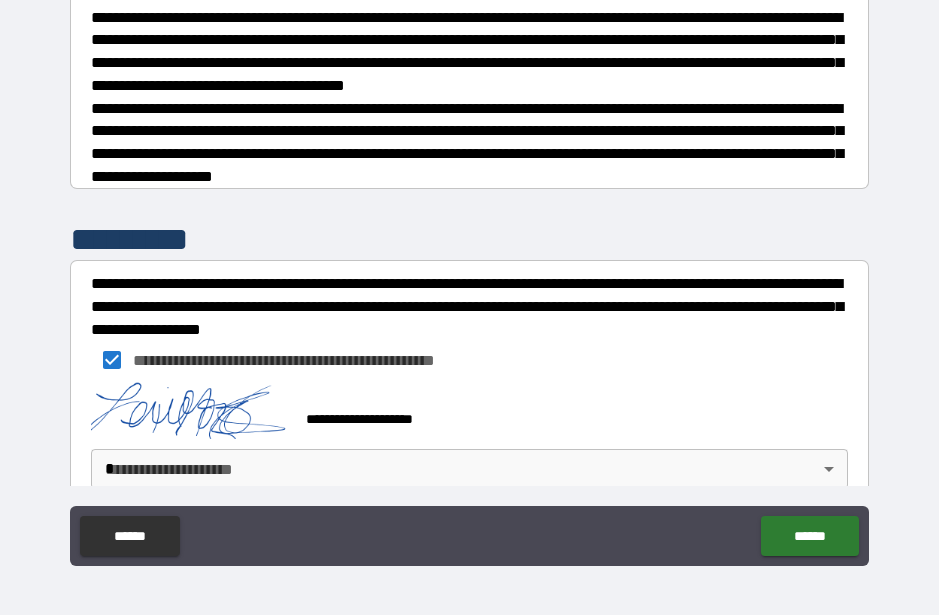 type on "*" 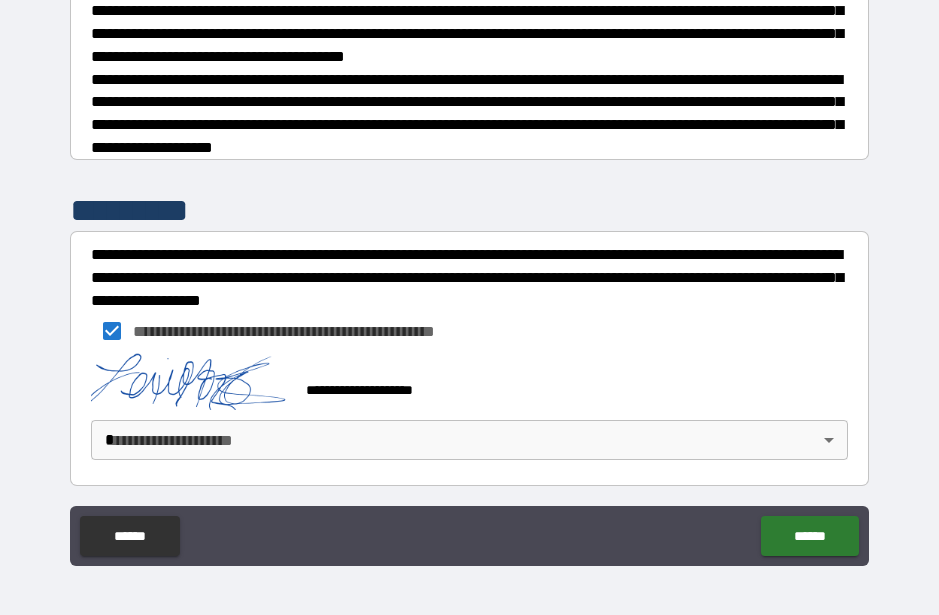 scroll, scrollTop: 618, scrollLeft: 0, axis: vertical 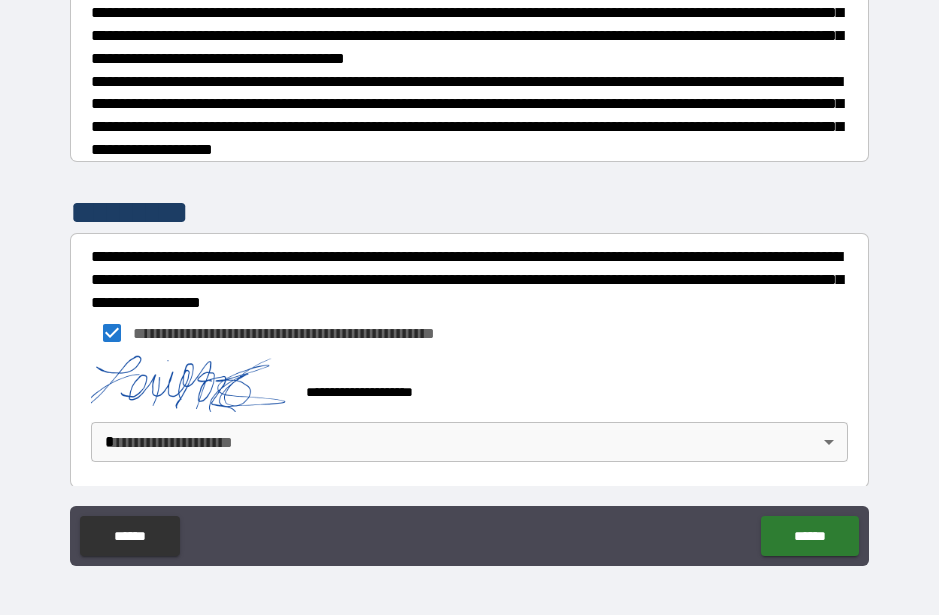 click on "**********" at bounding box center (469, 280) 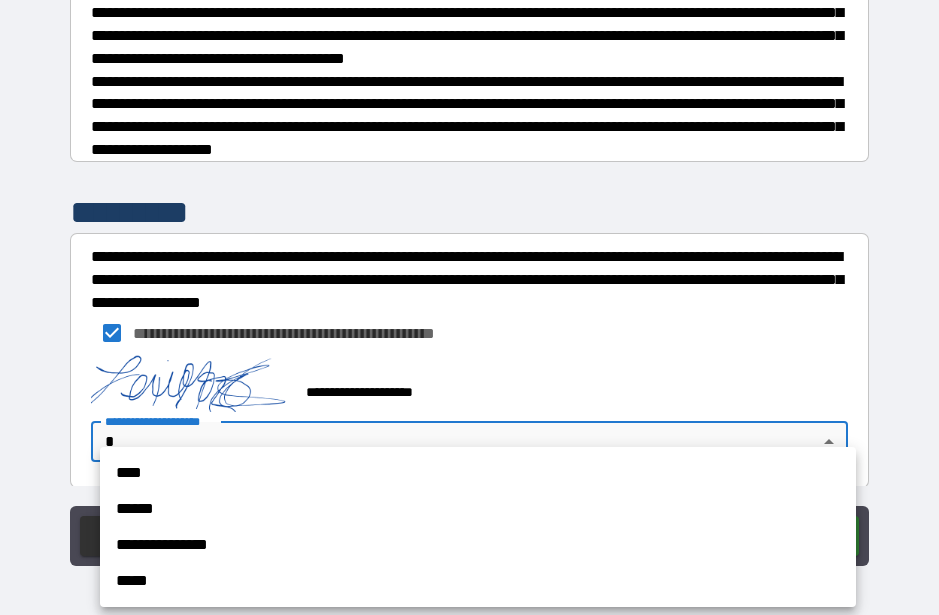 click on "****" at bounding box center (478, 473) 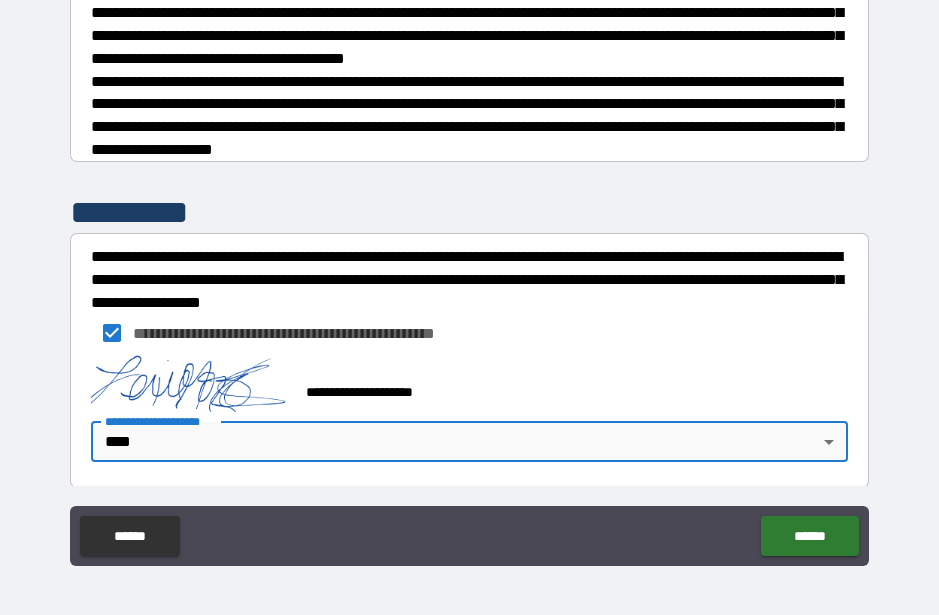 type on "*" 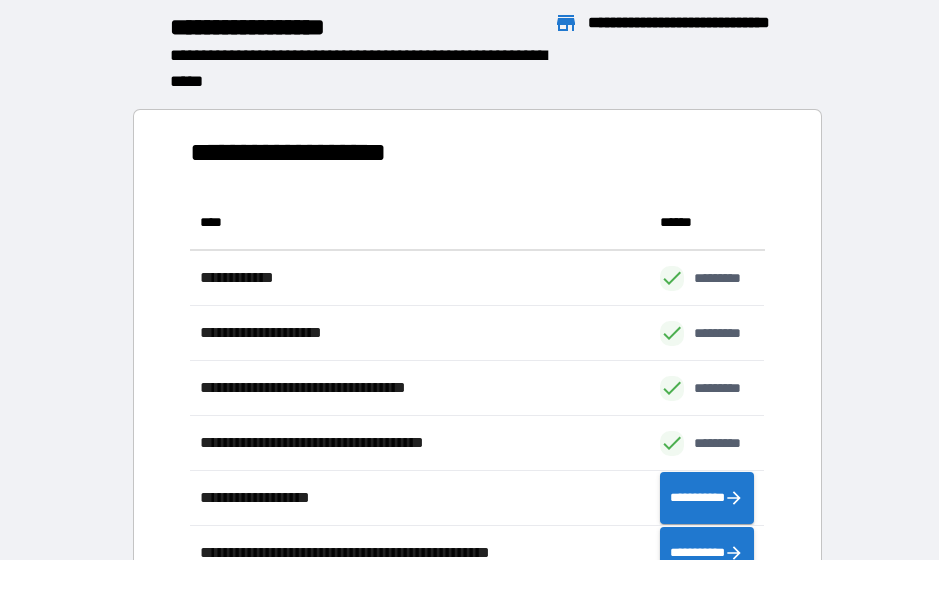 scroll, scrollTop: 1, scrollLeft: 1, axis: both 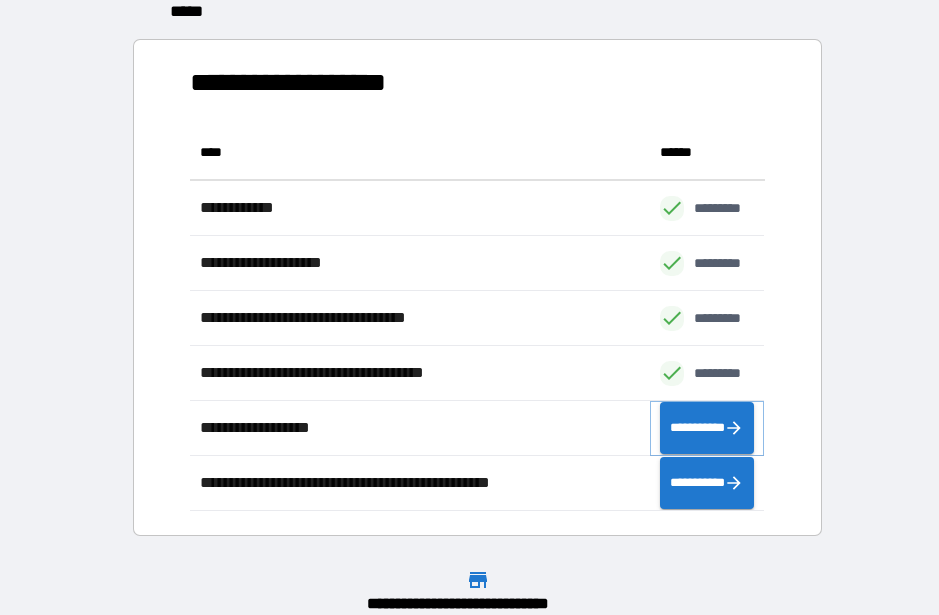 click on "**********" at bounding box center [707, 428] 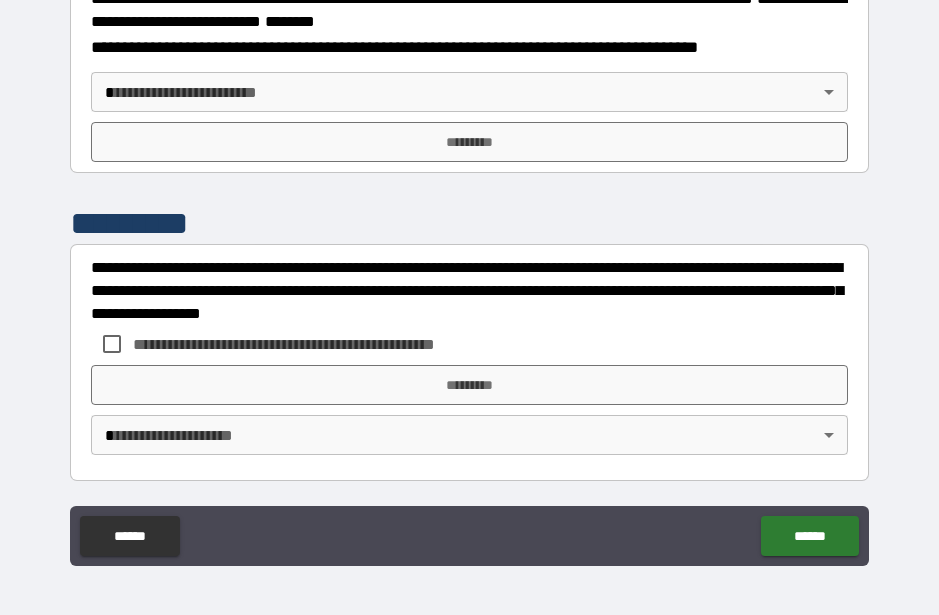 scroll, scrollTop: 2508, scrollLeft: 0, axis: vertical 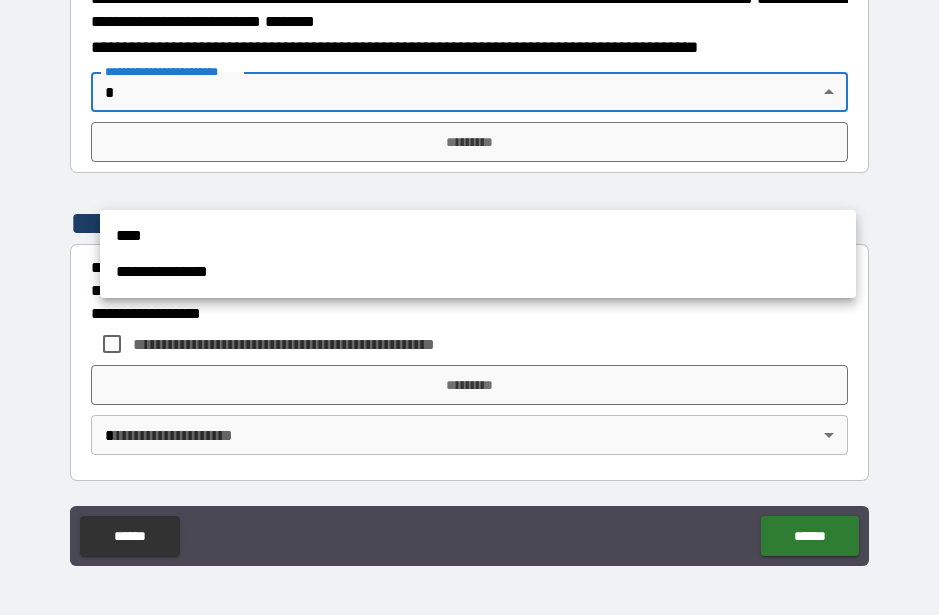 click at bounding box center [469, 307] 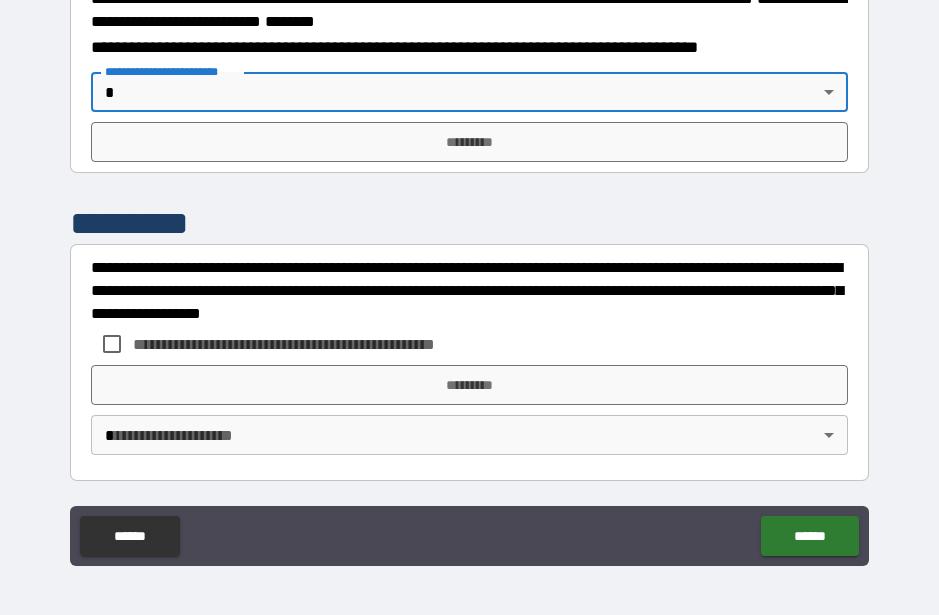 scroll, scrollTop: 2497, scrollLeft: 0, axis: vertical 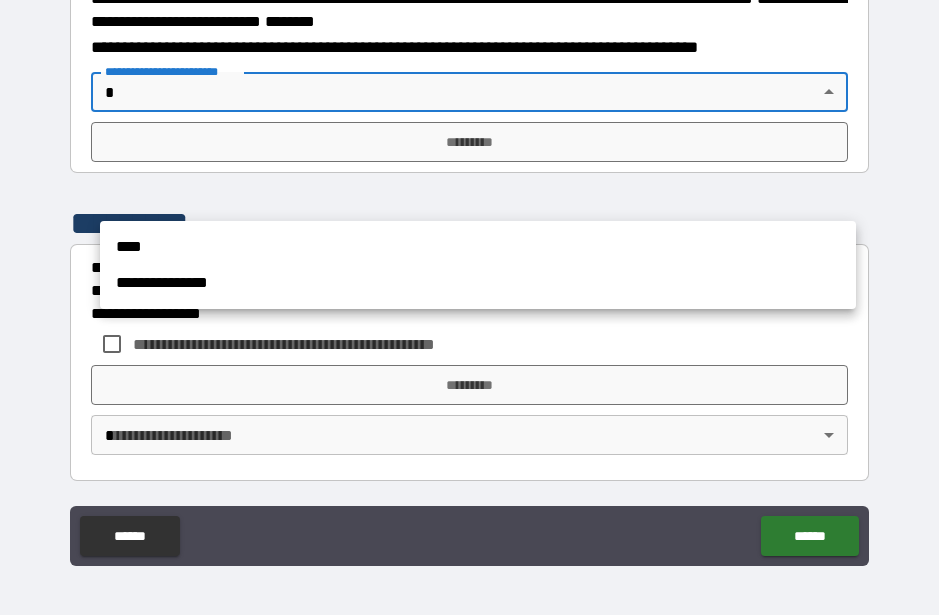 click at bounding box center (469, 307) 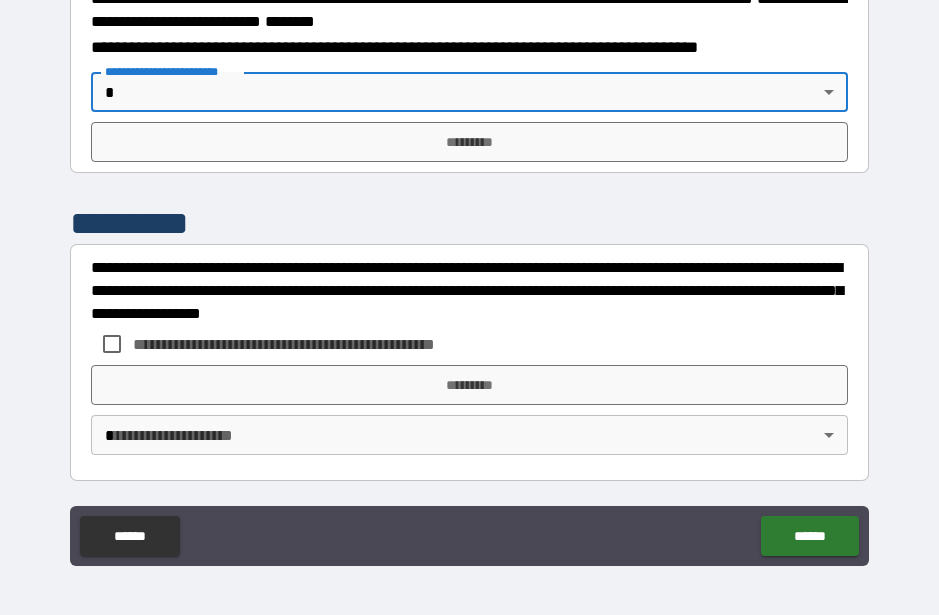 click on "**********" at bounding box center (469, 280) 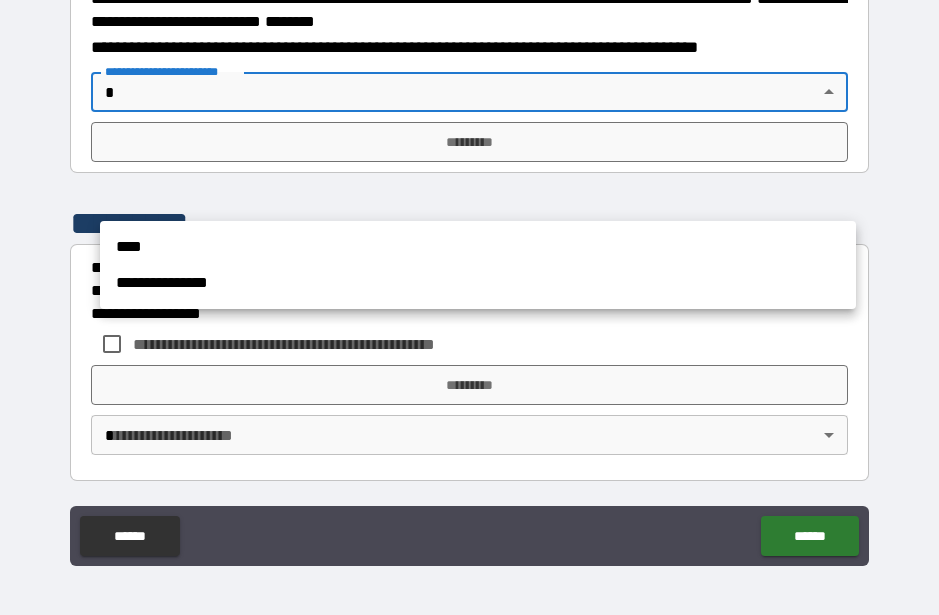 click on "****" at bounding box center [478, 247] 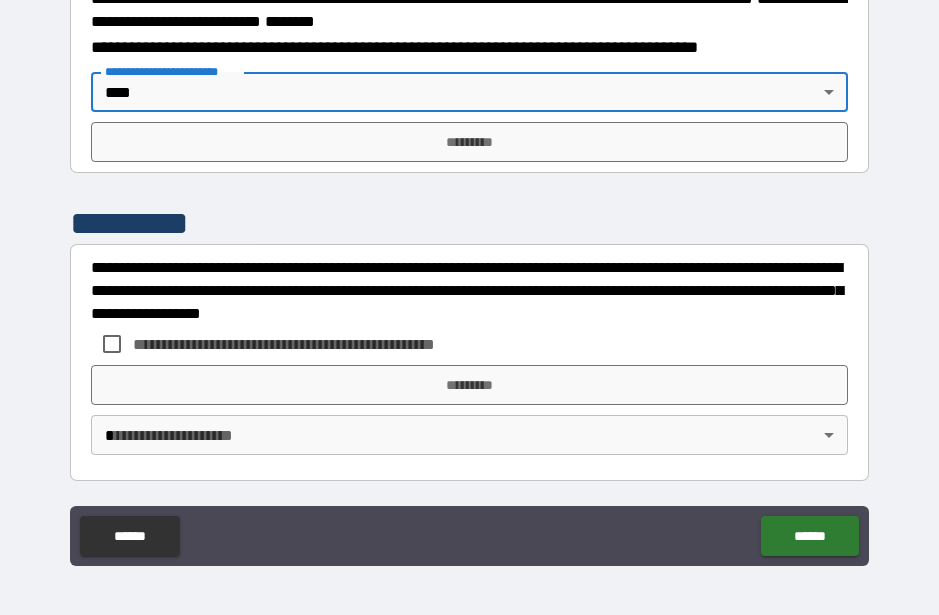 click on "*********" at bounding box center (469, 142) 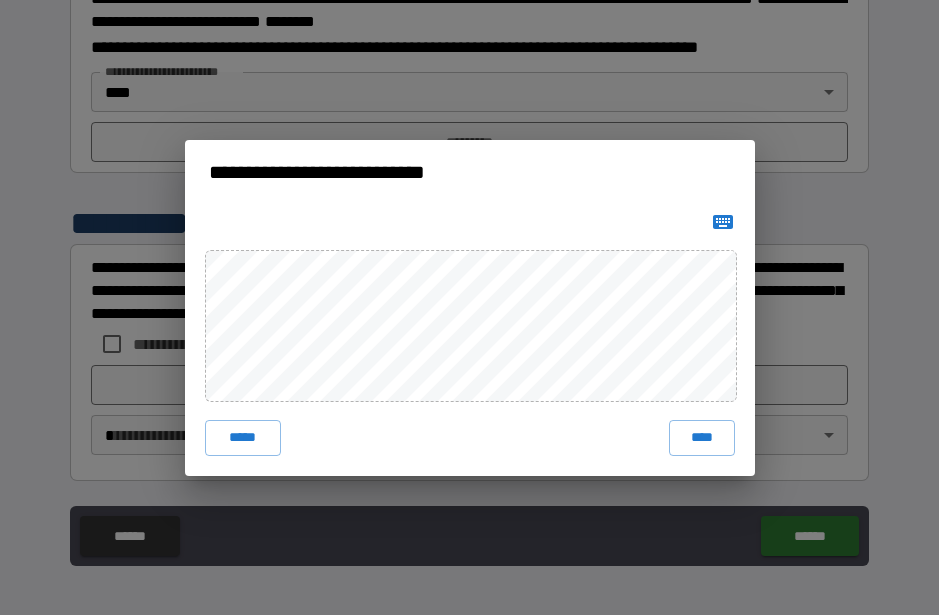 click on "****" at bounding box center [702, 438] 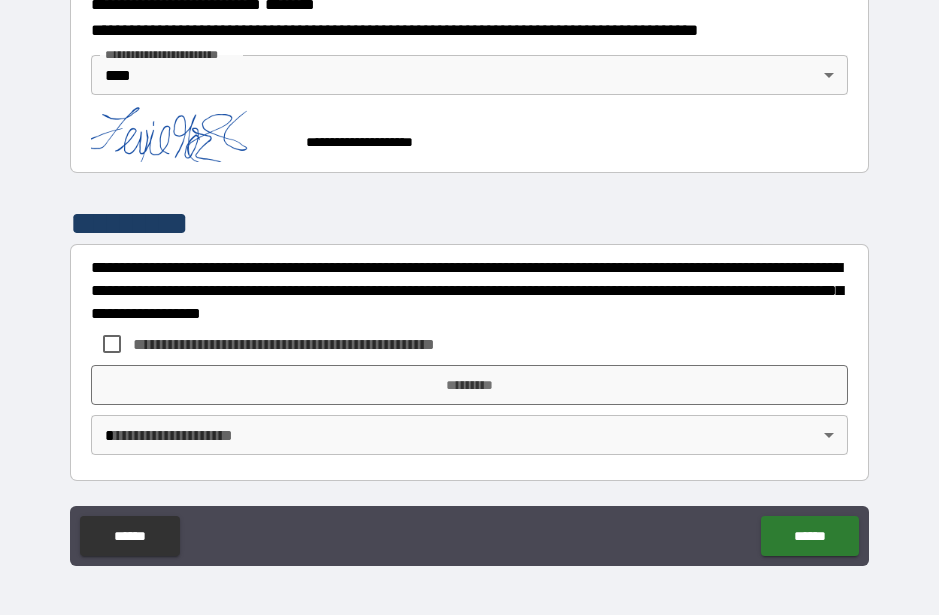 scroll, scrollTop: 2615, scrollLeft: 0, axis: vertical 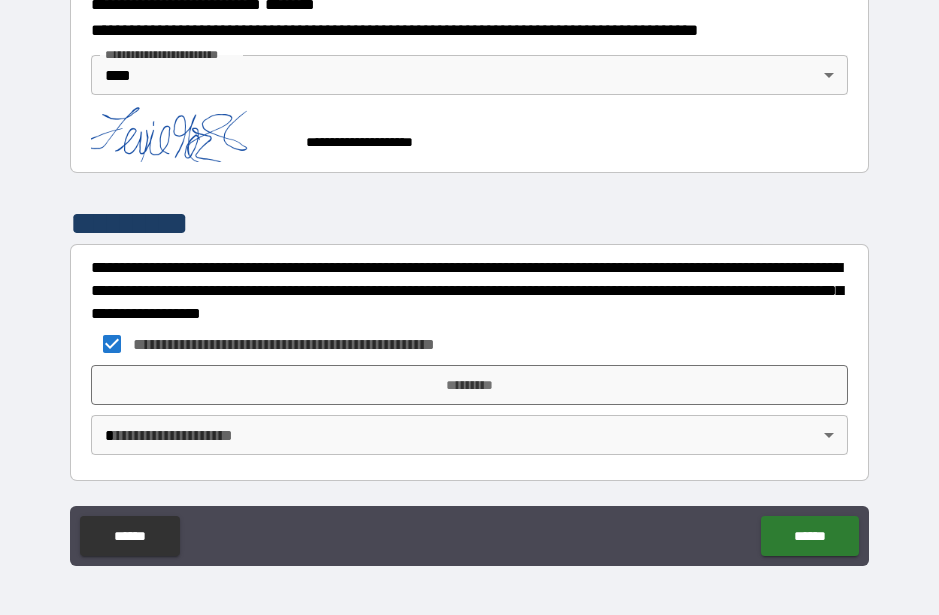 click on "*********" at bounding box center (469, 385) 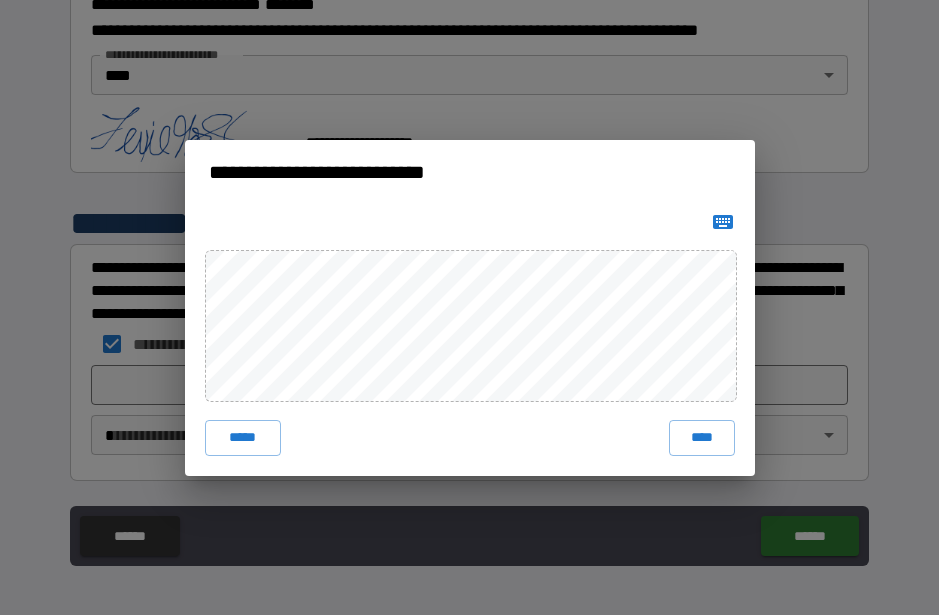 click on "****" at bounding box center [702, 438] 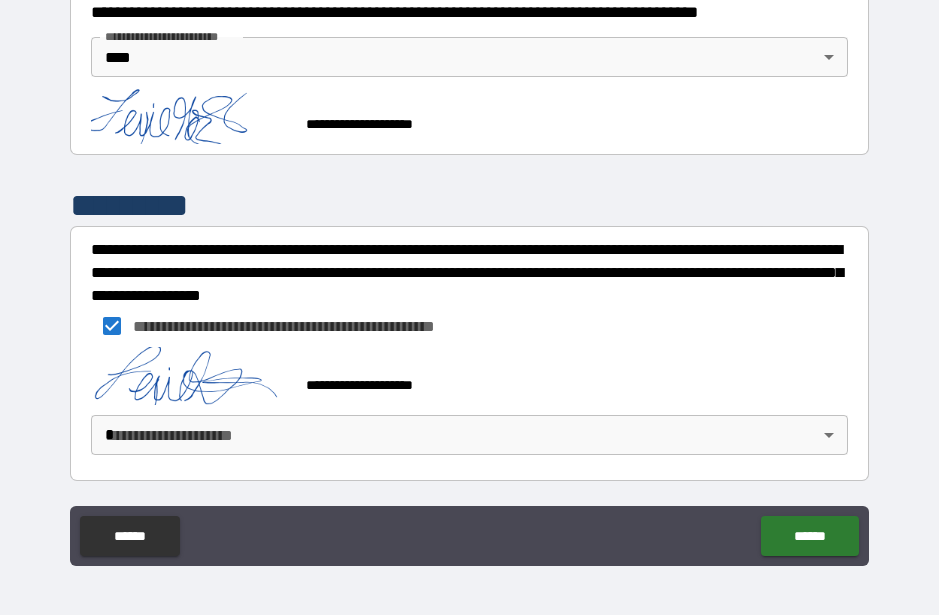 click on "******" at bounding box center (809, 536) 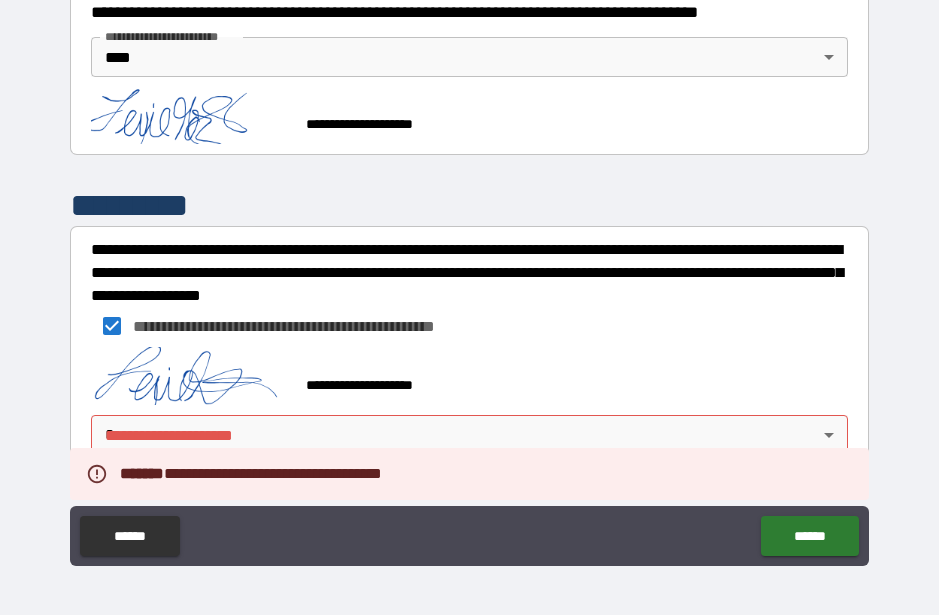 scroll, scrollTop: 2632, scrollLeft: 0, axis: vertical 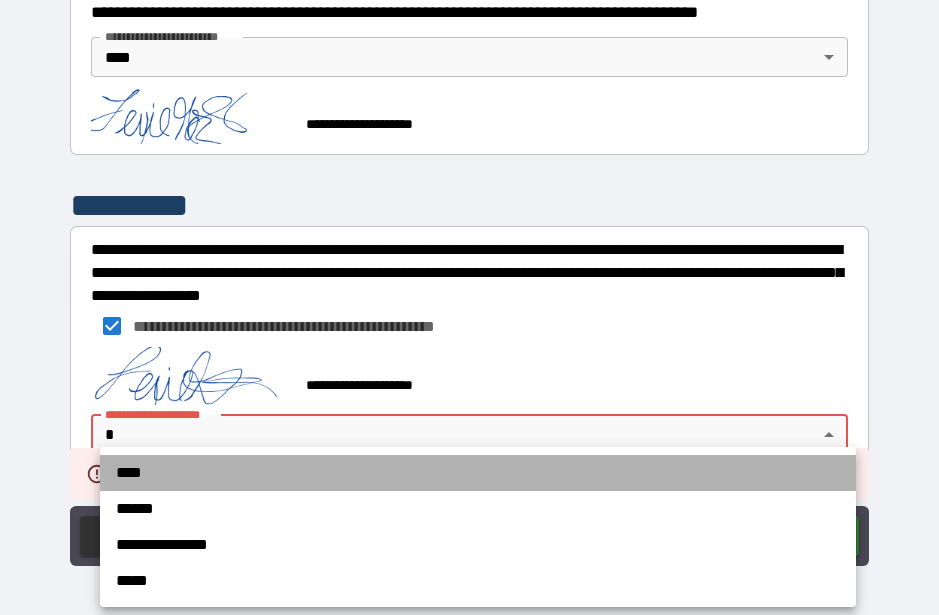 click on "****" at bounding box center [478, 473] 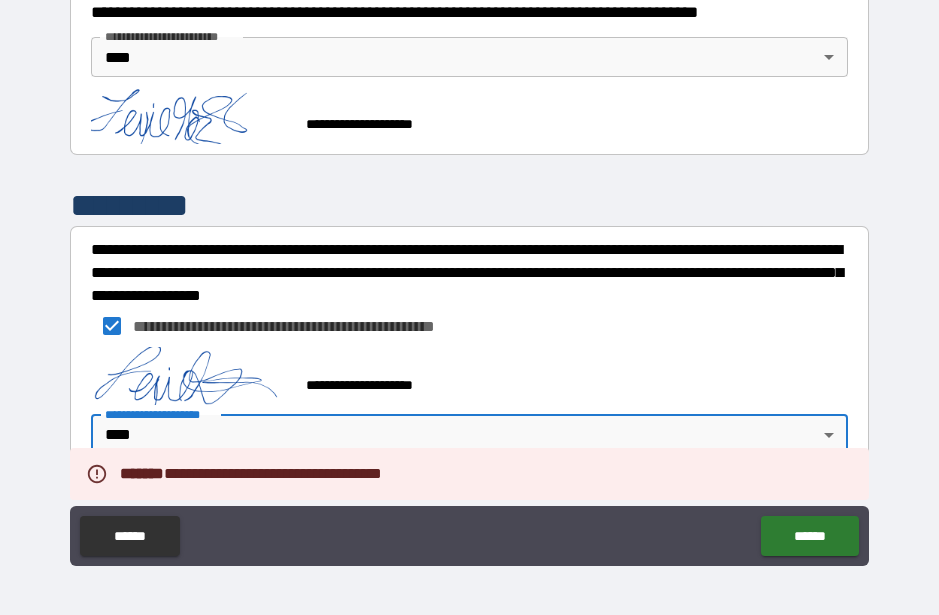 click on "******" at bounding box center (809, 536) 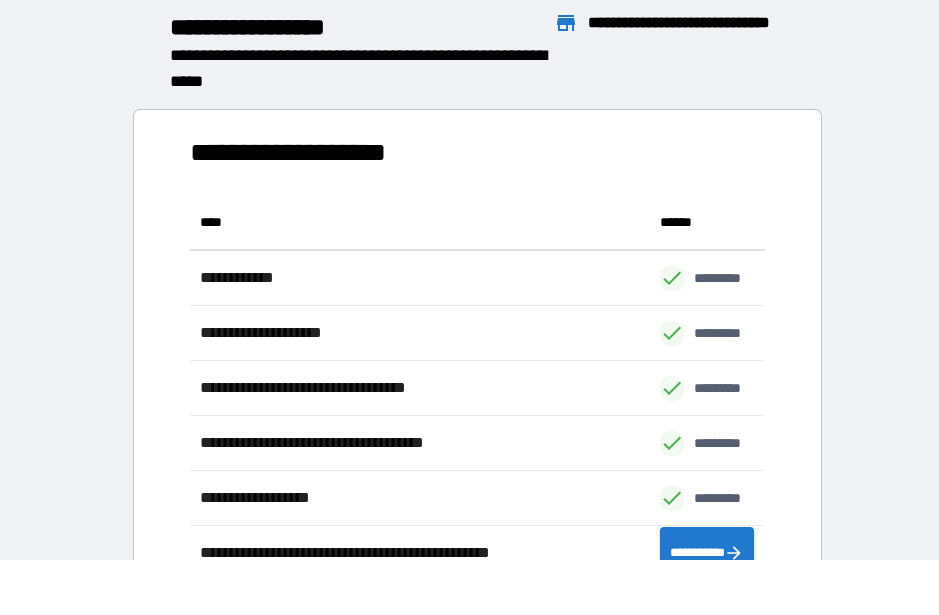 scroll, scrollTop: 1, scrollLeft: 1, axis: both 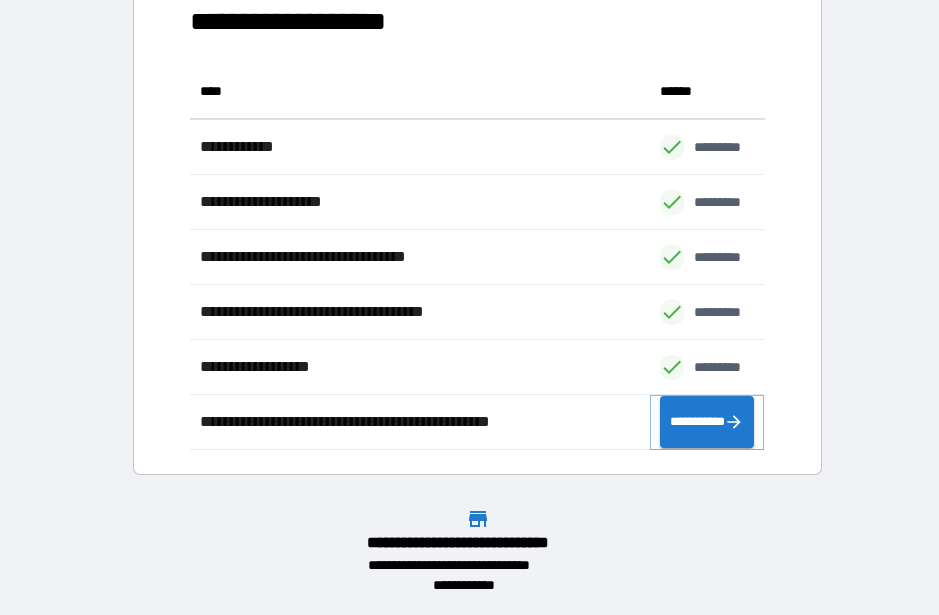 click on "**********" at bounding box center [707, 422] 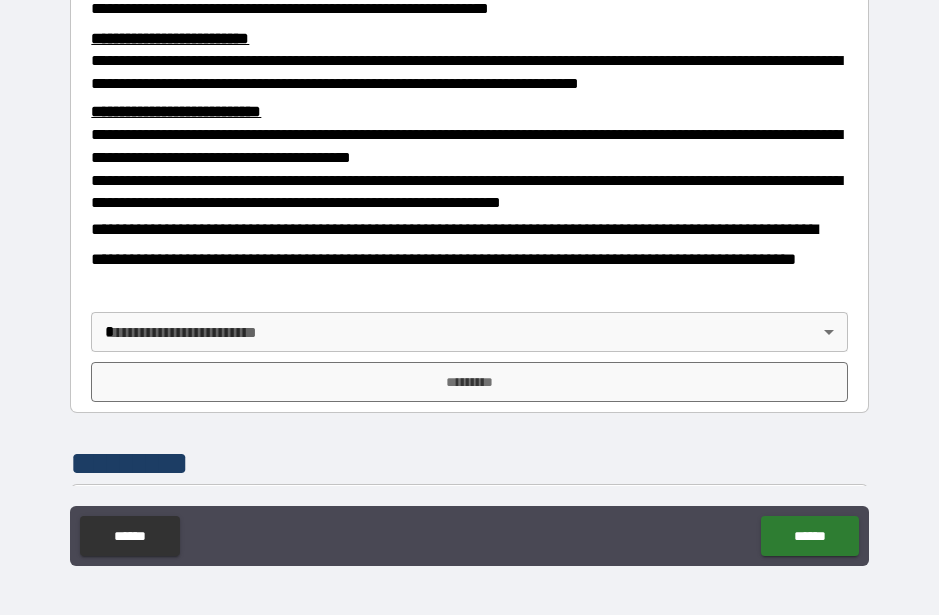scroll, scrollTop: 587, scrollLeft: 0, axis: vertical 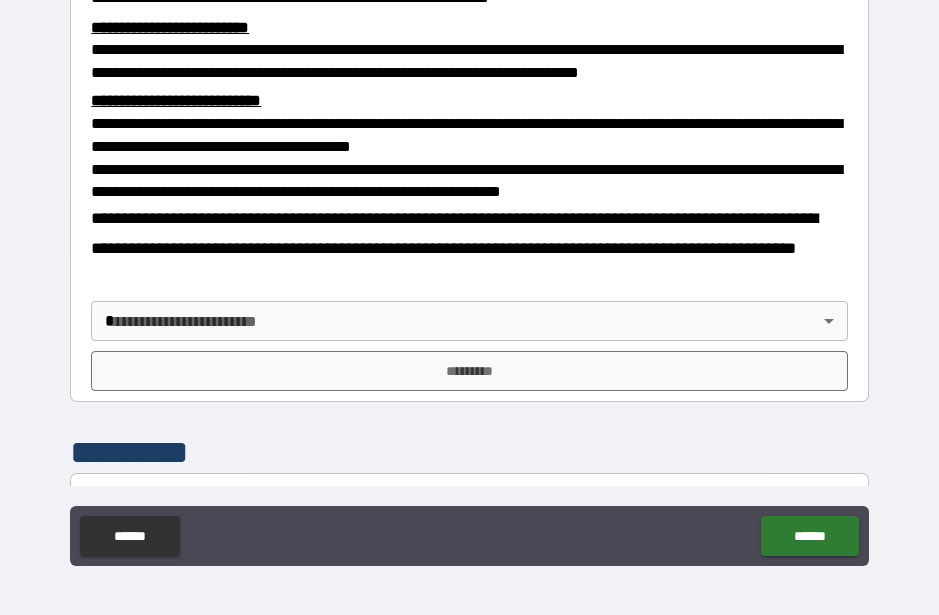 click on "**********" at bounding box center [469, 280] 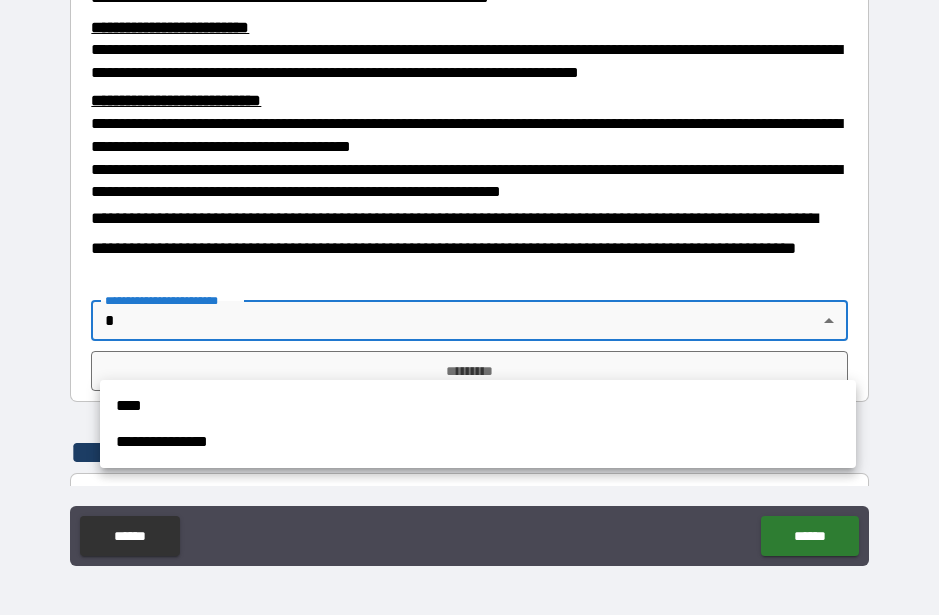 click on "****" at bounding box center (478, 406) 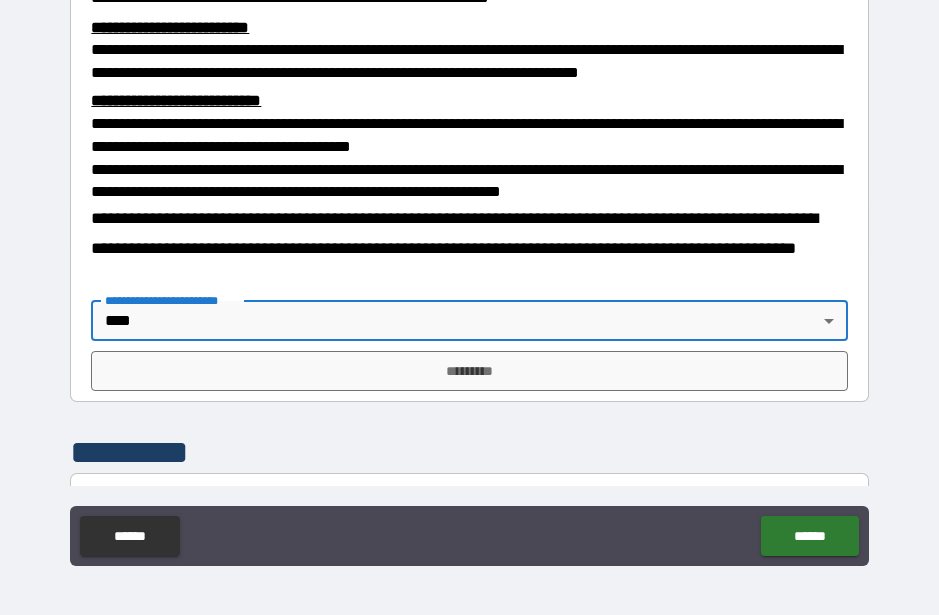 click on "*********" at bounding box center (469, 371) 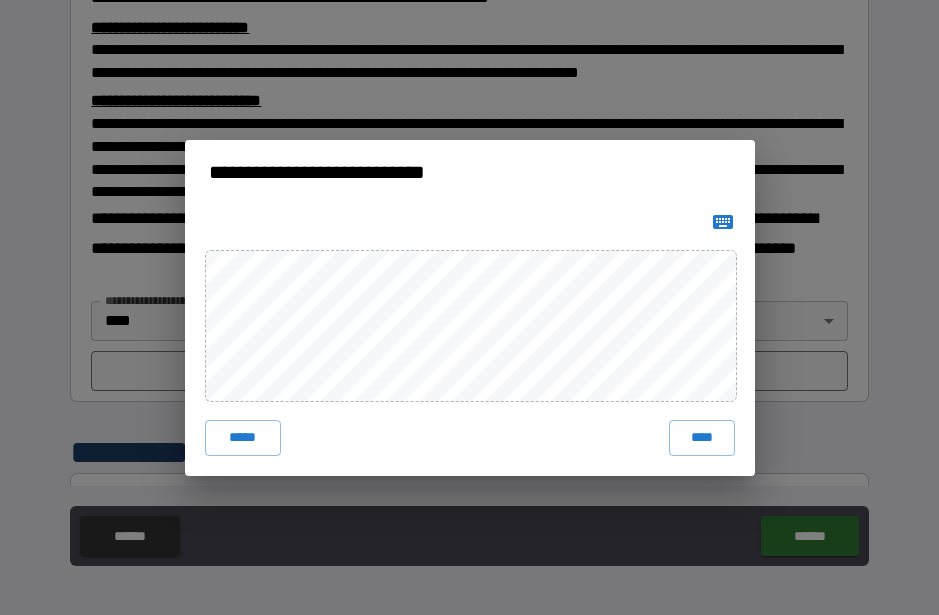 click on "****" at bounding box center (702, 438) 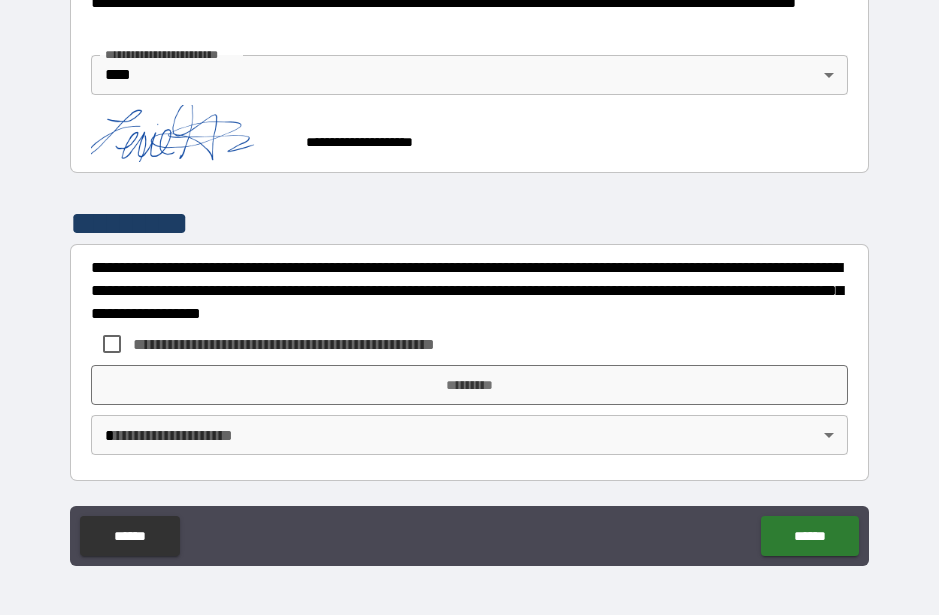 scroll, scrollTop: 864, scrollLeft: 0, axis: vertical 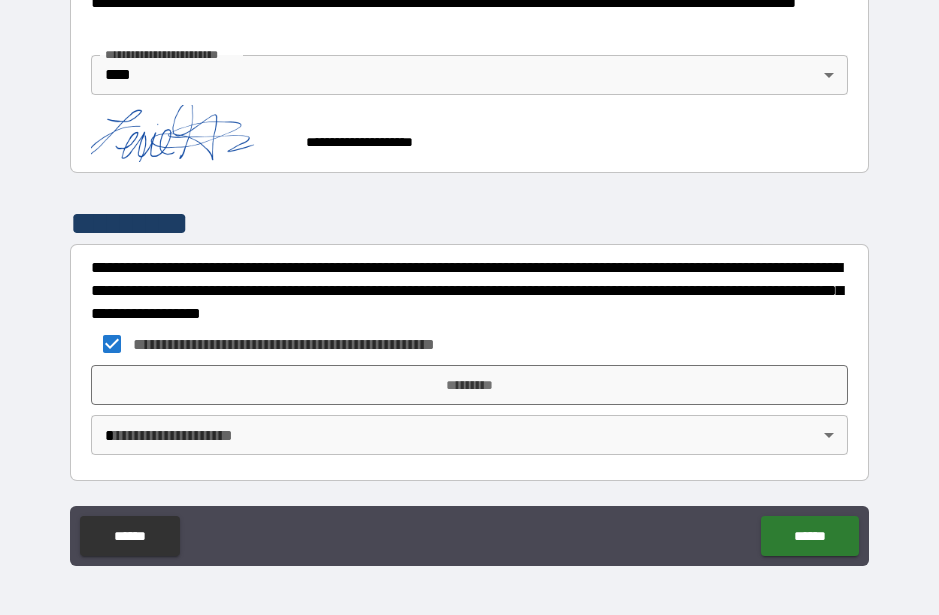 click on "*********" at bounding box center [469, 385] 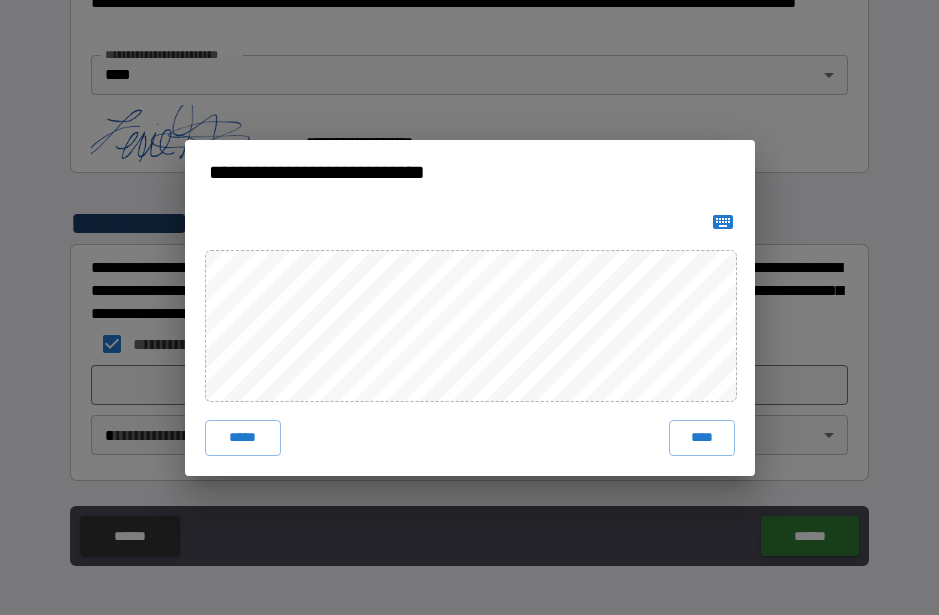 click on "****" at bounding box center (702, 438) 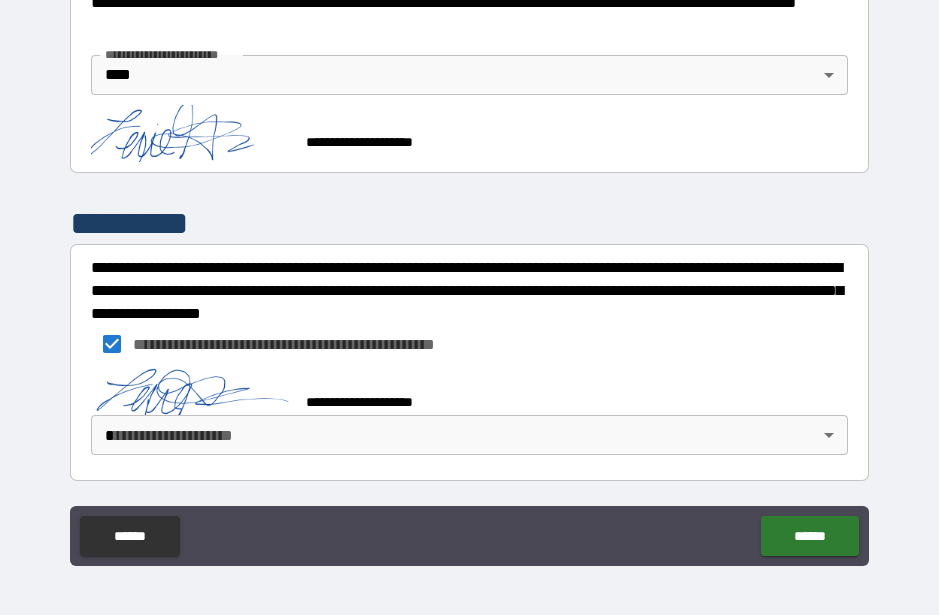 scroll, scrollTop: 854, scrollLeft: 0, axis: vertical 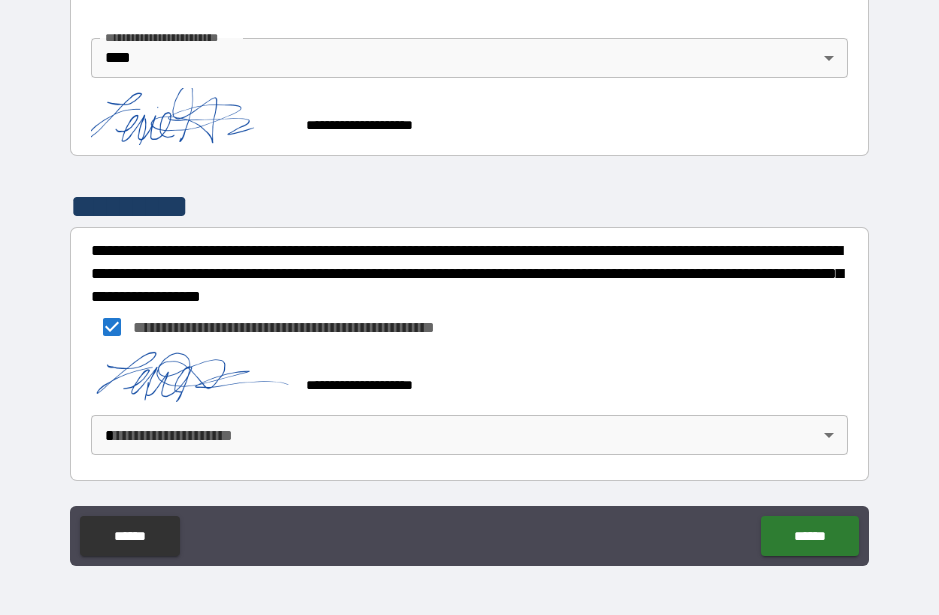 click on "******" at bounding box center (809, 536) 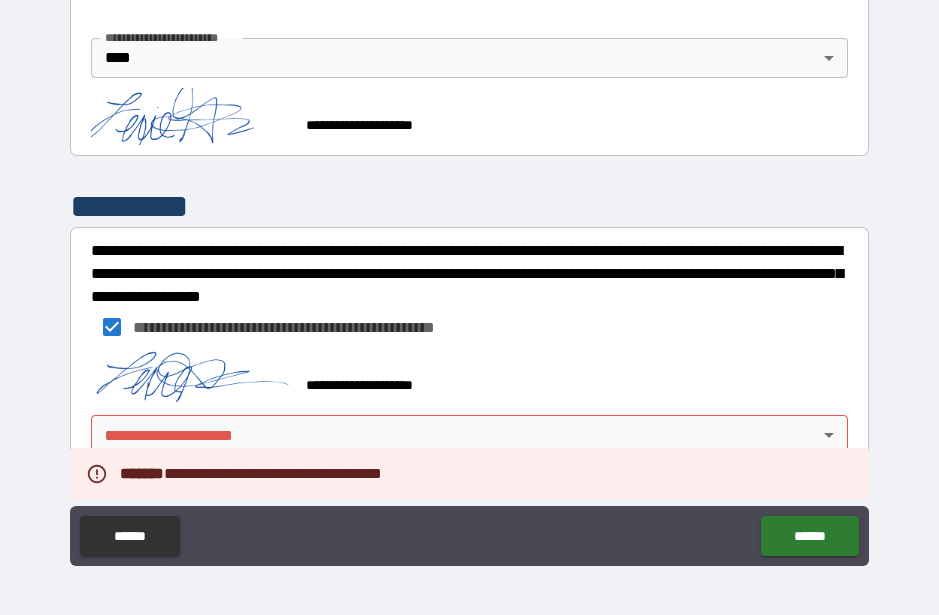 scroll, scrollTop: 881, scrollLeft: 0, axis: vertical 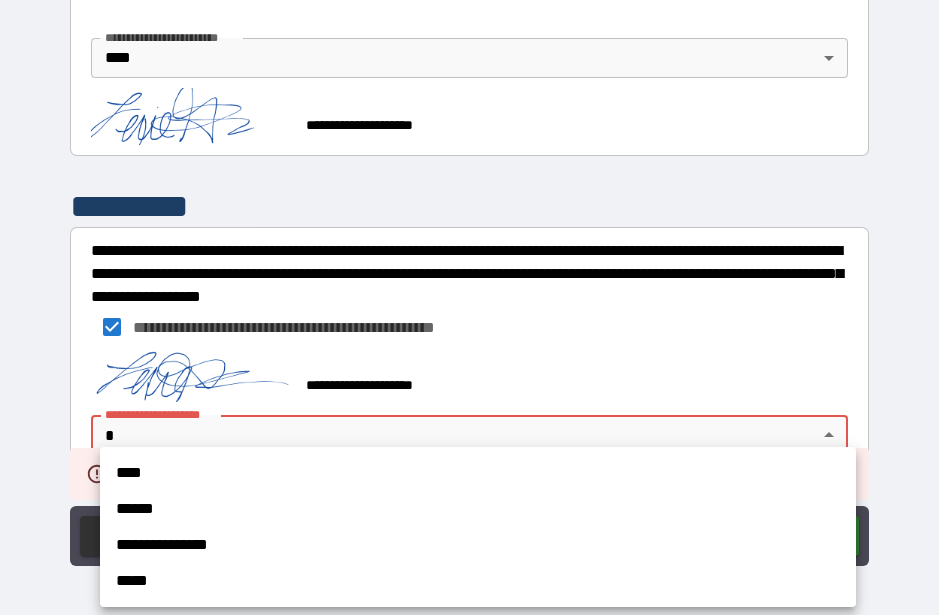 click on "****" at bounding box center (478, 473) 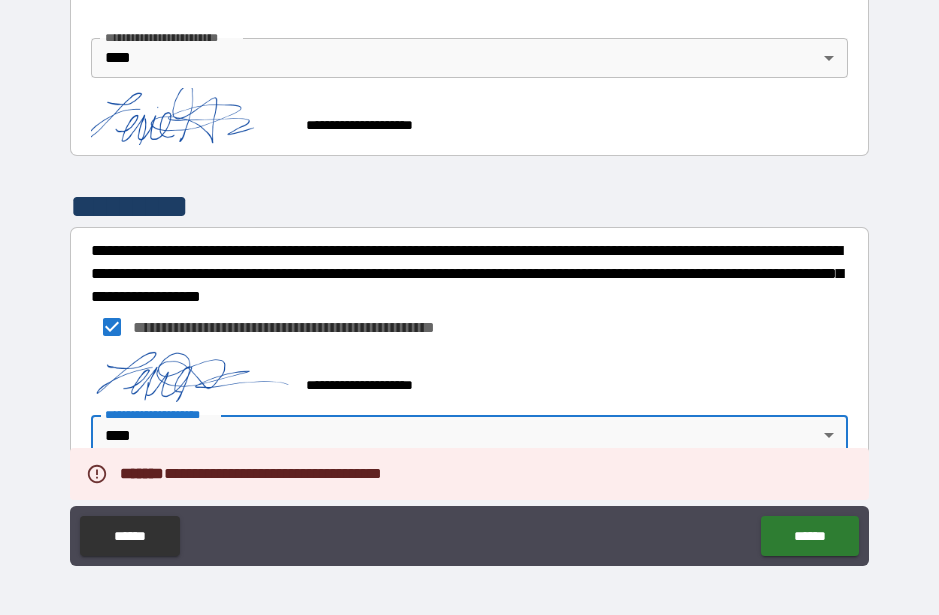 click on "******" at bounding box center [809, 536] 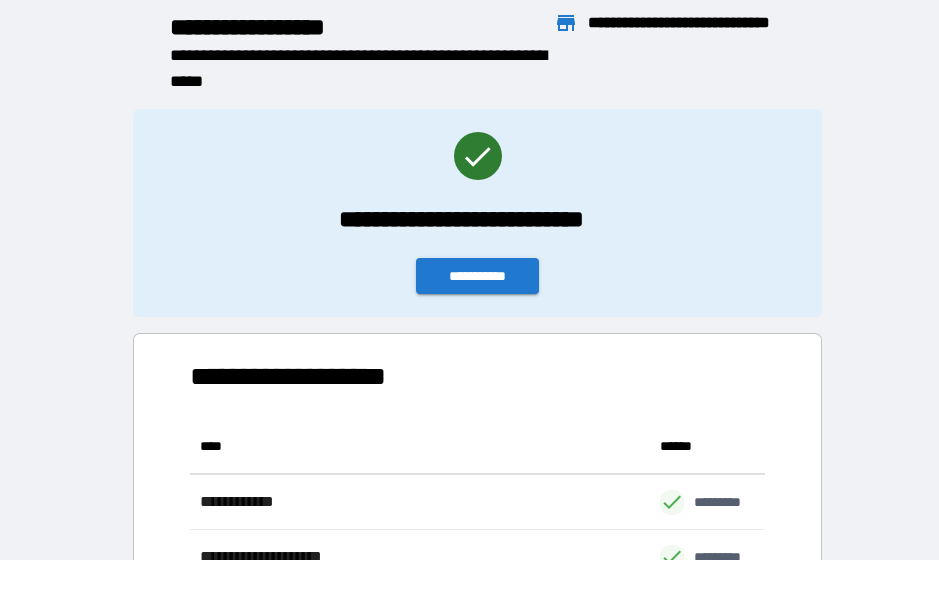 scroll, scrollTop: 1, scrollLeft: 1, axis: both 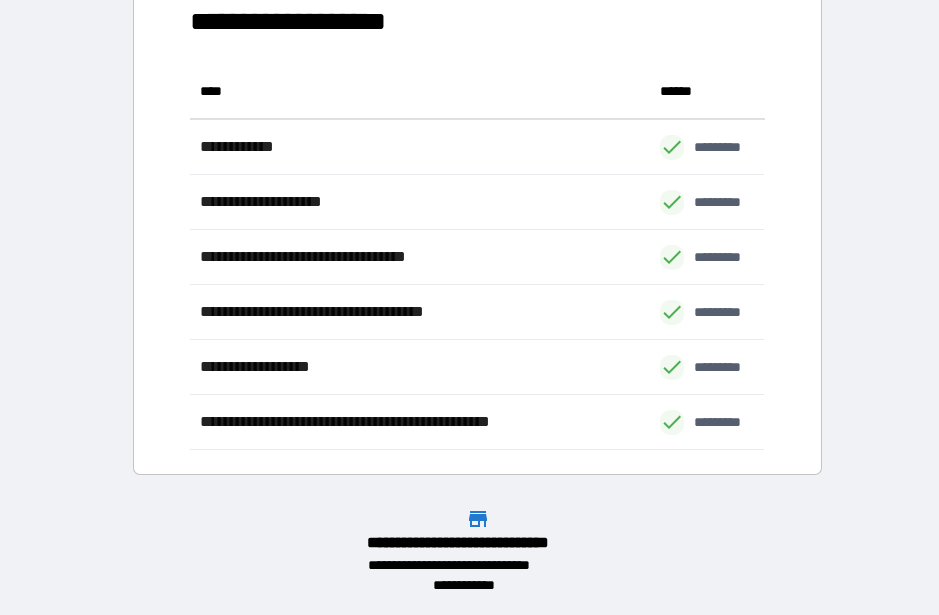 click on "**********" at bounding box center (478, 551) 